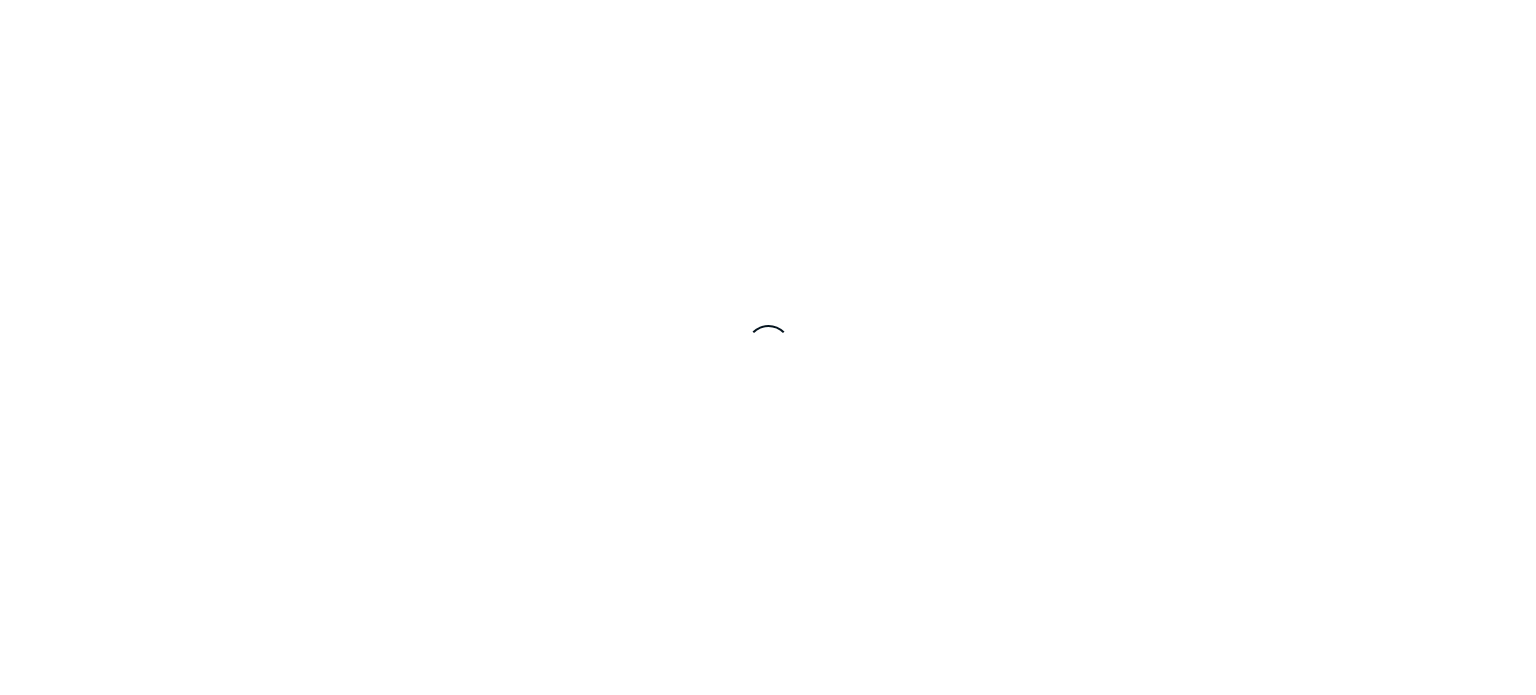 scroll, scrollTop: 0, scrollLeft: 0, axis: both 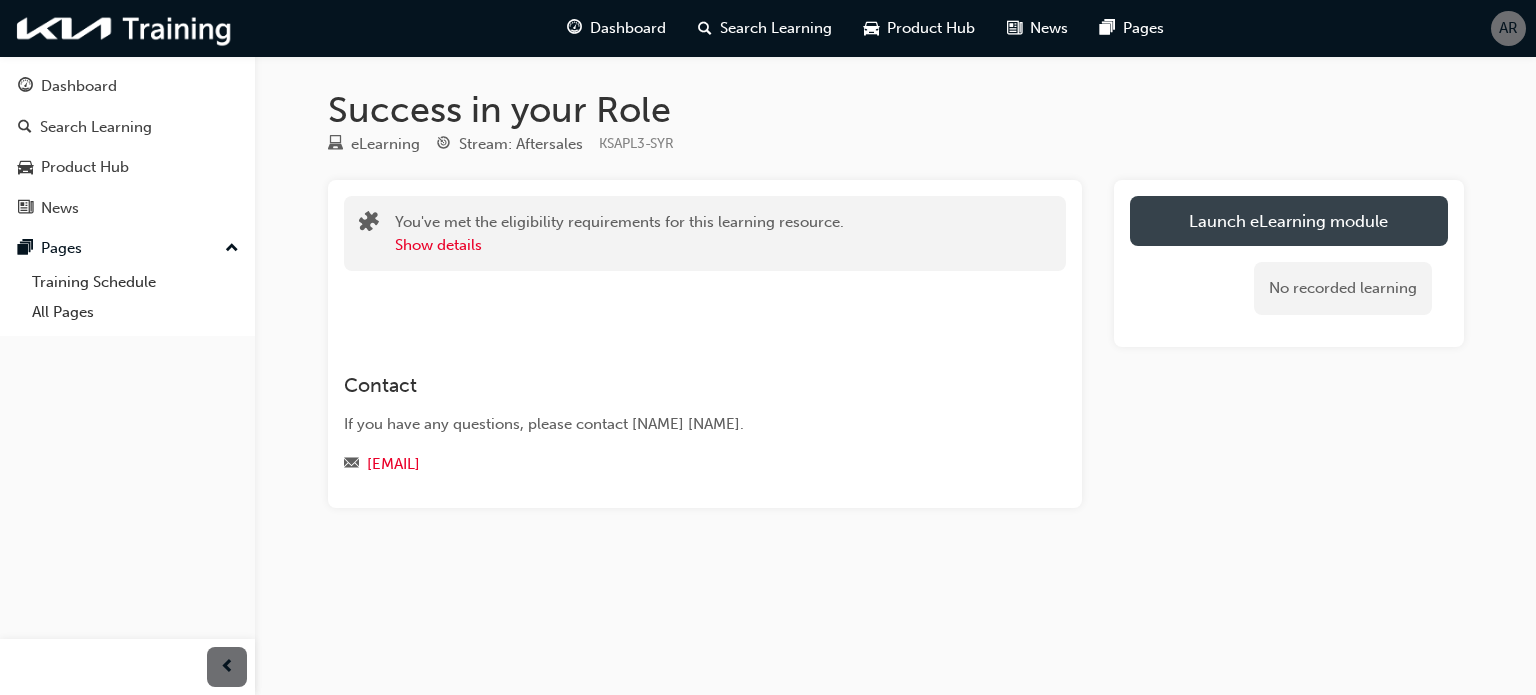 click on "Launch eLearning module" at bounding box center (1289, 221) 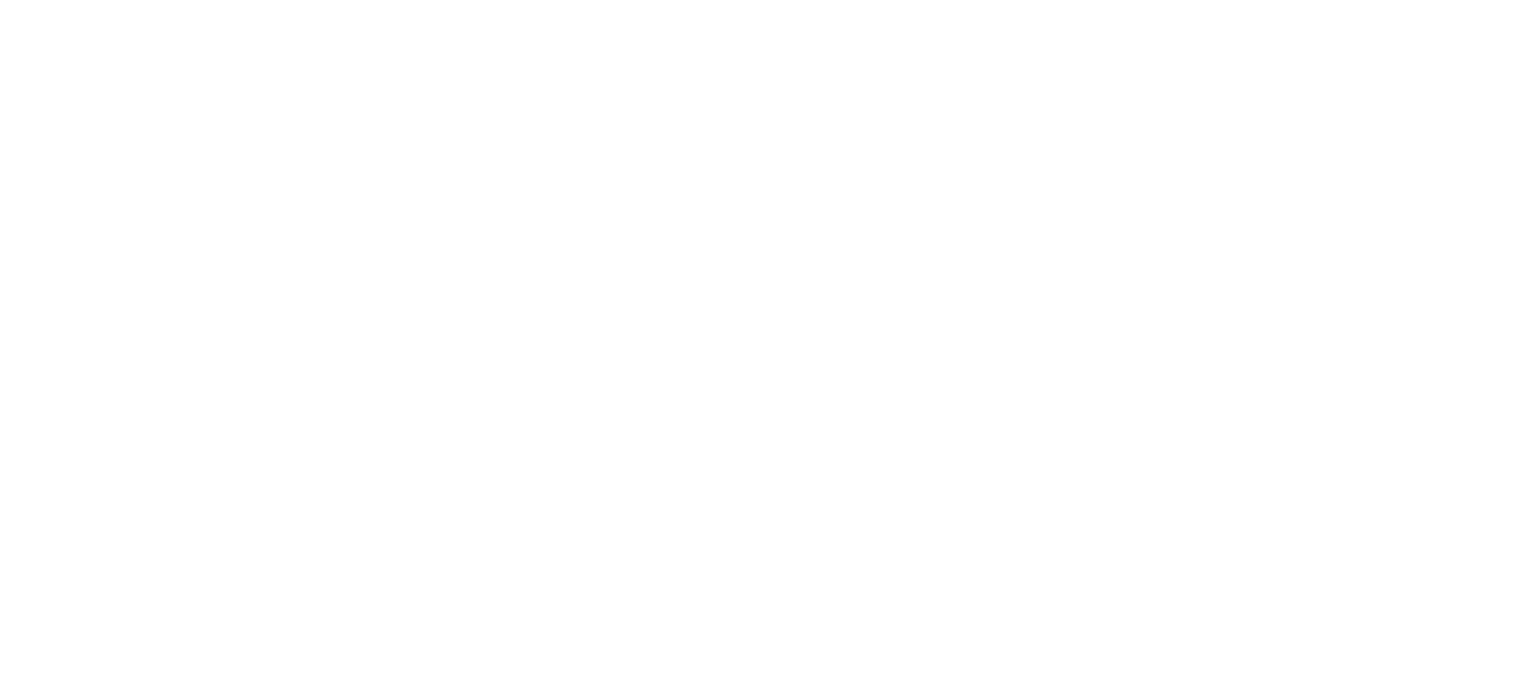 scroll, scrollTop: 0, scrollLeft: 0, axis: both 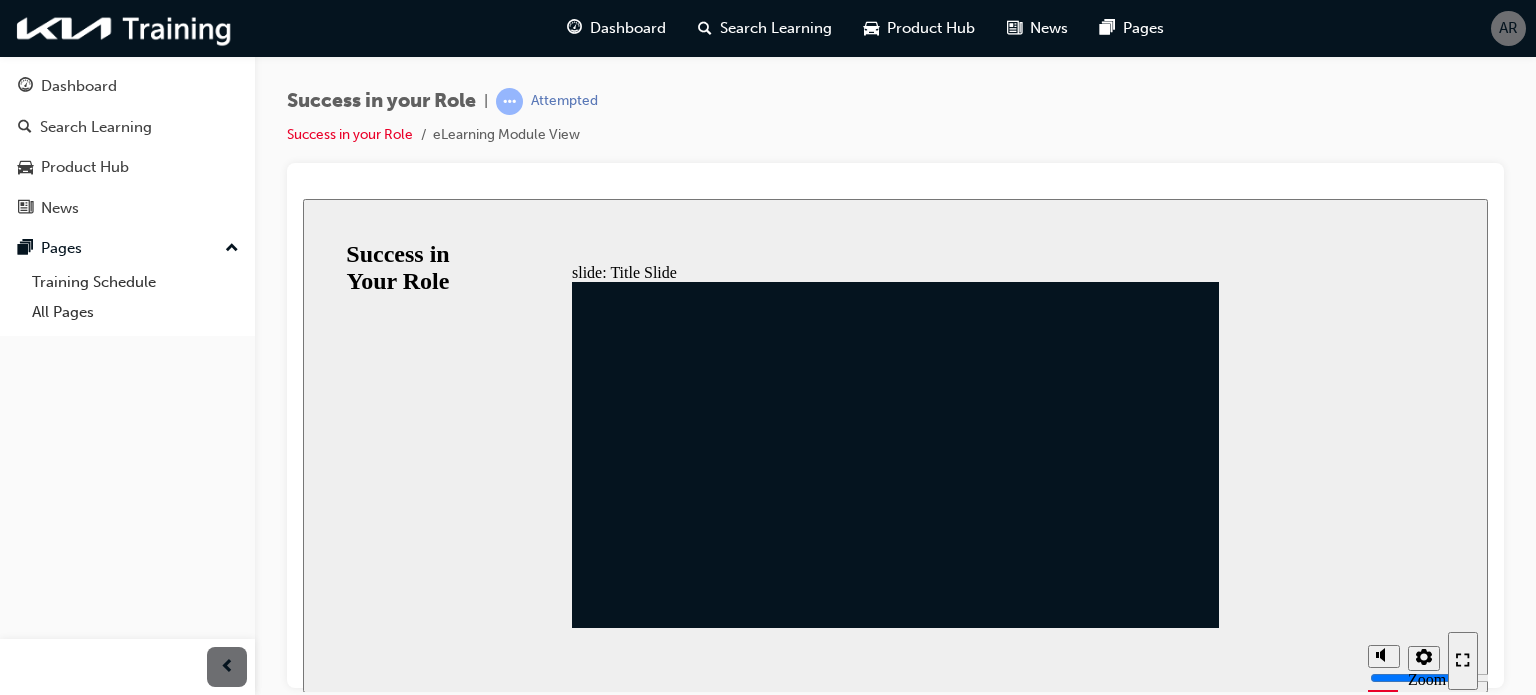 click 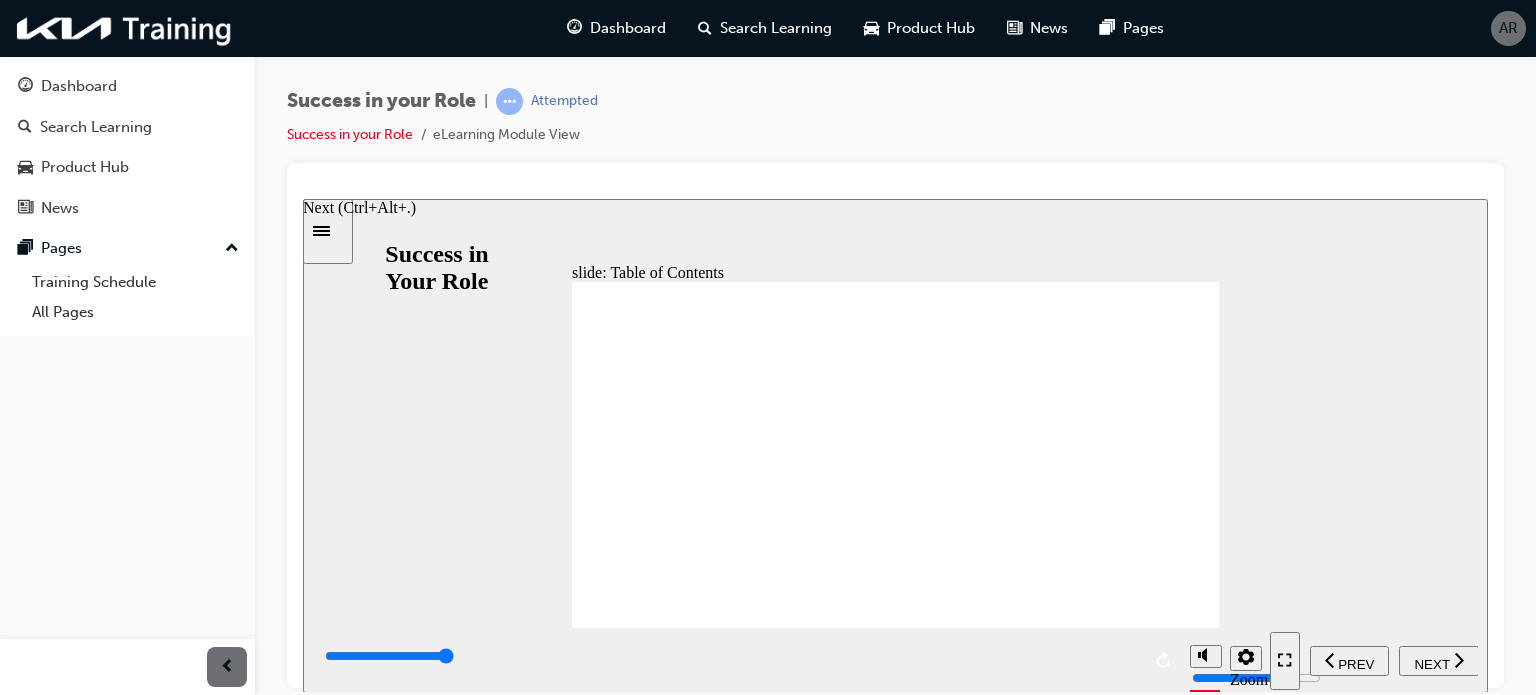 click on "NEXT" at bounding box center [1431, 663] 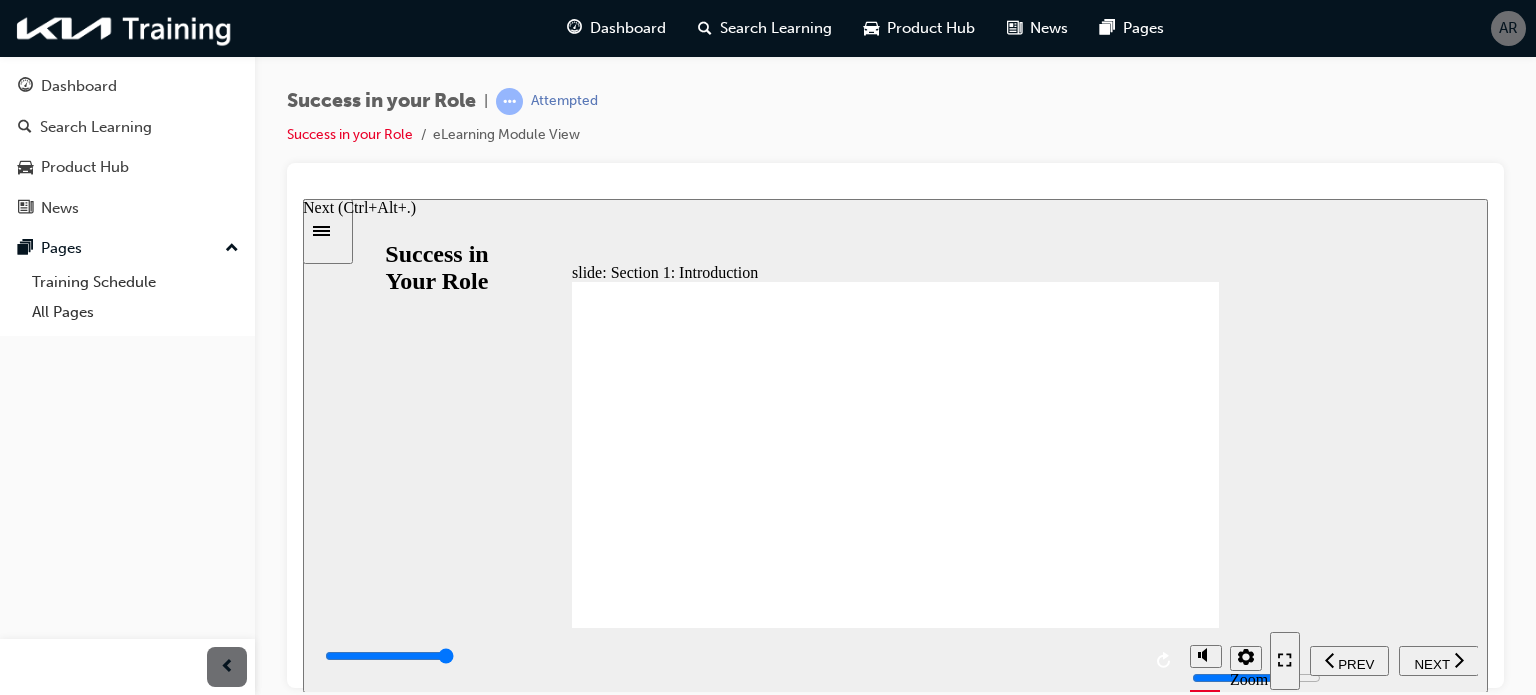 click on "NEXT" at bounding box center [1431, 663] 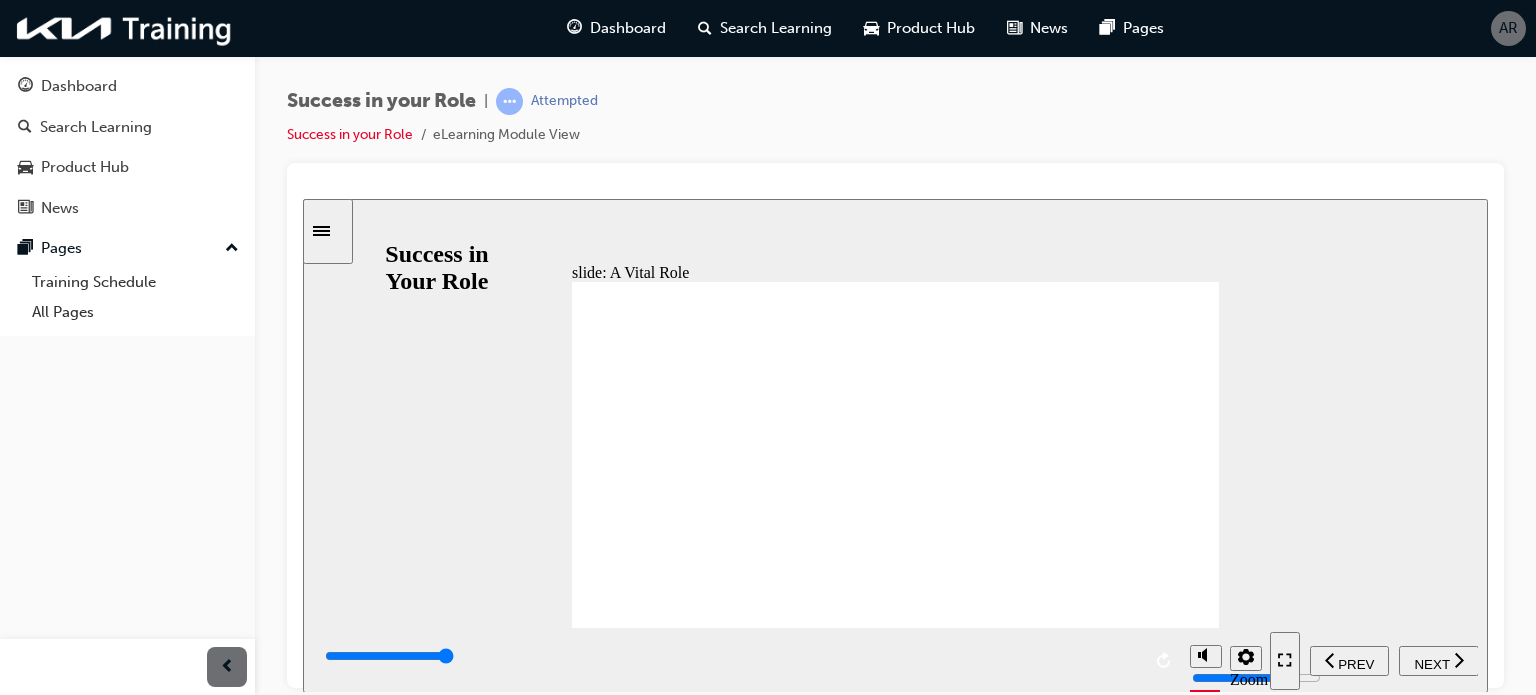click 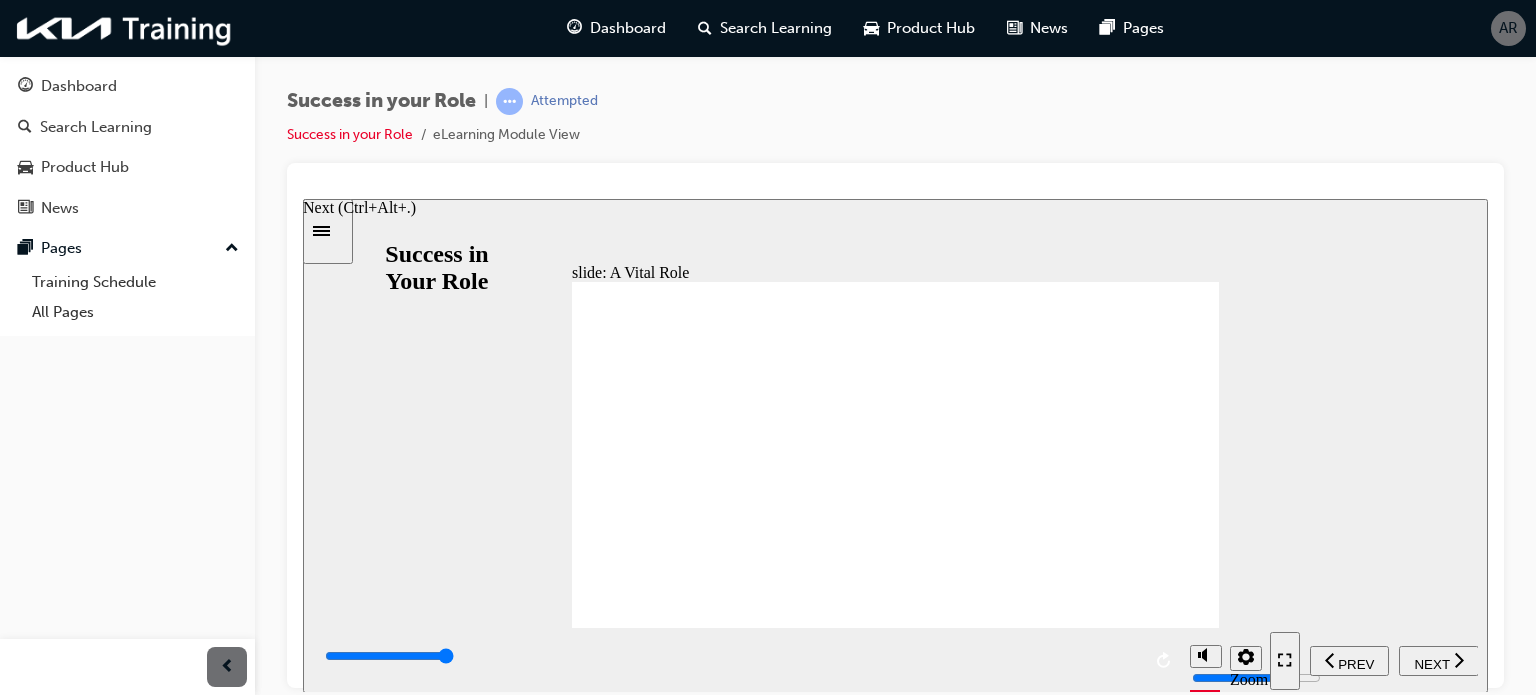click on "NEXT" at bounding box center [1431, 663] 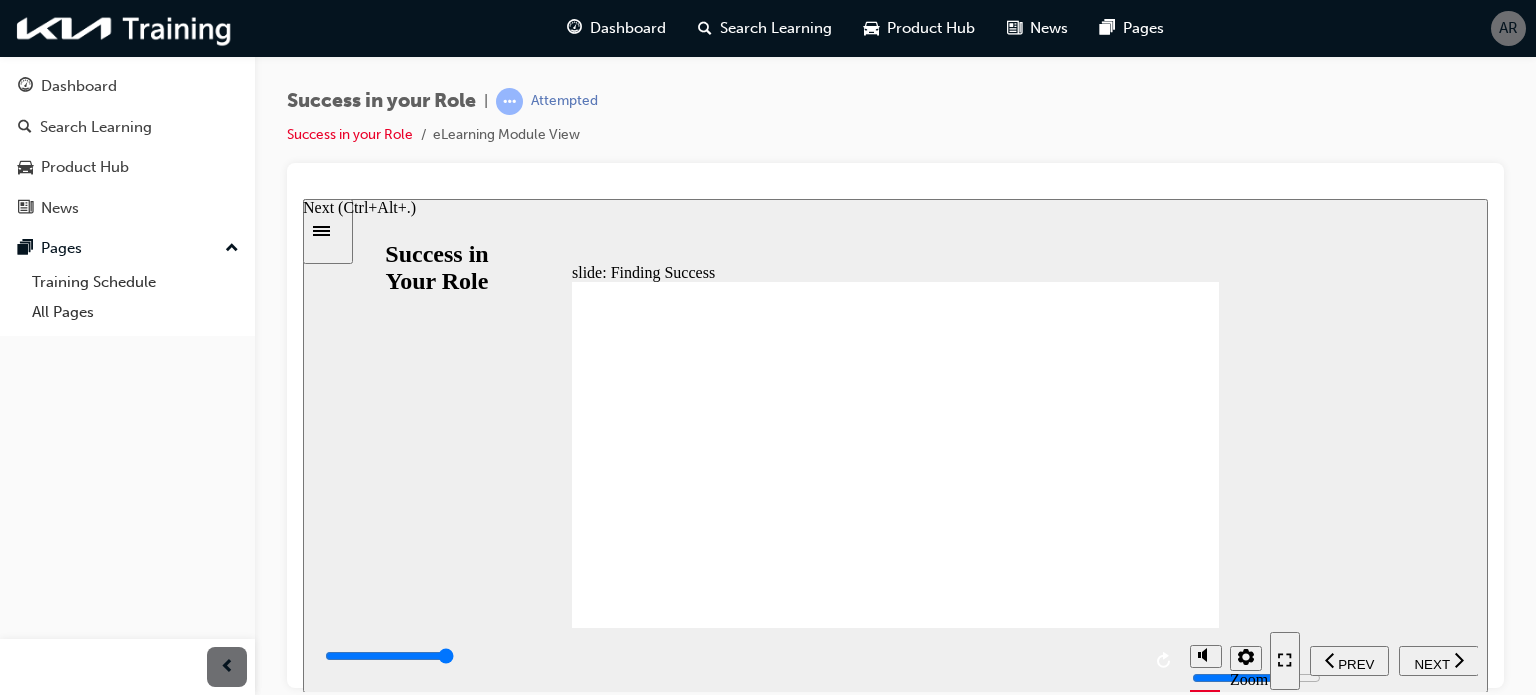 click on "NEXT" at bounding box center [1431, 663] 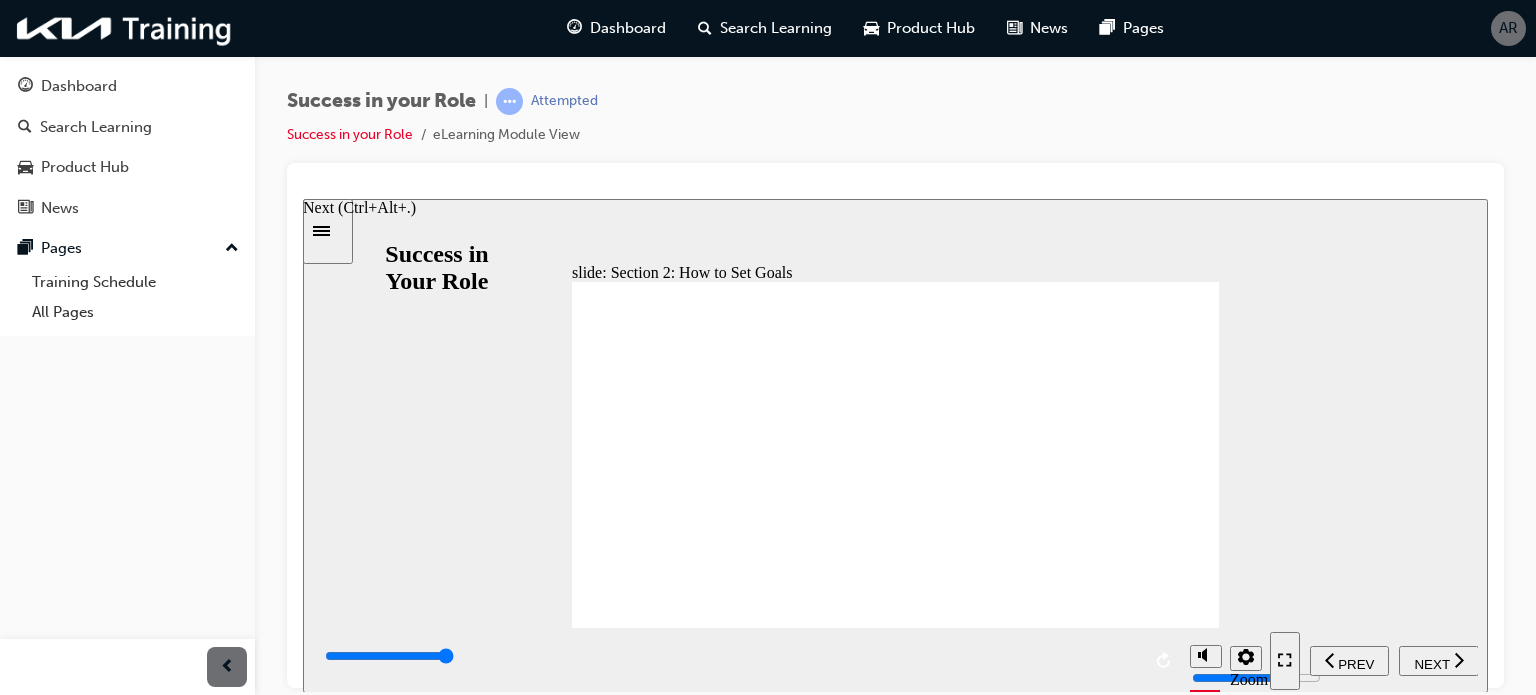 click on "NEXT" at bounding box center (1431, 663) 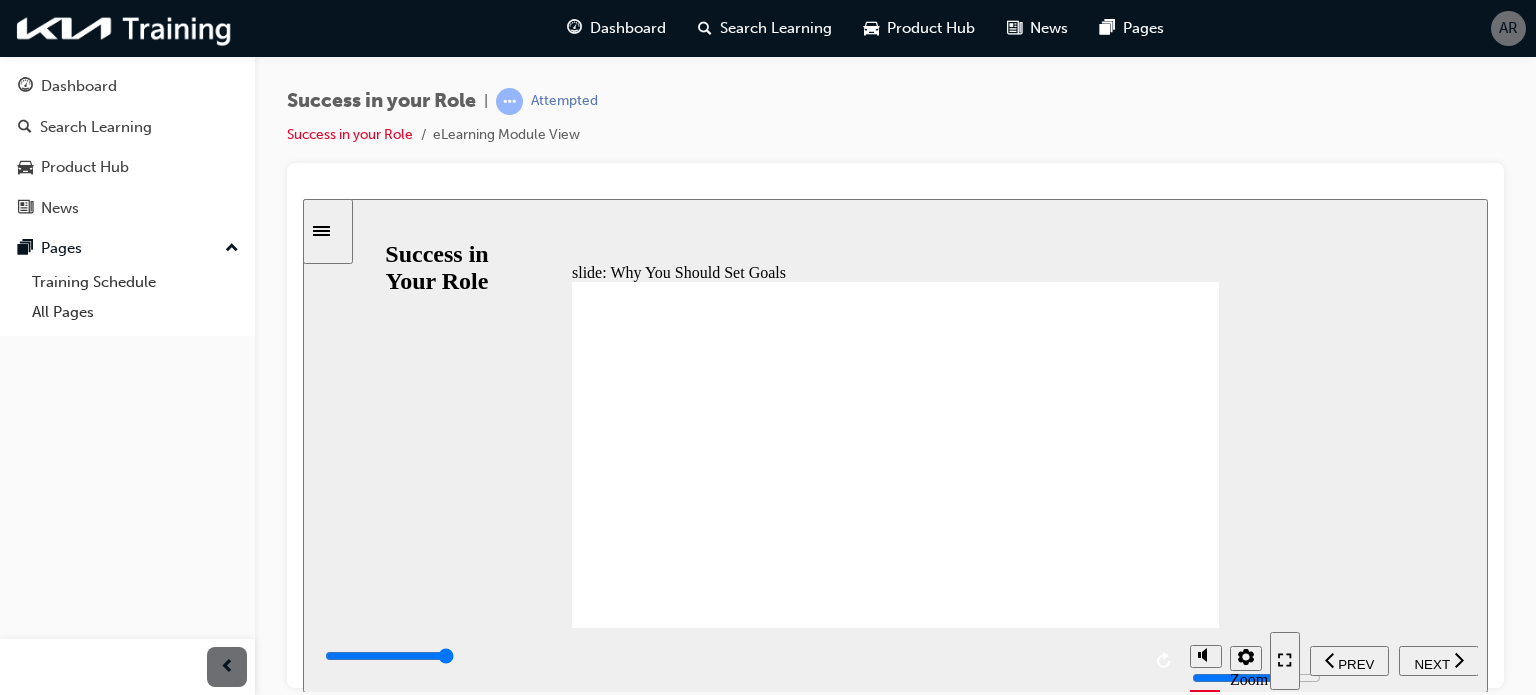 click 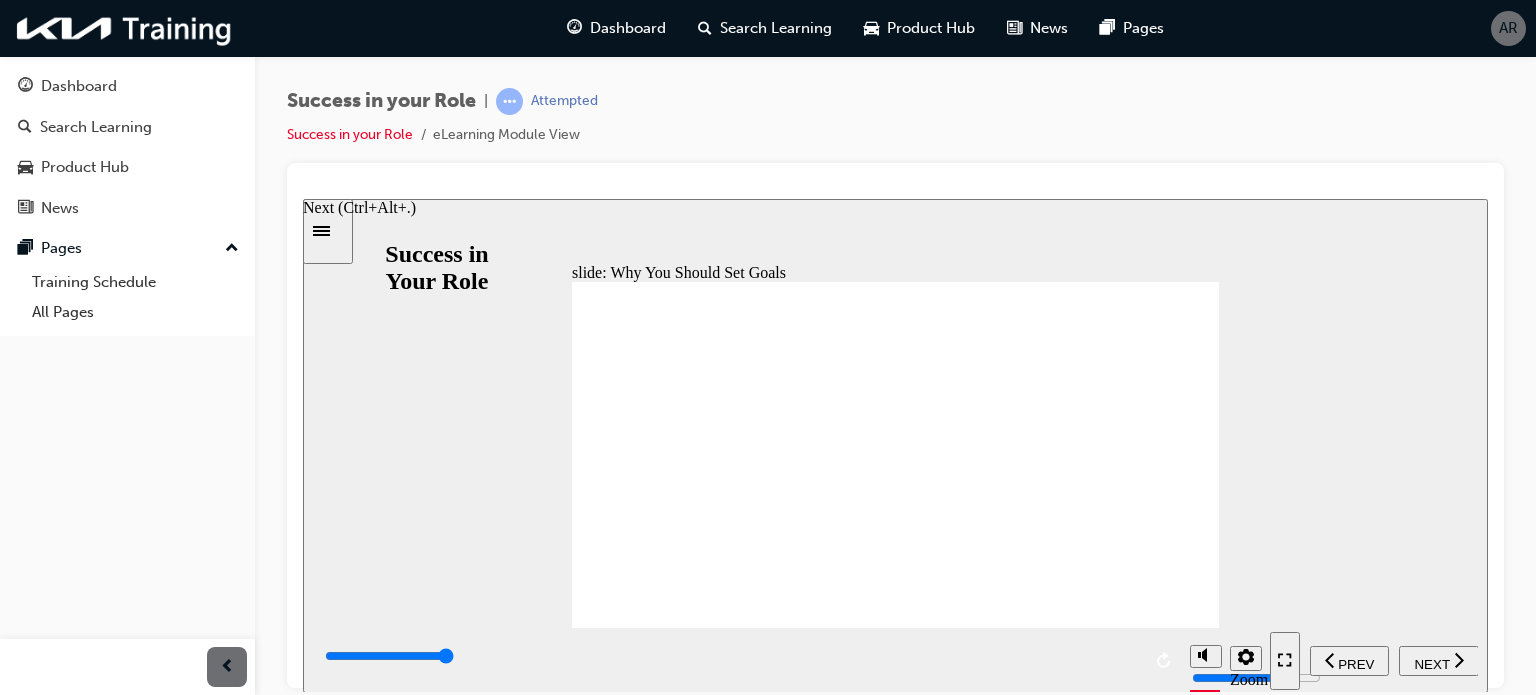click on "NEXT" at bounding box center (1431, 663) 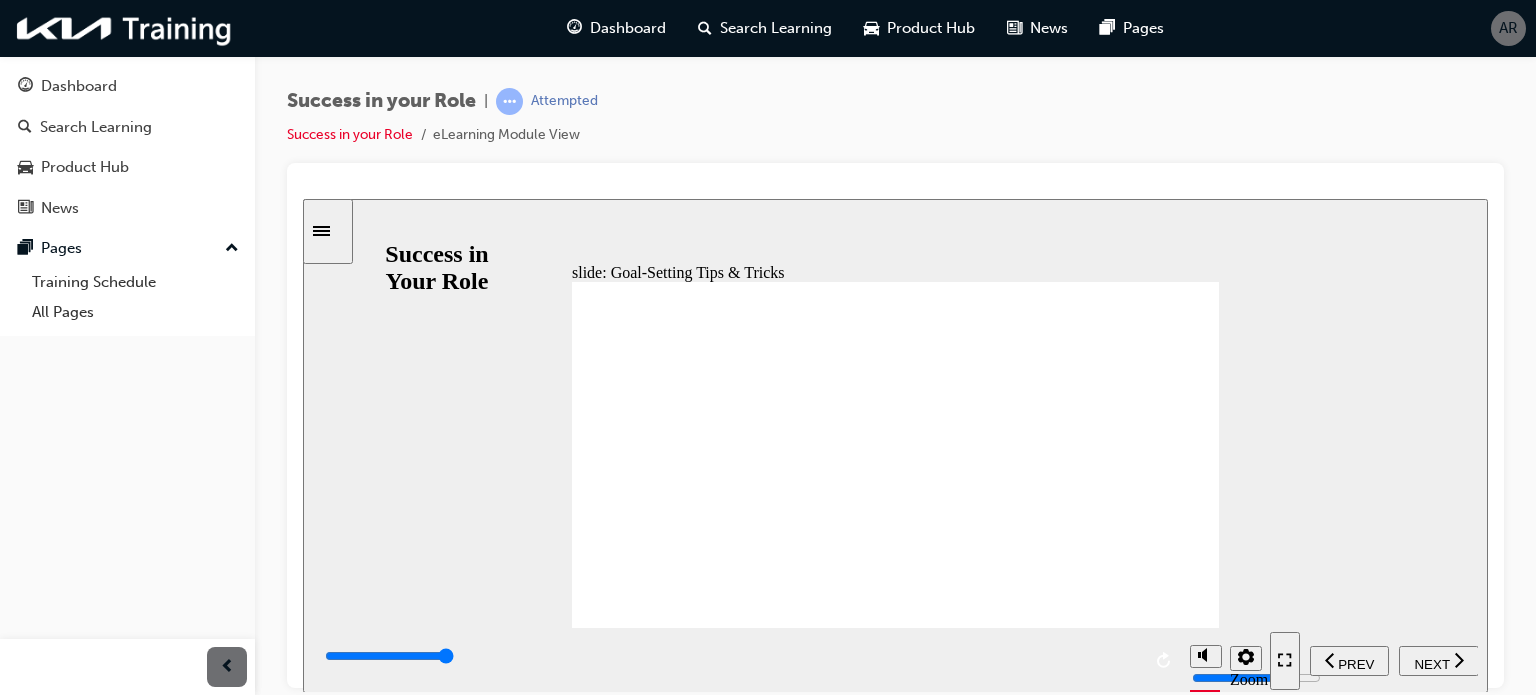 click 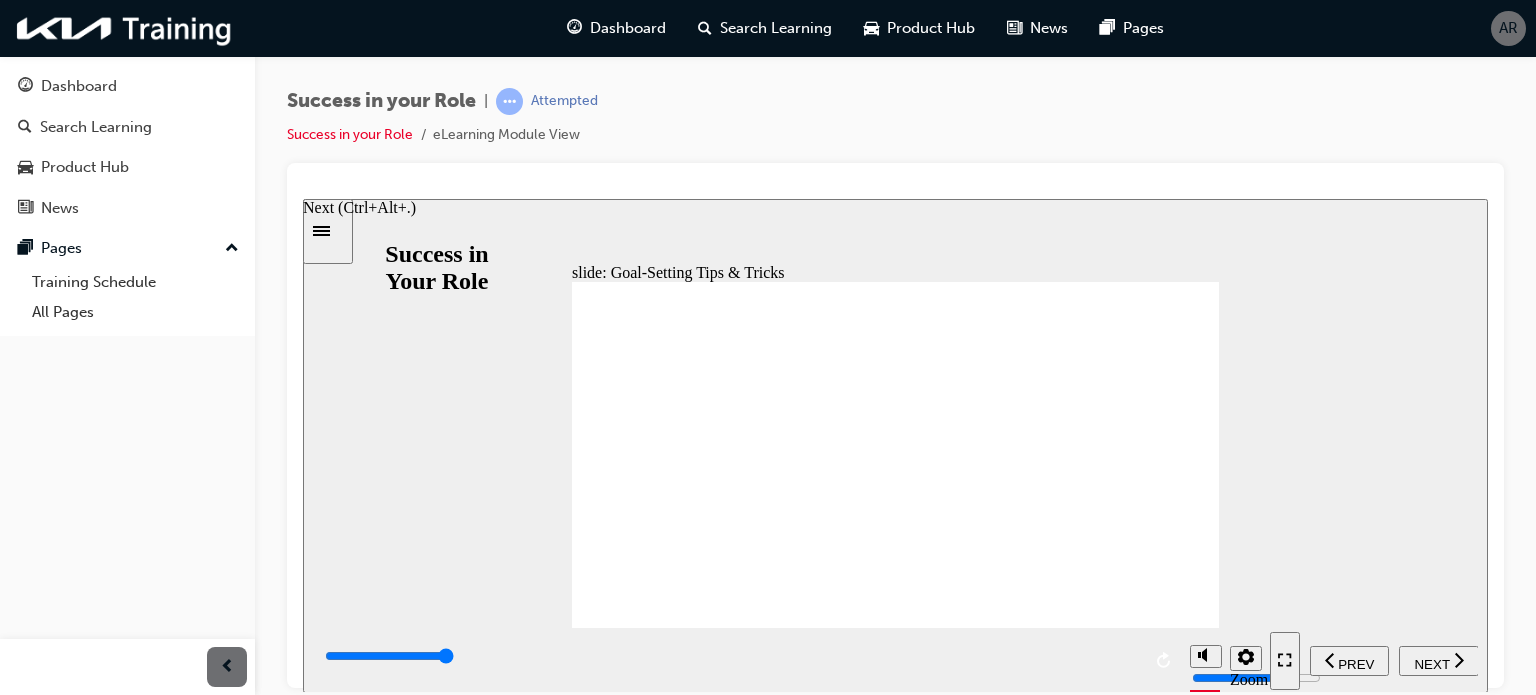 click on "NEXT" at bounding box center (1439, 660) 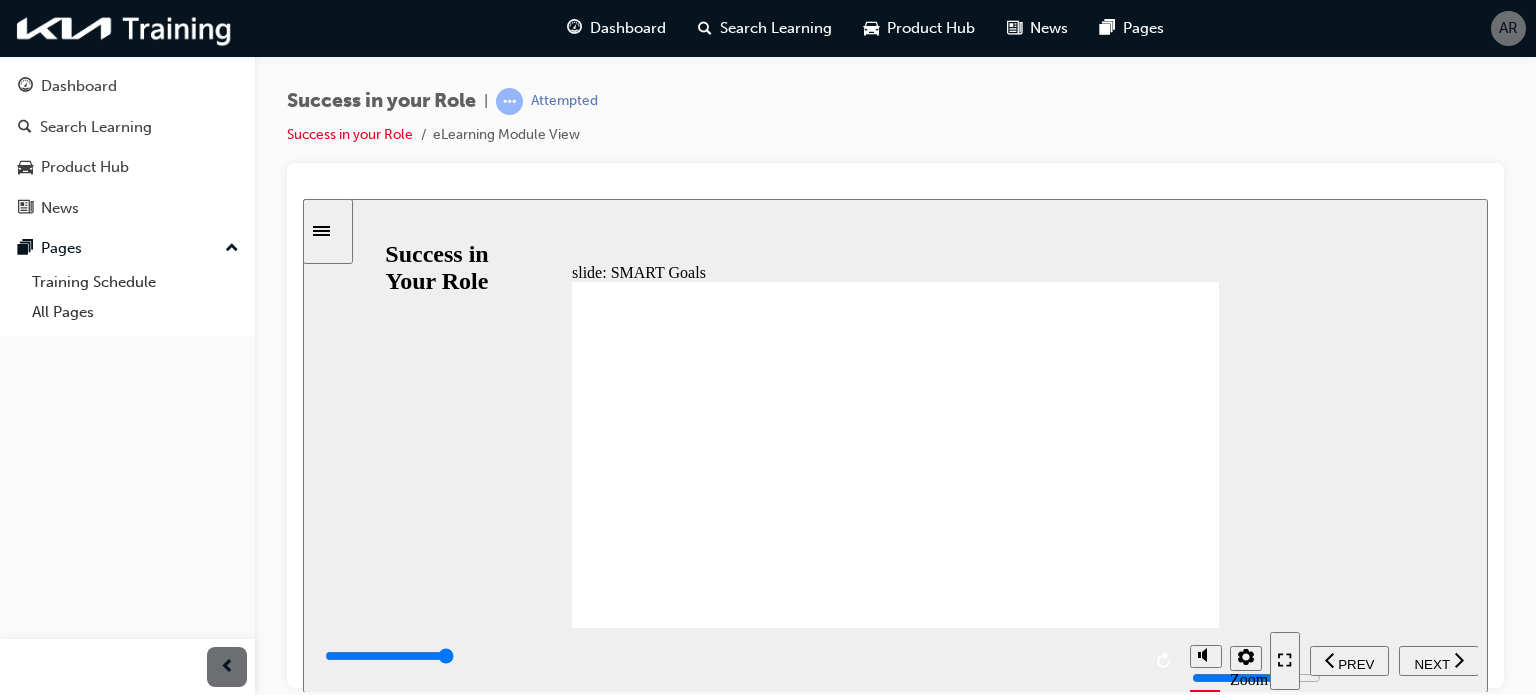 click 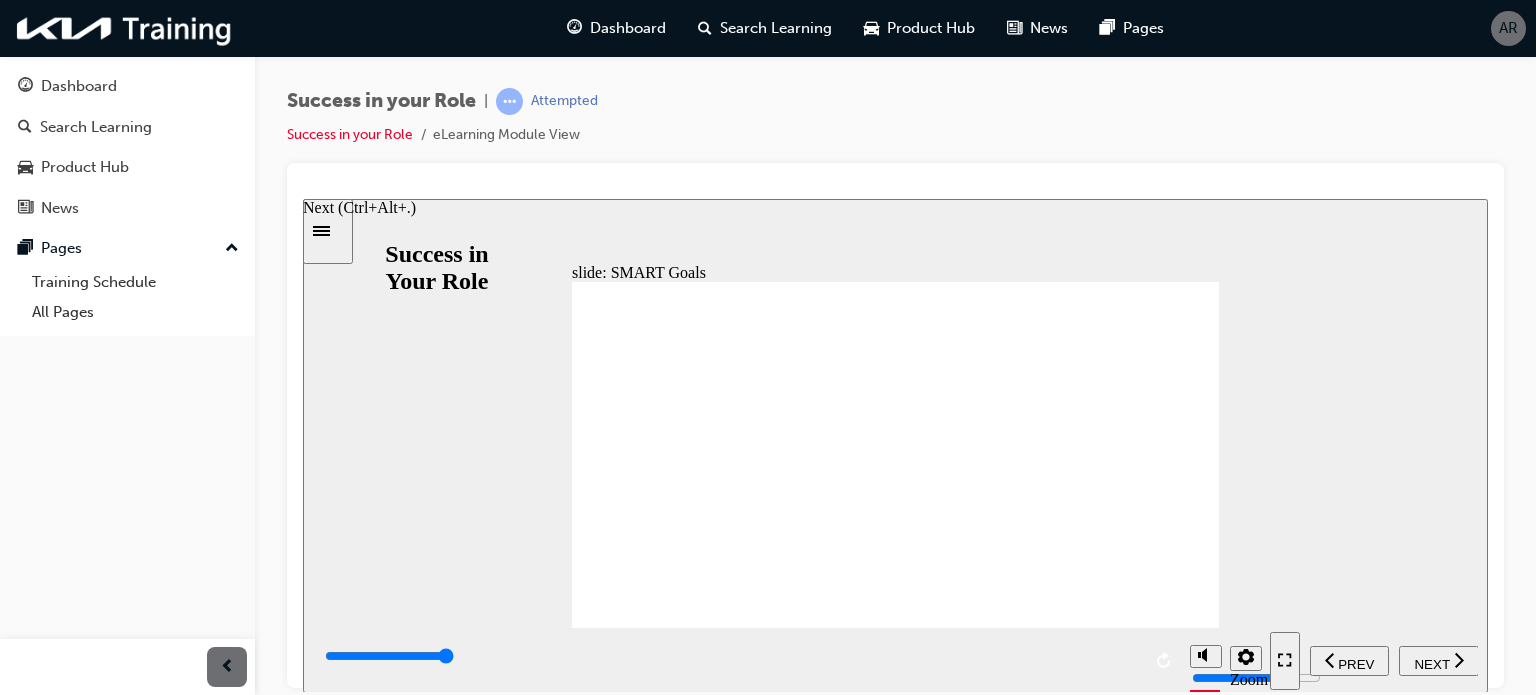 click on "NEXT" at bounding box center [1431, 663] 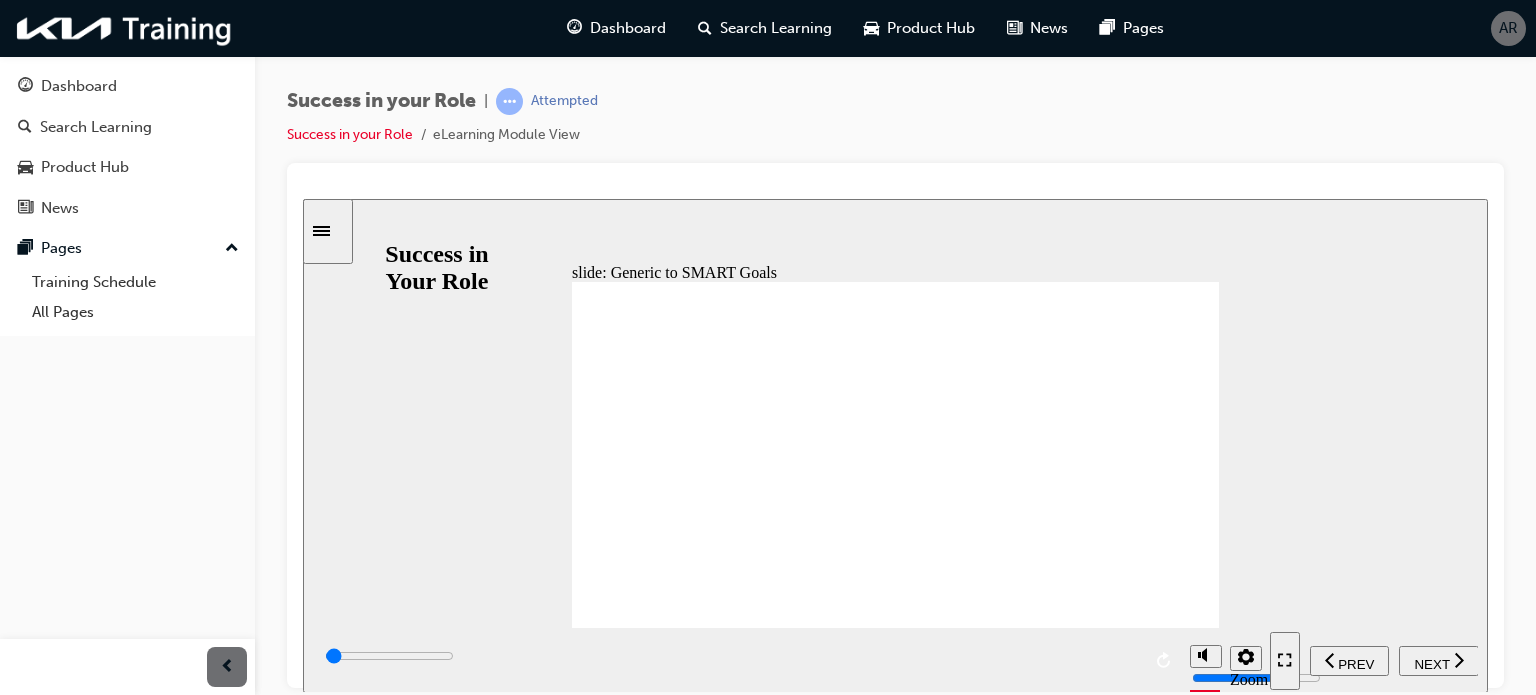 click 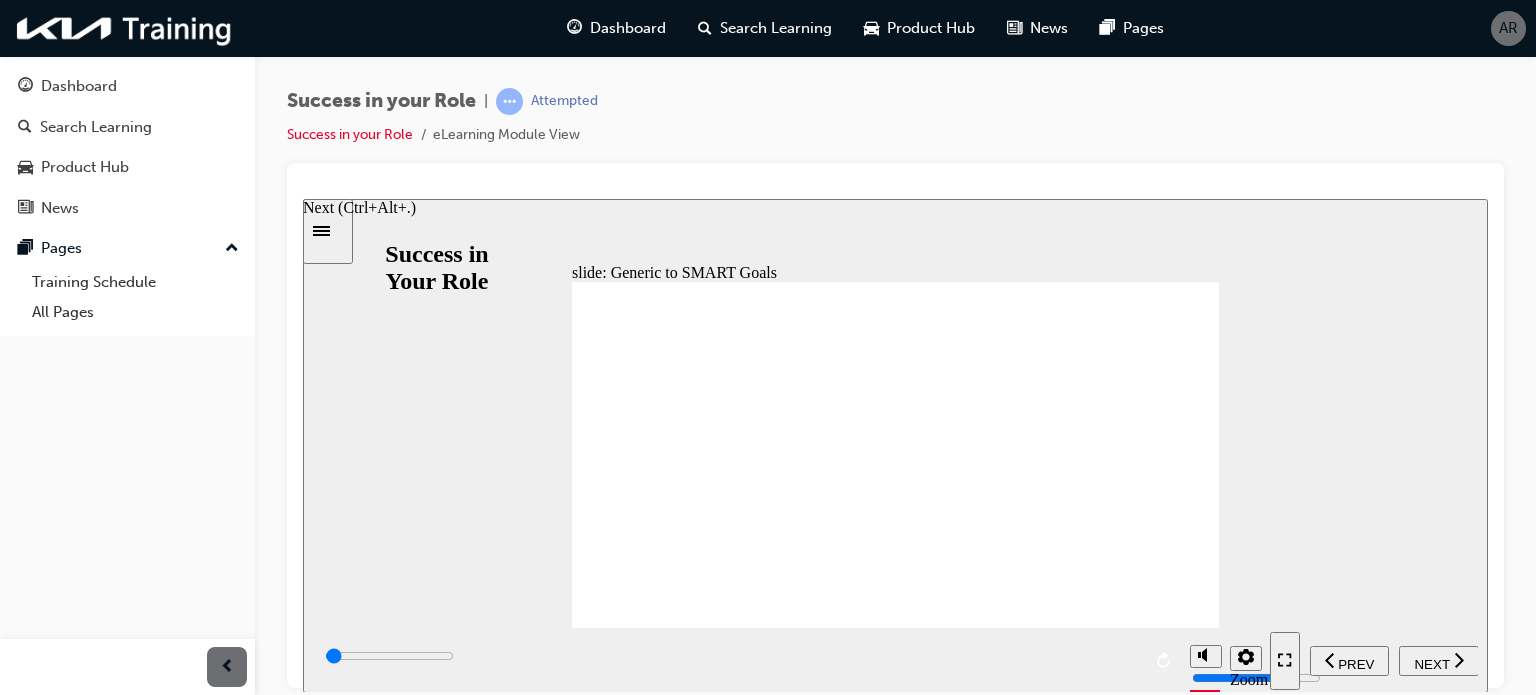 click on "NEXT" at bounding box center [1431, 663] 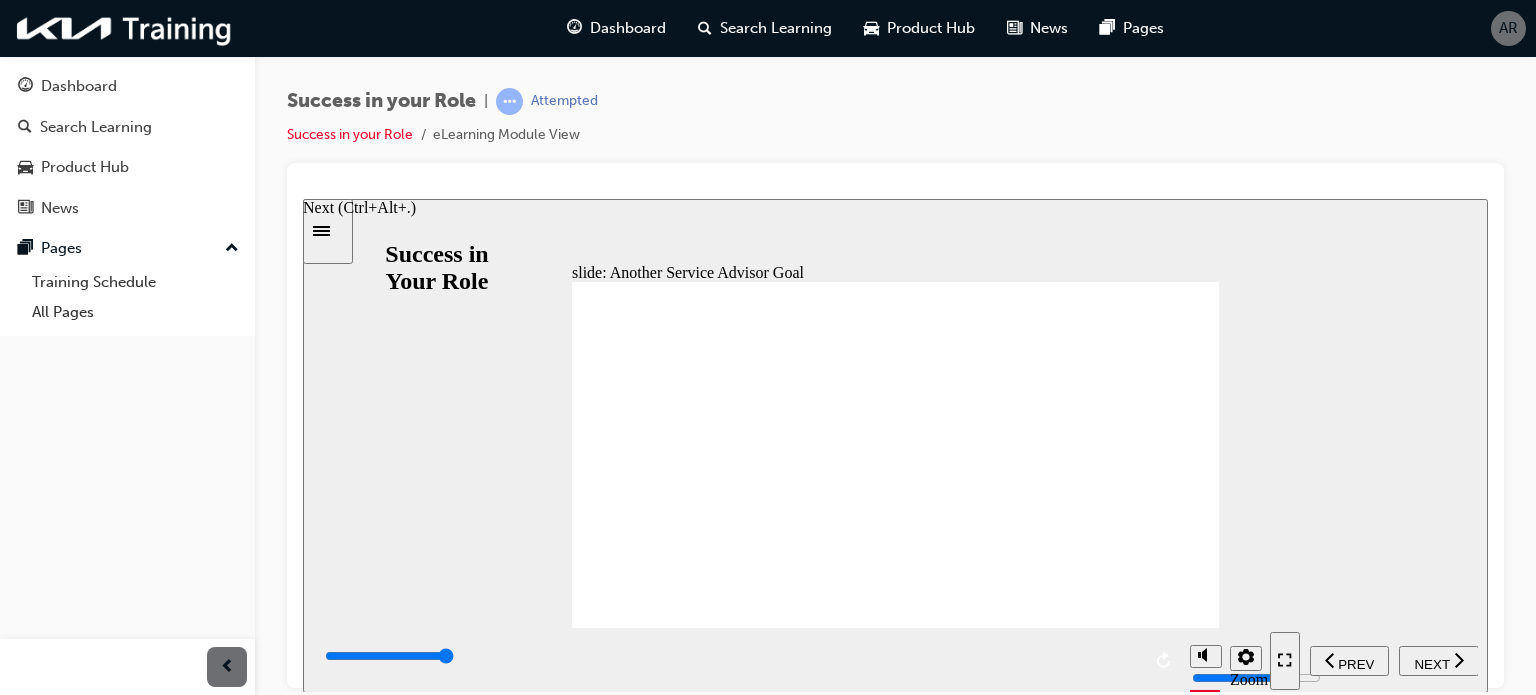click on "NEXT" at bounding box center (1431, 663) 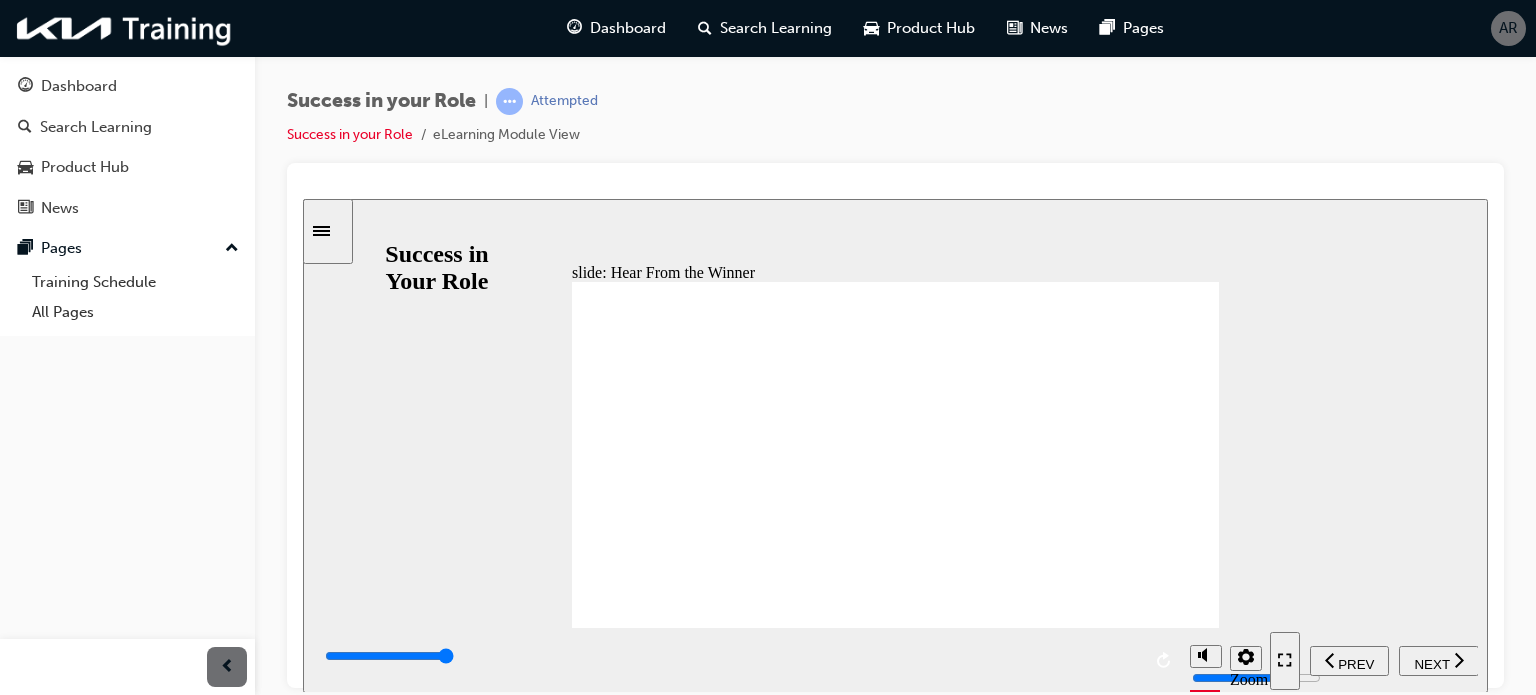 click 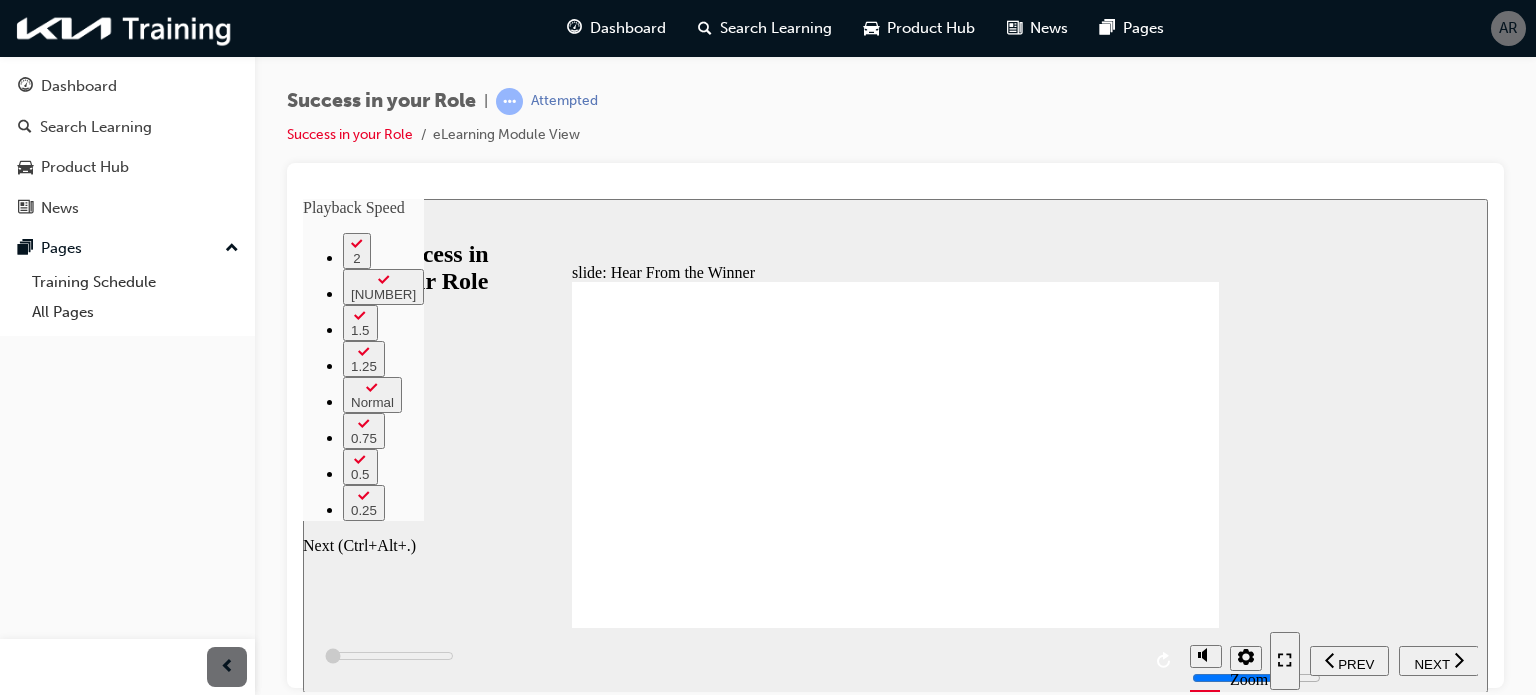 click on "NEXT" at bounding box center (1439, 660) 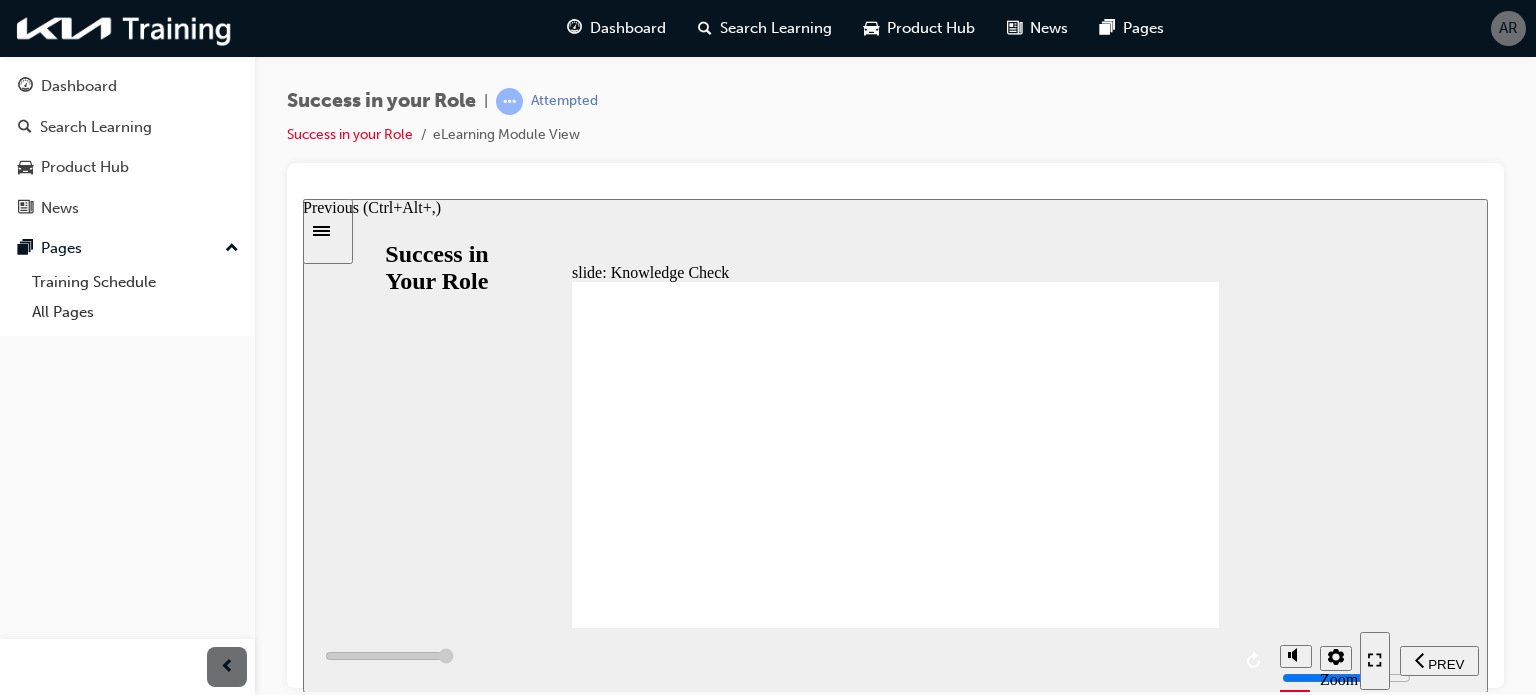 type on "7000" 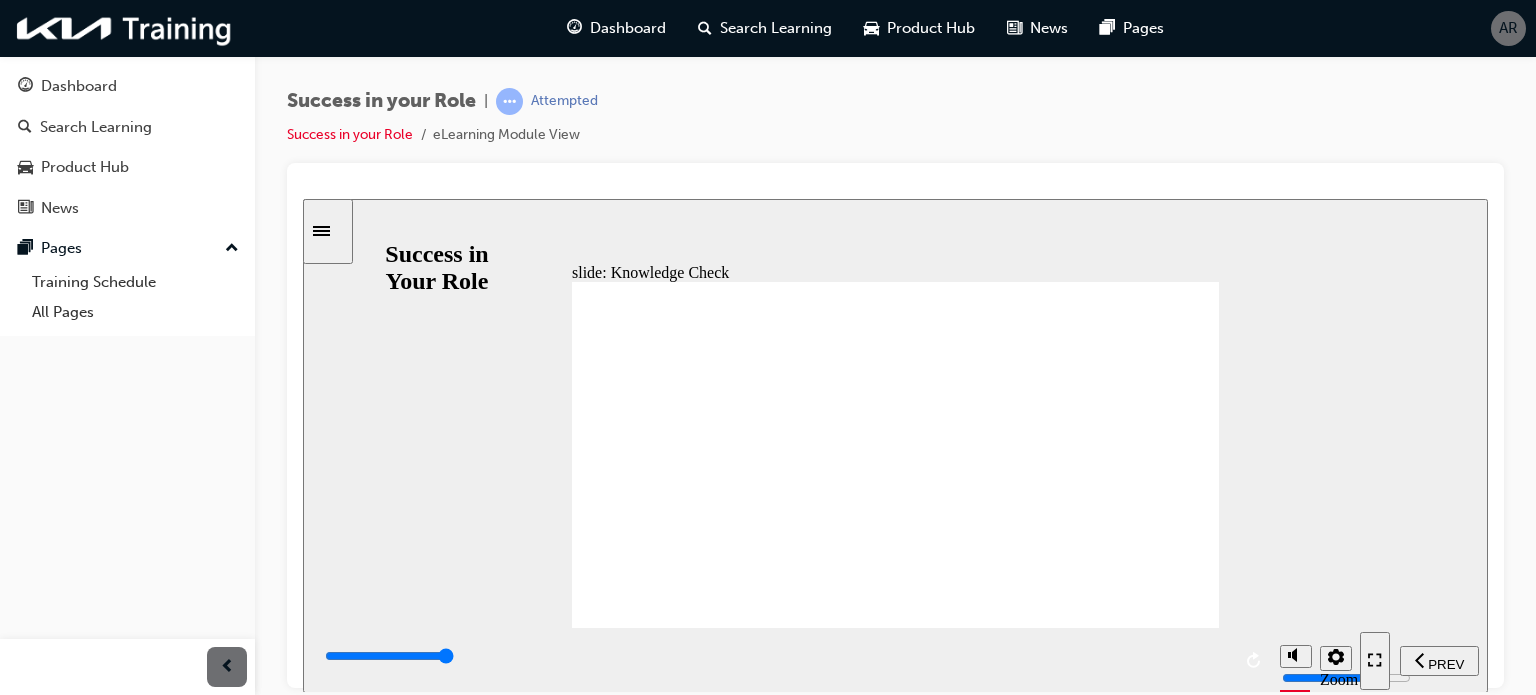 click at bounding box center [895, 1385] 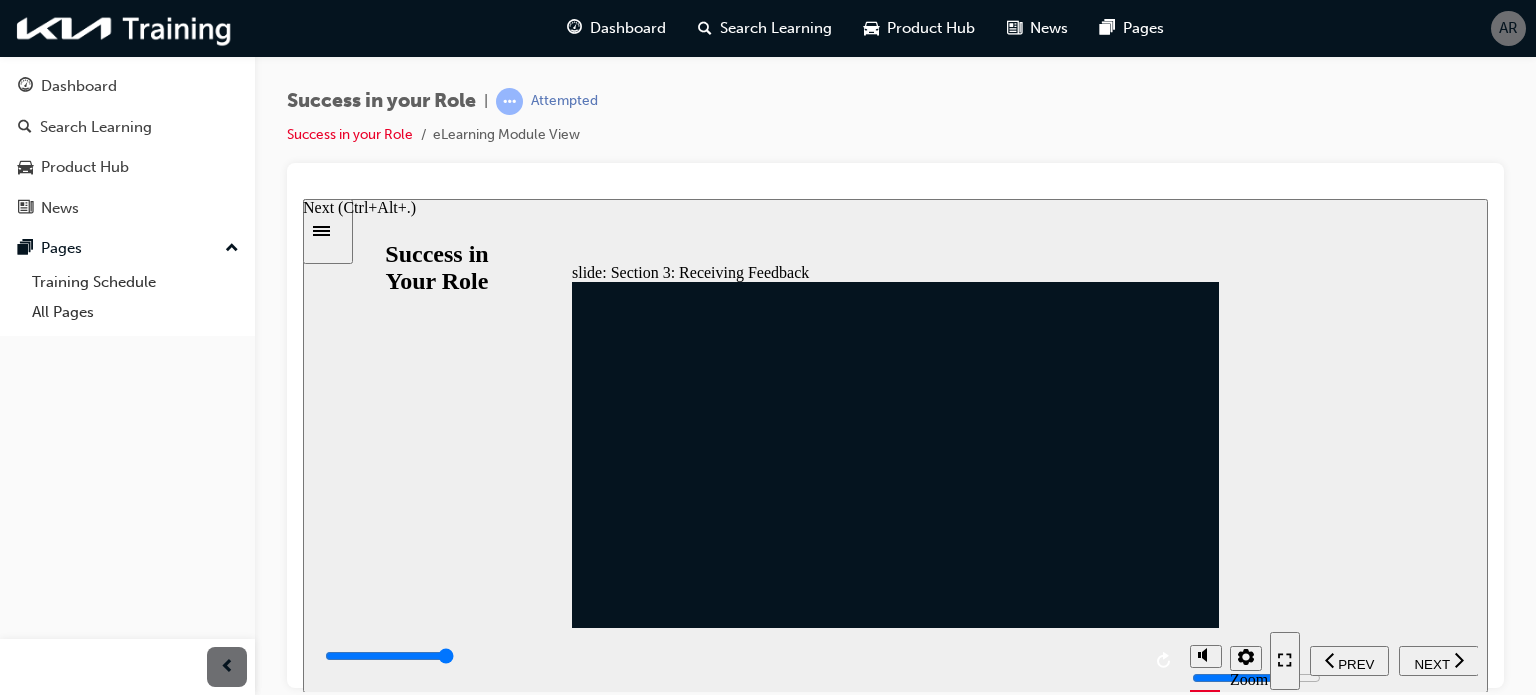 click on "NEXT" at bounding box center (1431, 663) 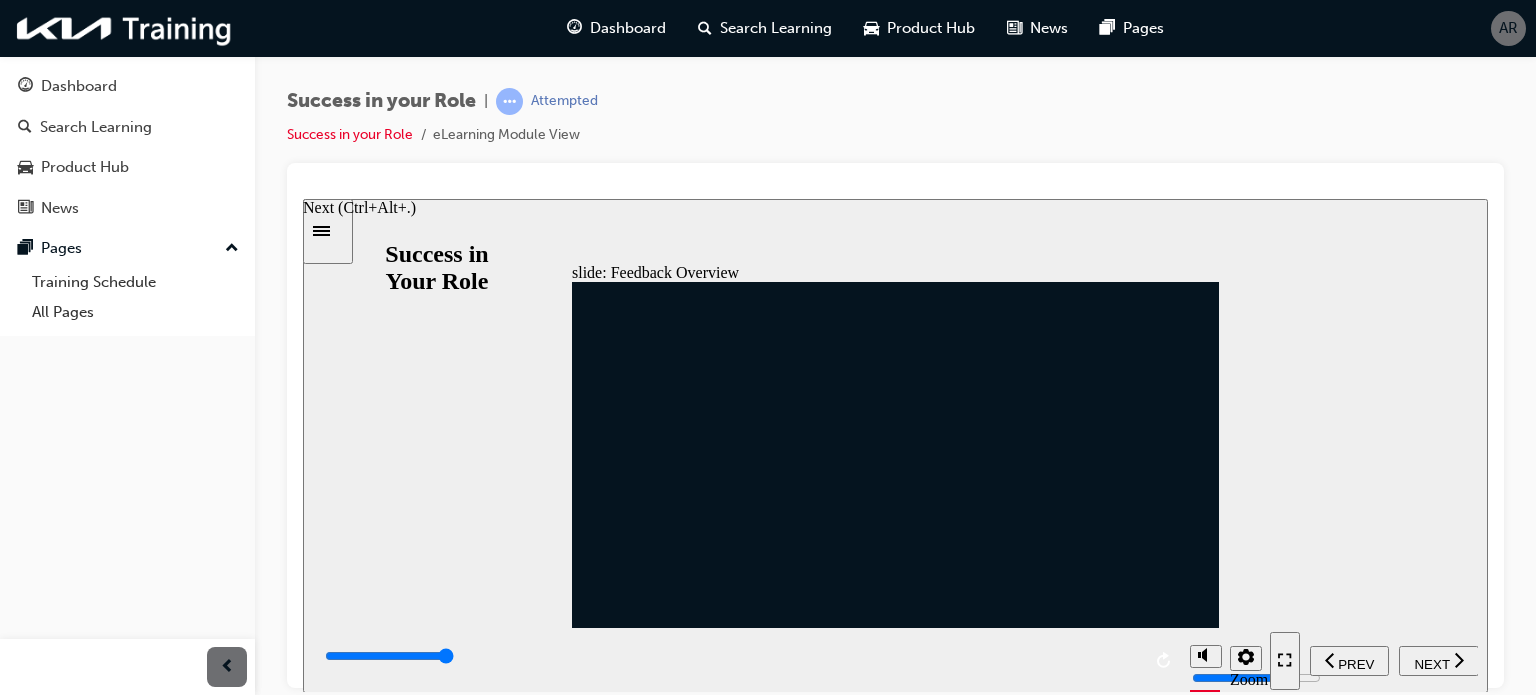 click on "NEXT" at bounding box center [1431, 663] 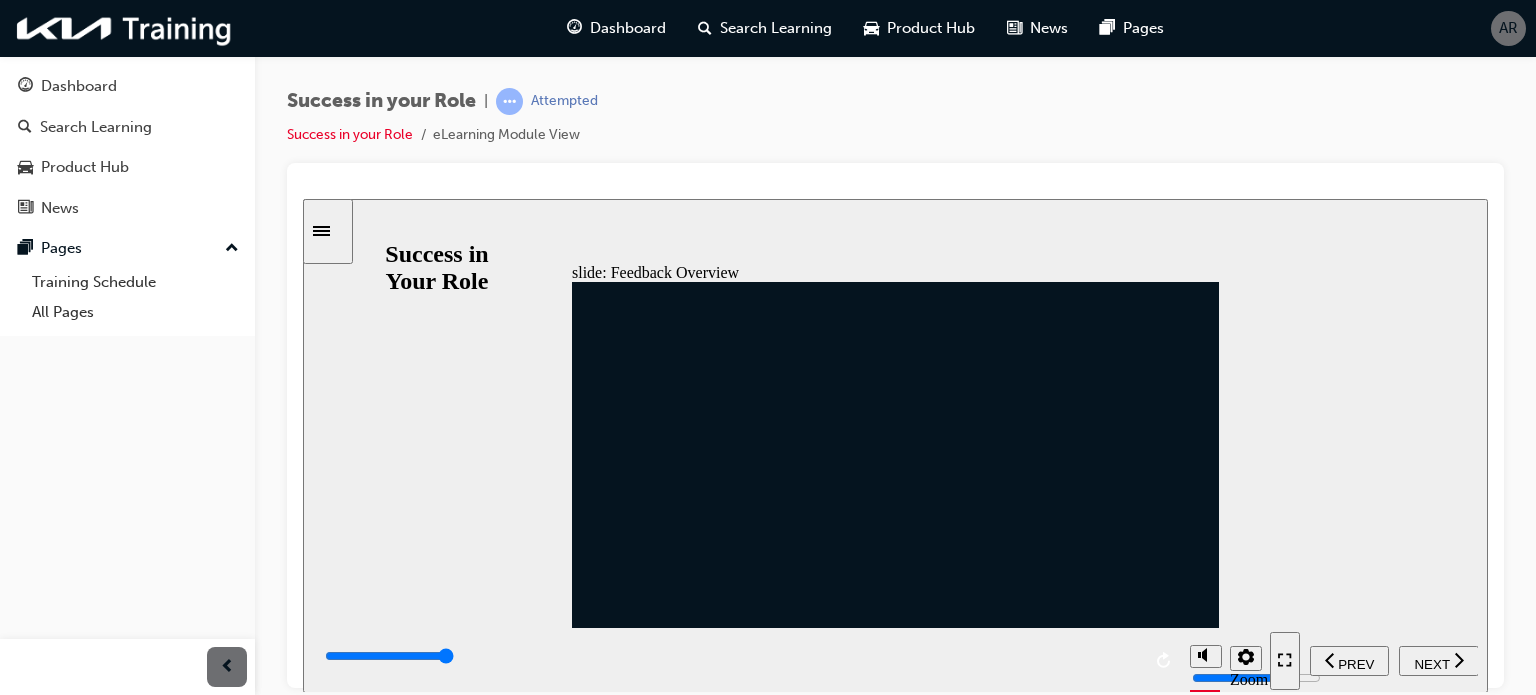 click 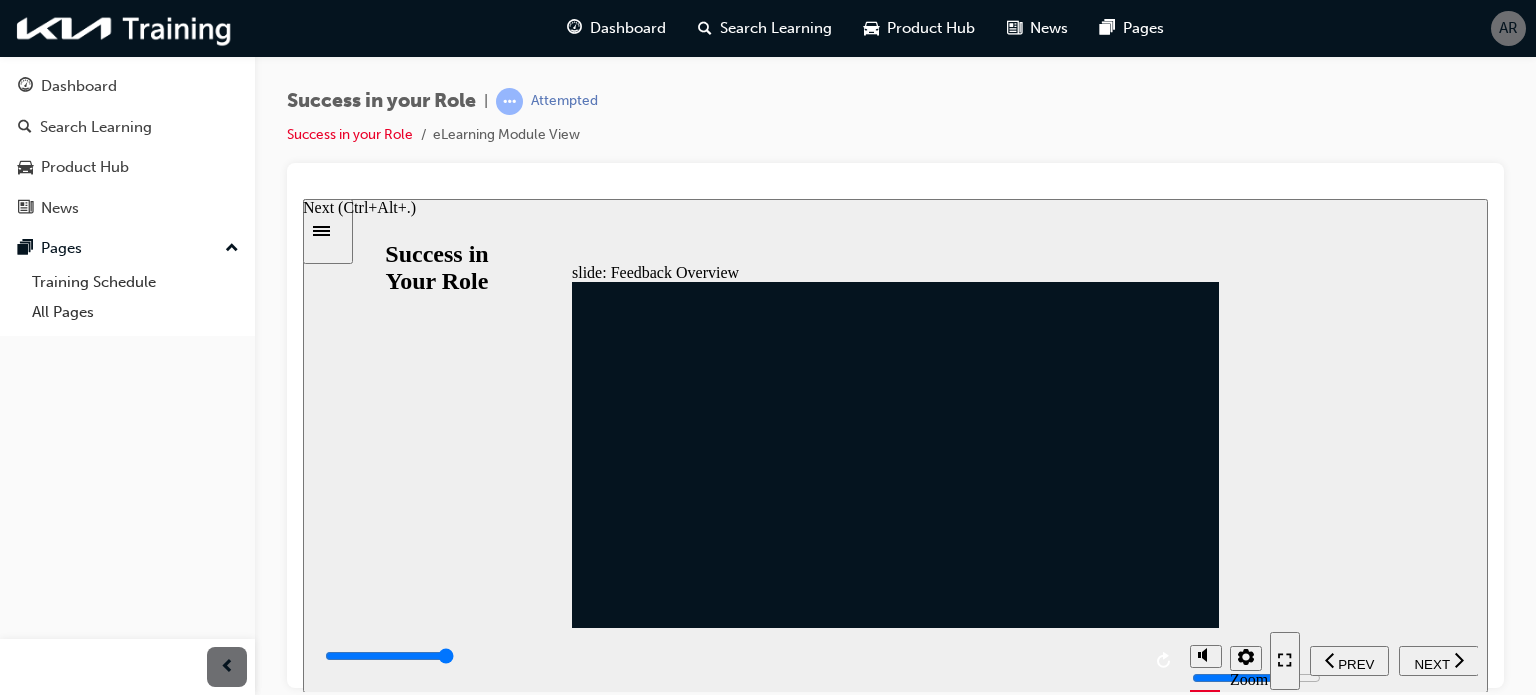 click on "NEXT" at bounding box center (1439, 660) 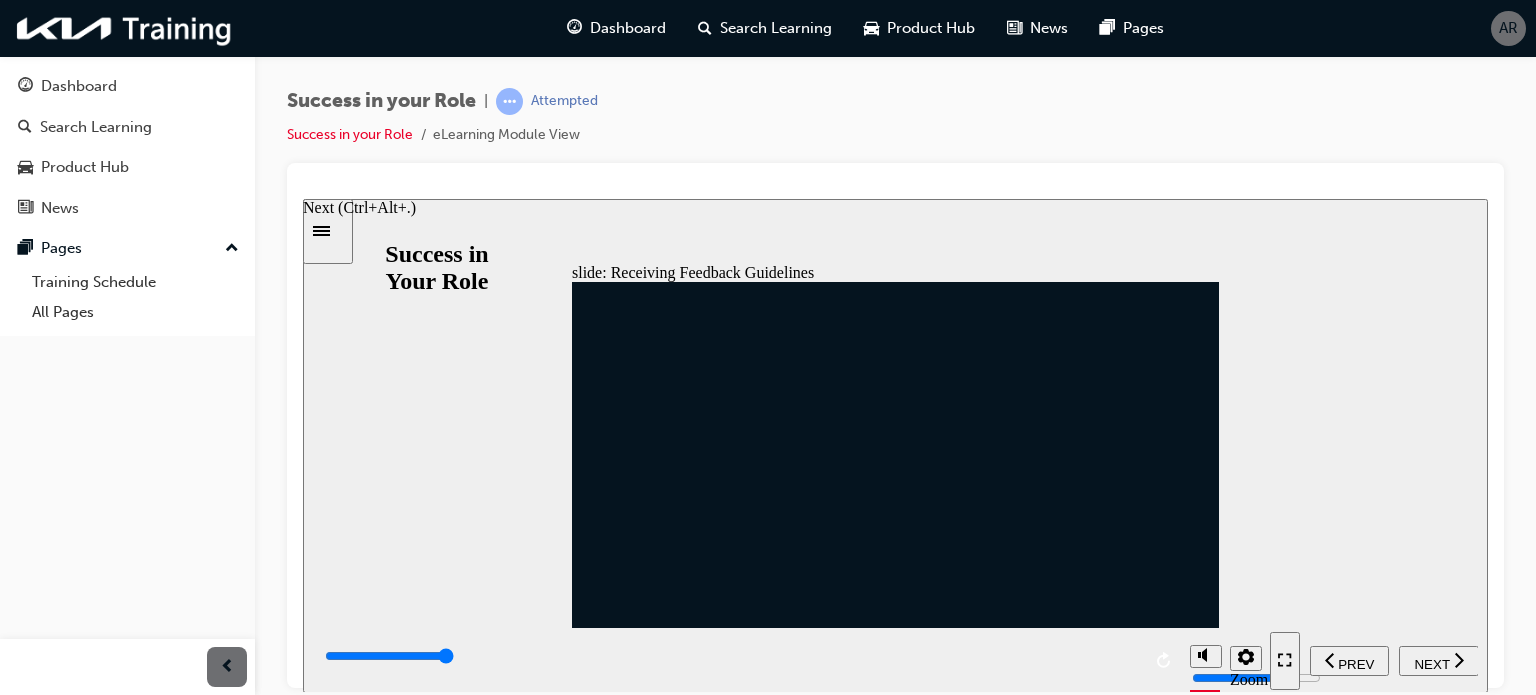 click on "NEXT" at bounding box center (1431, 663) 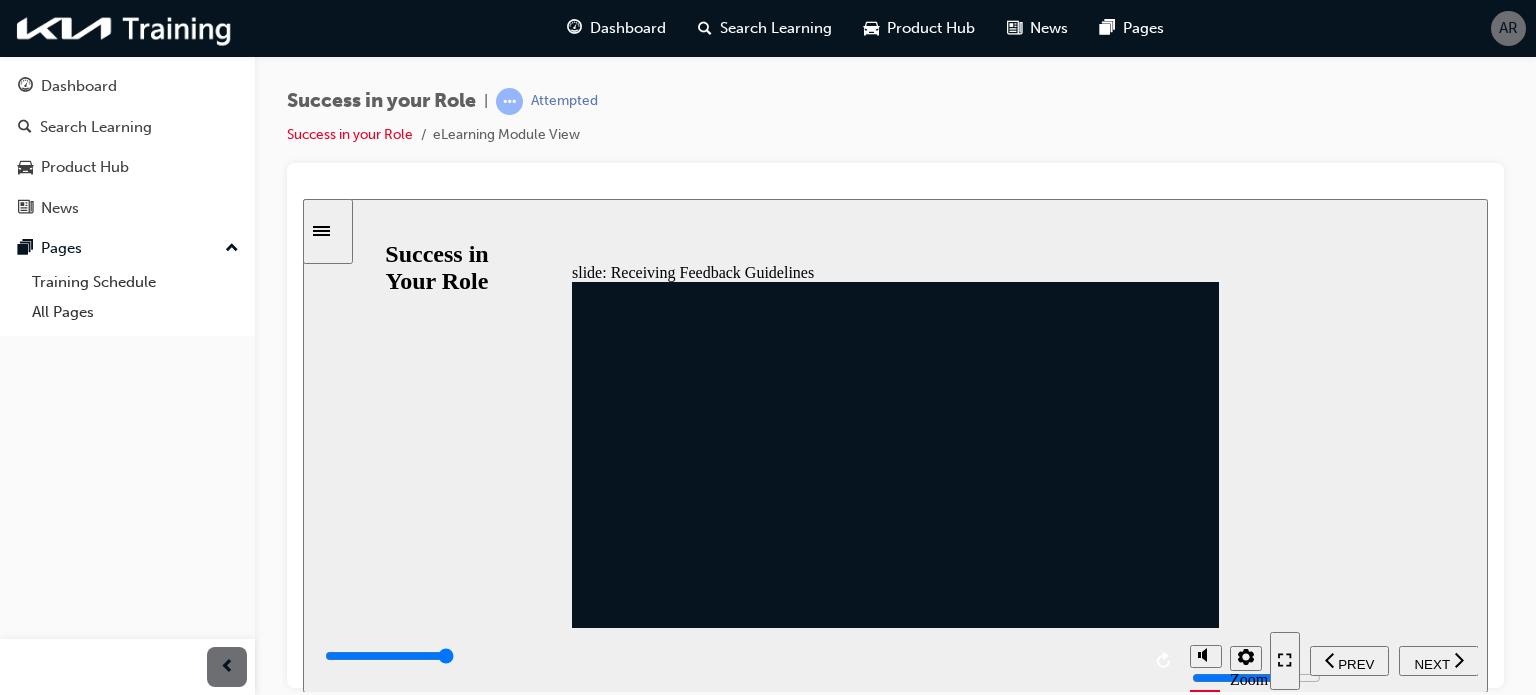 click 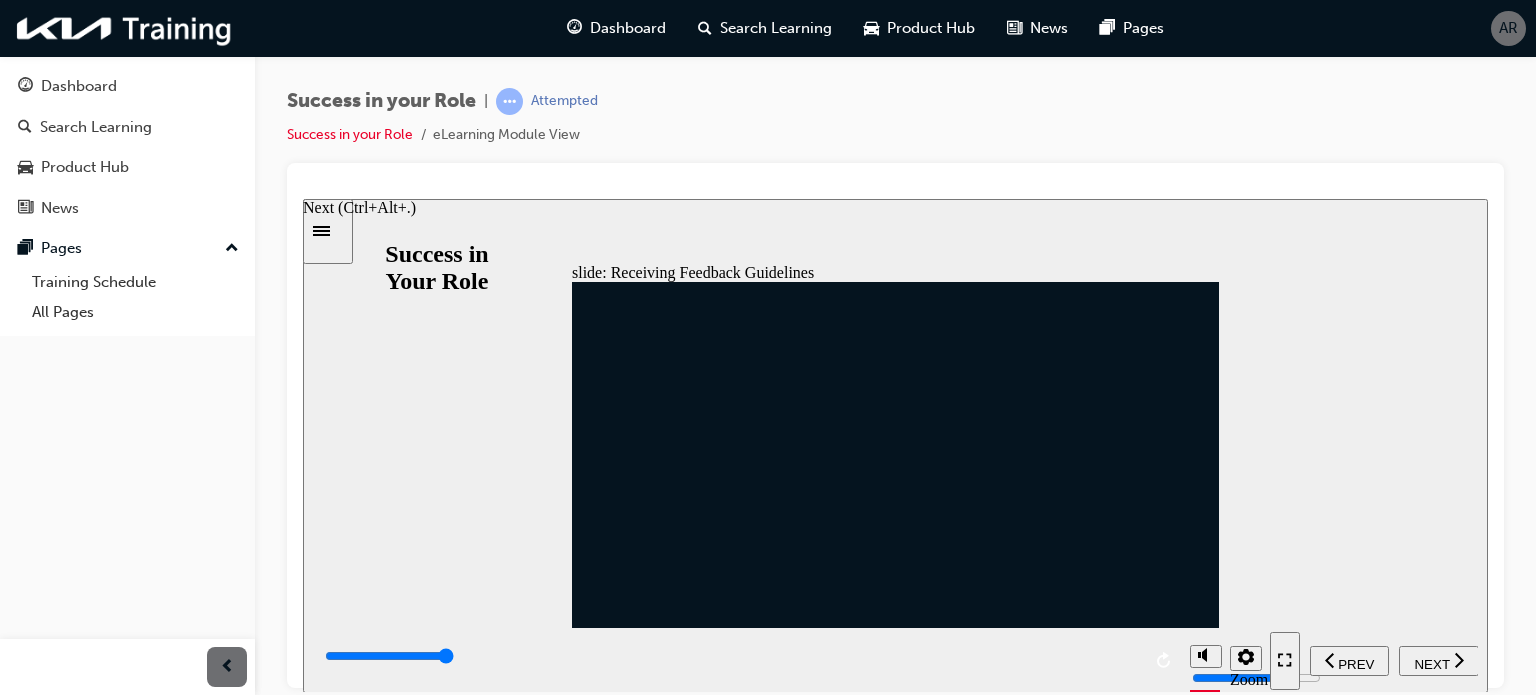 click on "NEXT" at bounding box center [1431, 663] 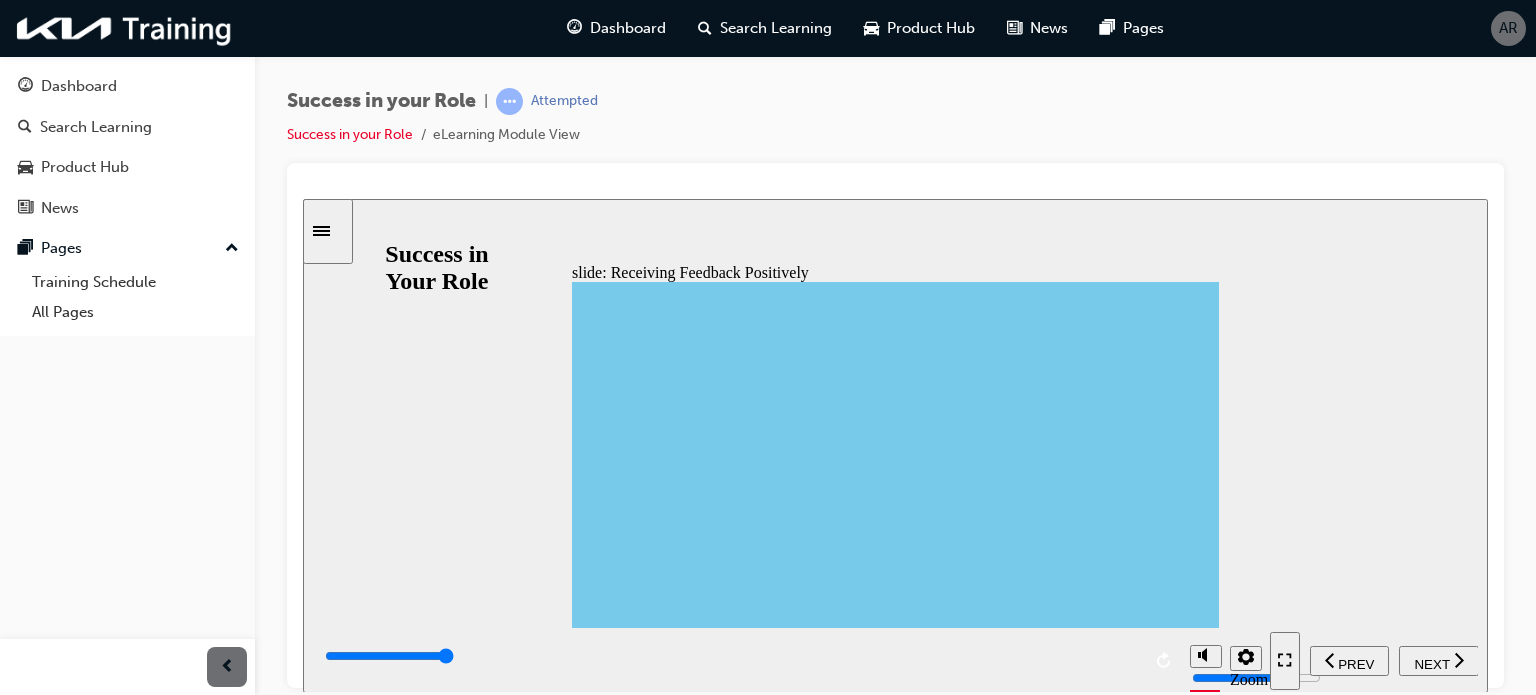 click 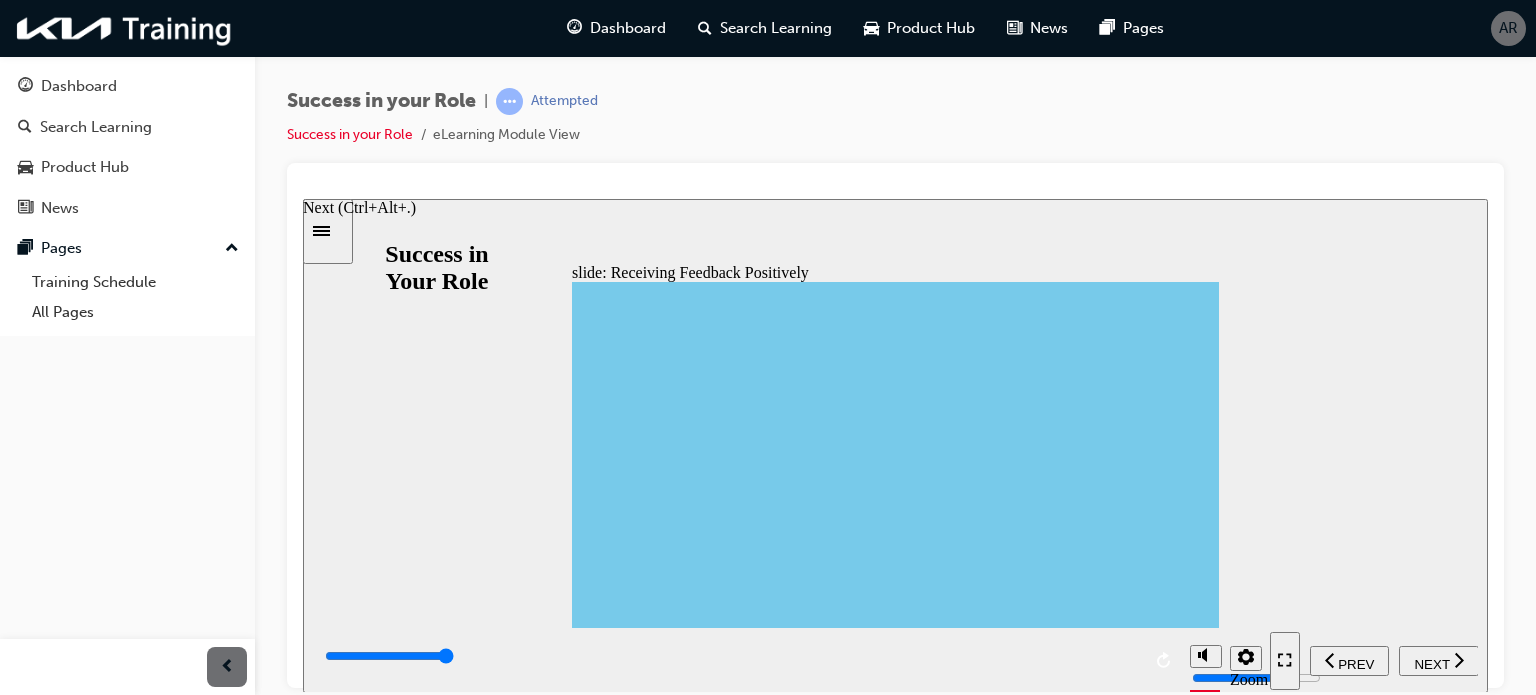 click on "NEXT" at bounding box center (1431, 663) 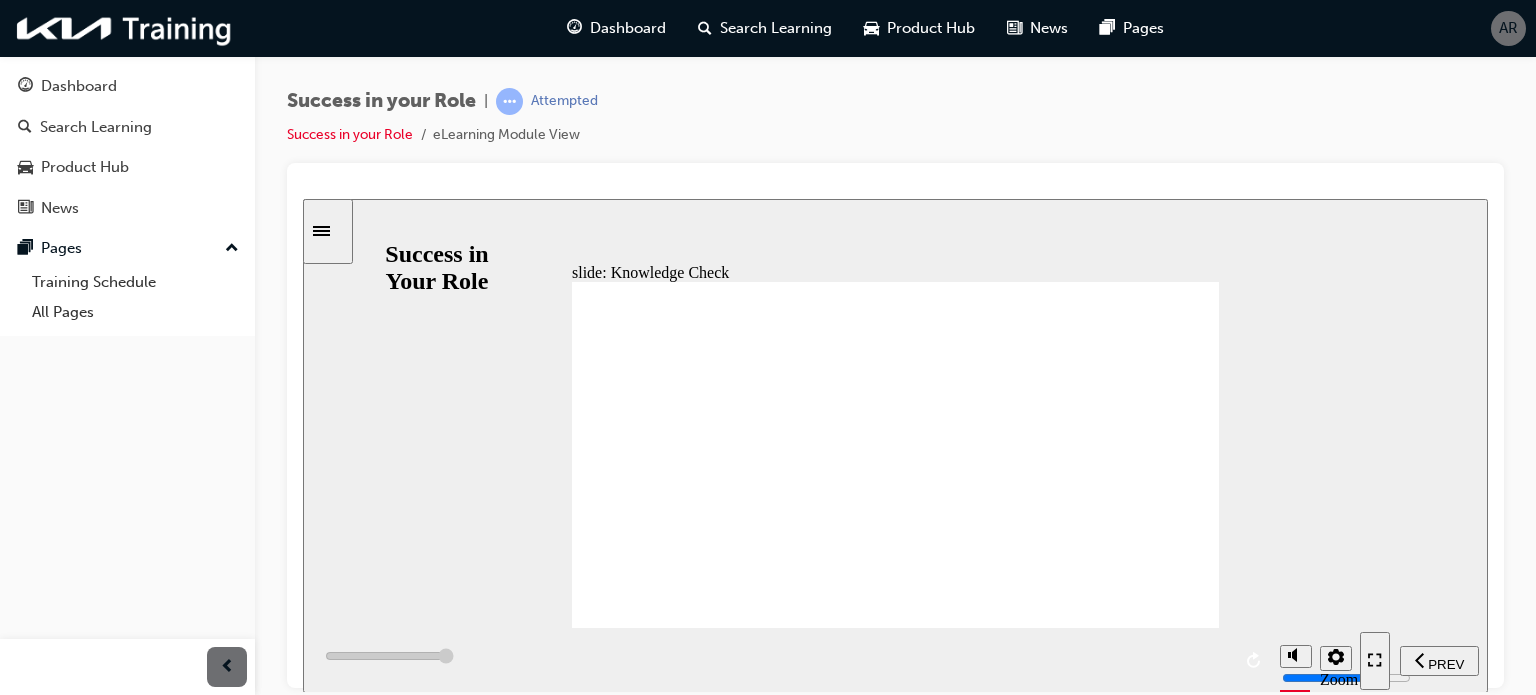 type on "7000" 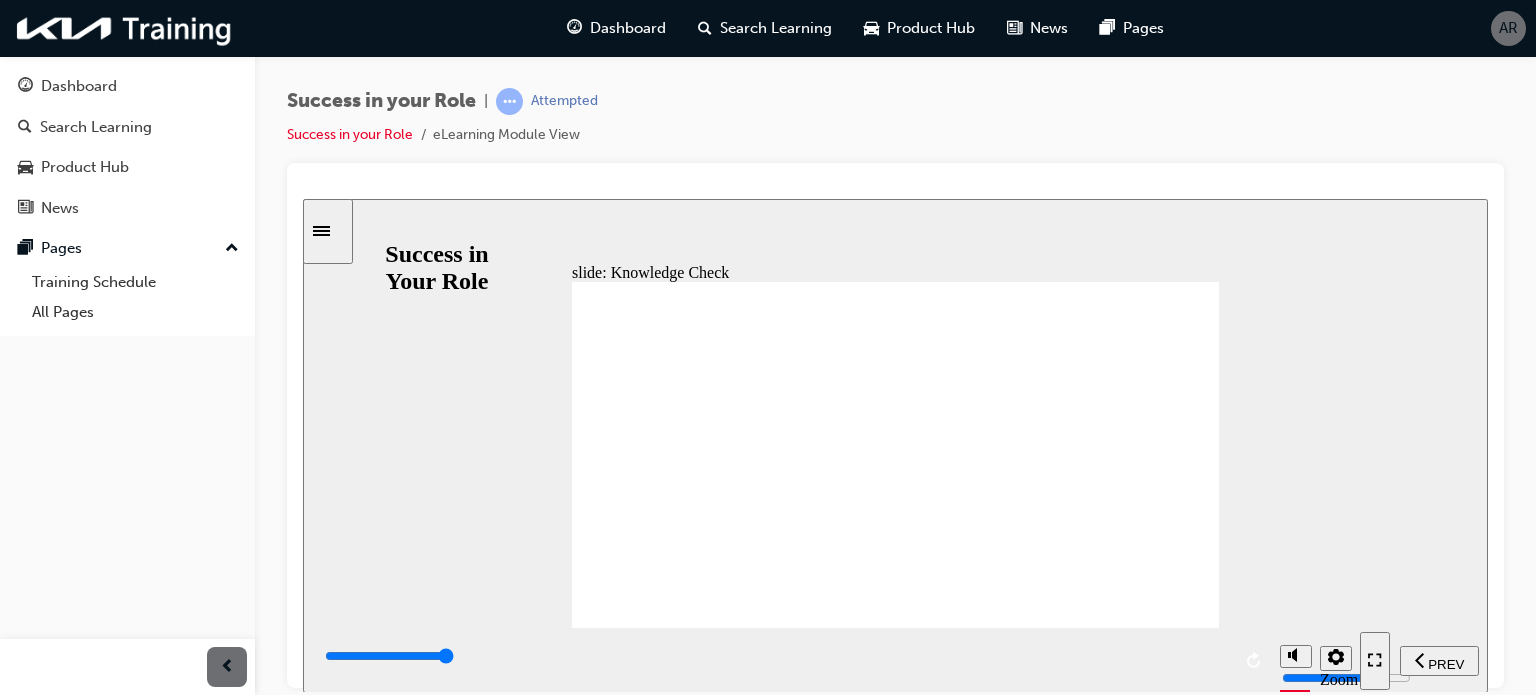 click 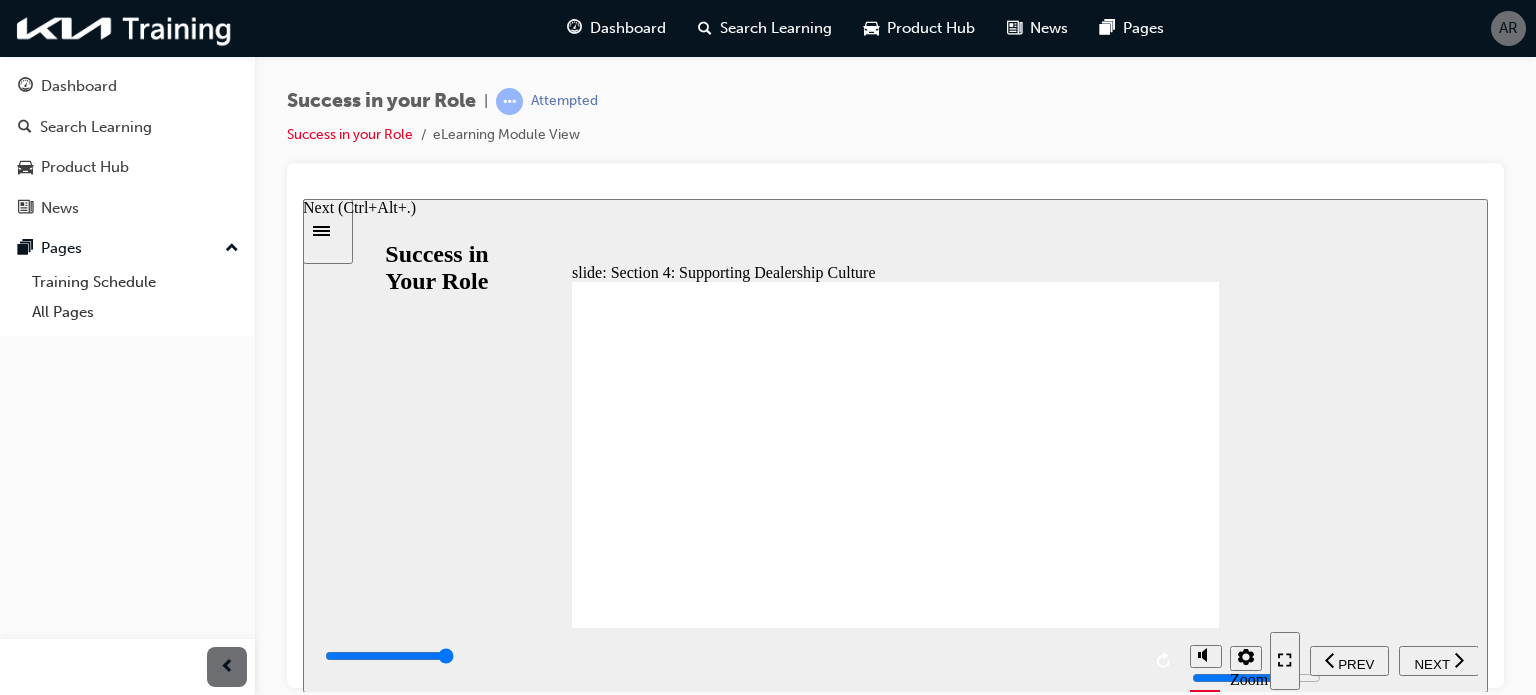 click on "NEXT" at bounding box center (1431, 663) 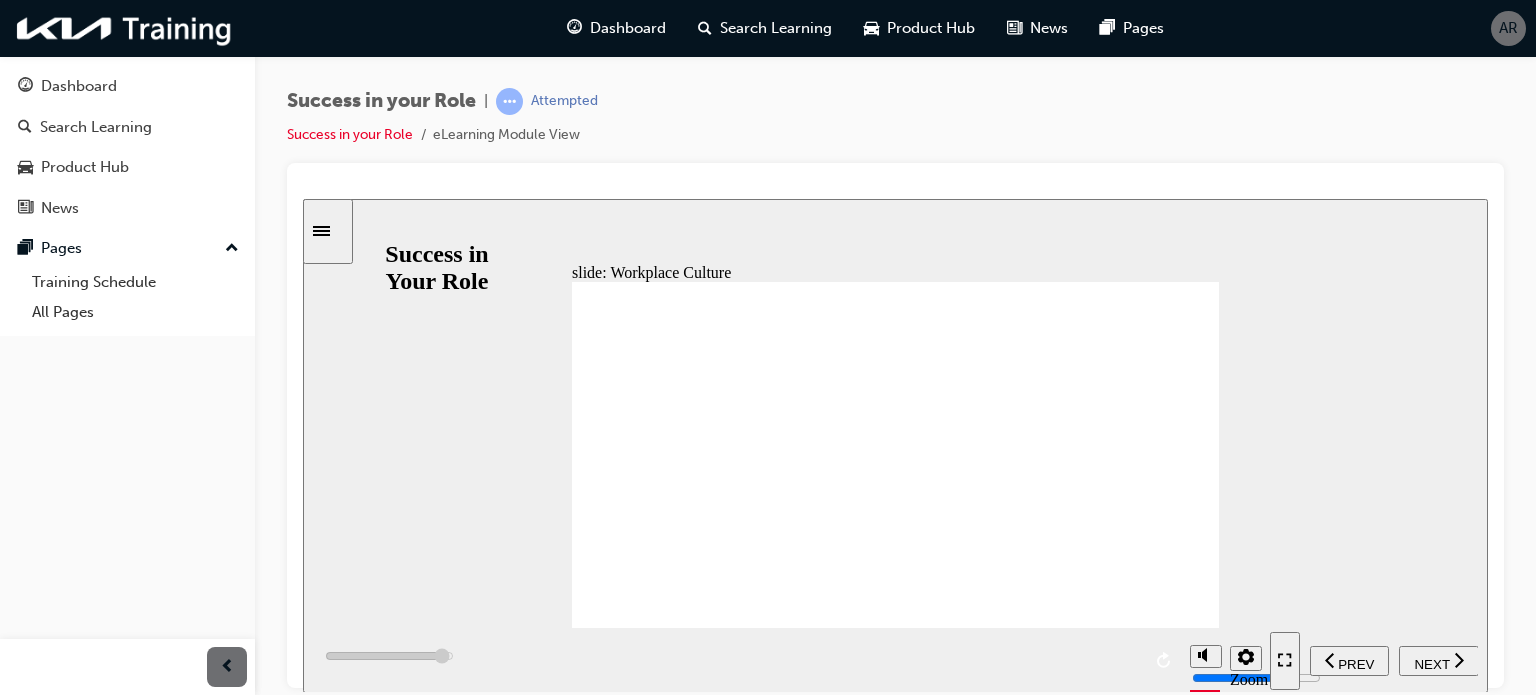 click on "PREV NEXT
SUBMIT" at bounding box center (1374, 659) 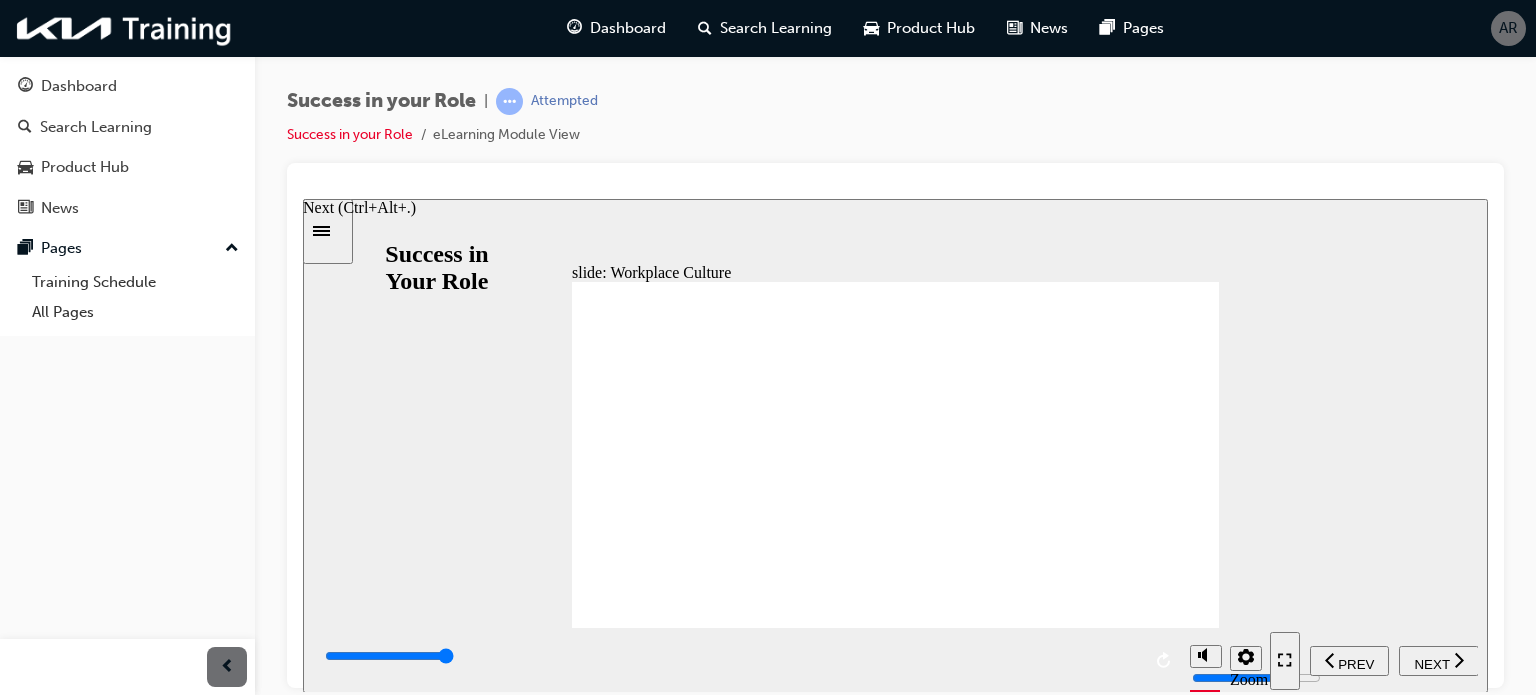 click on "NEXT" at bounding box center [1431, 663] 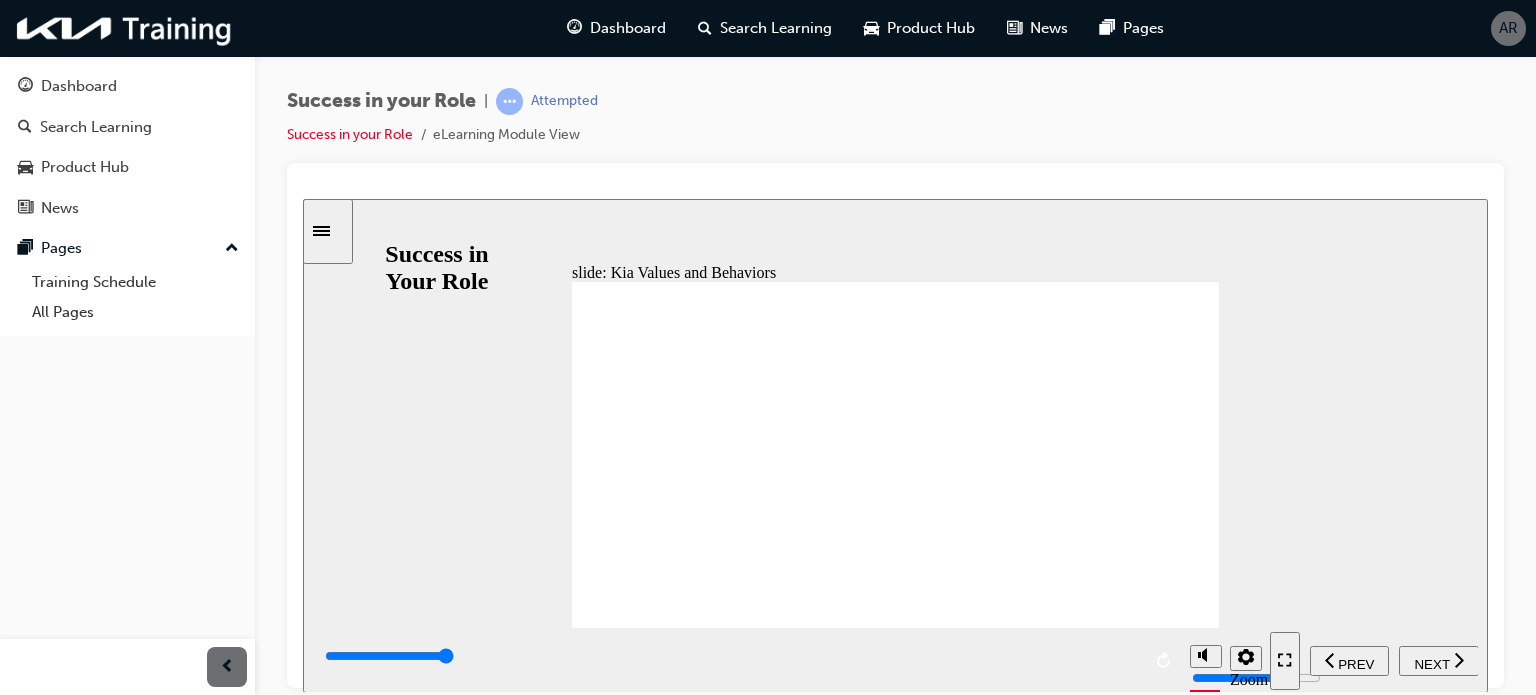 click 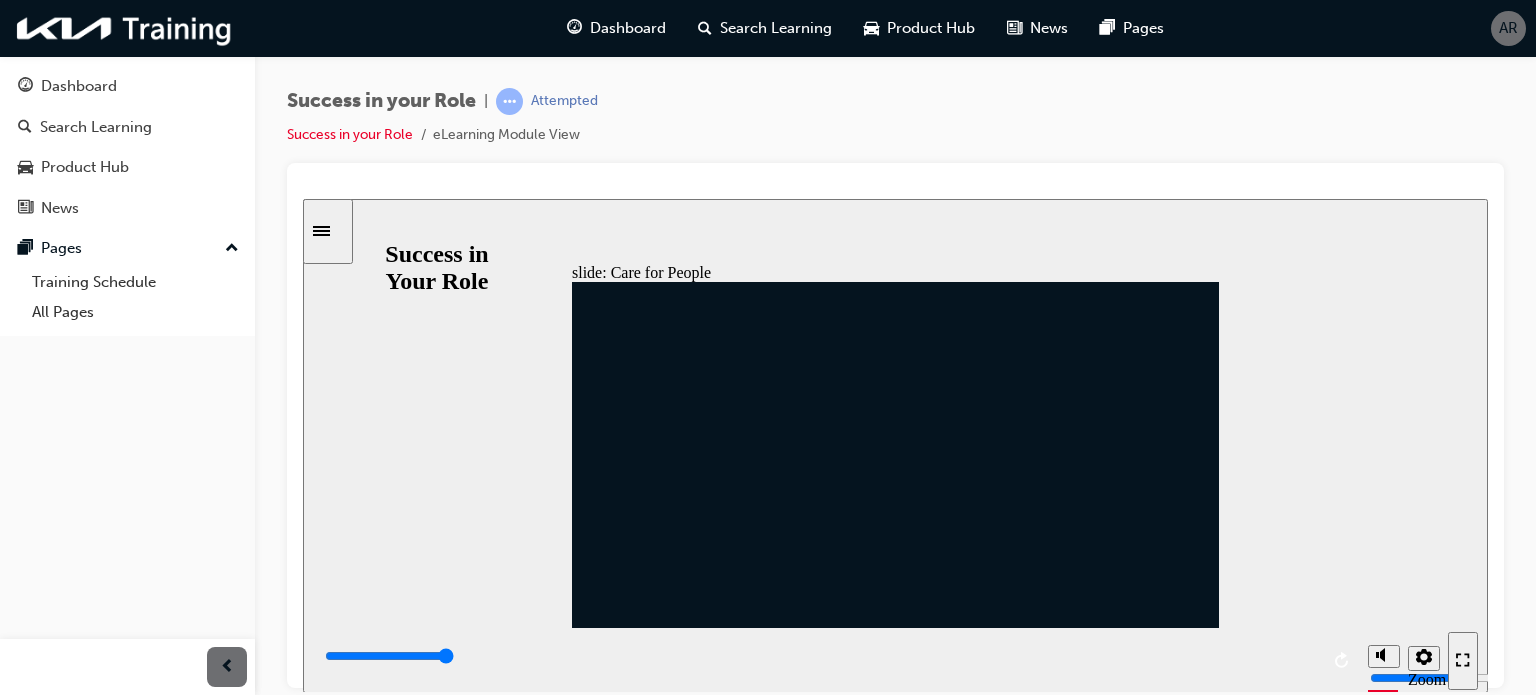click 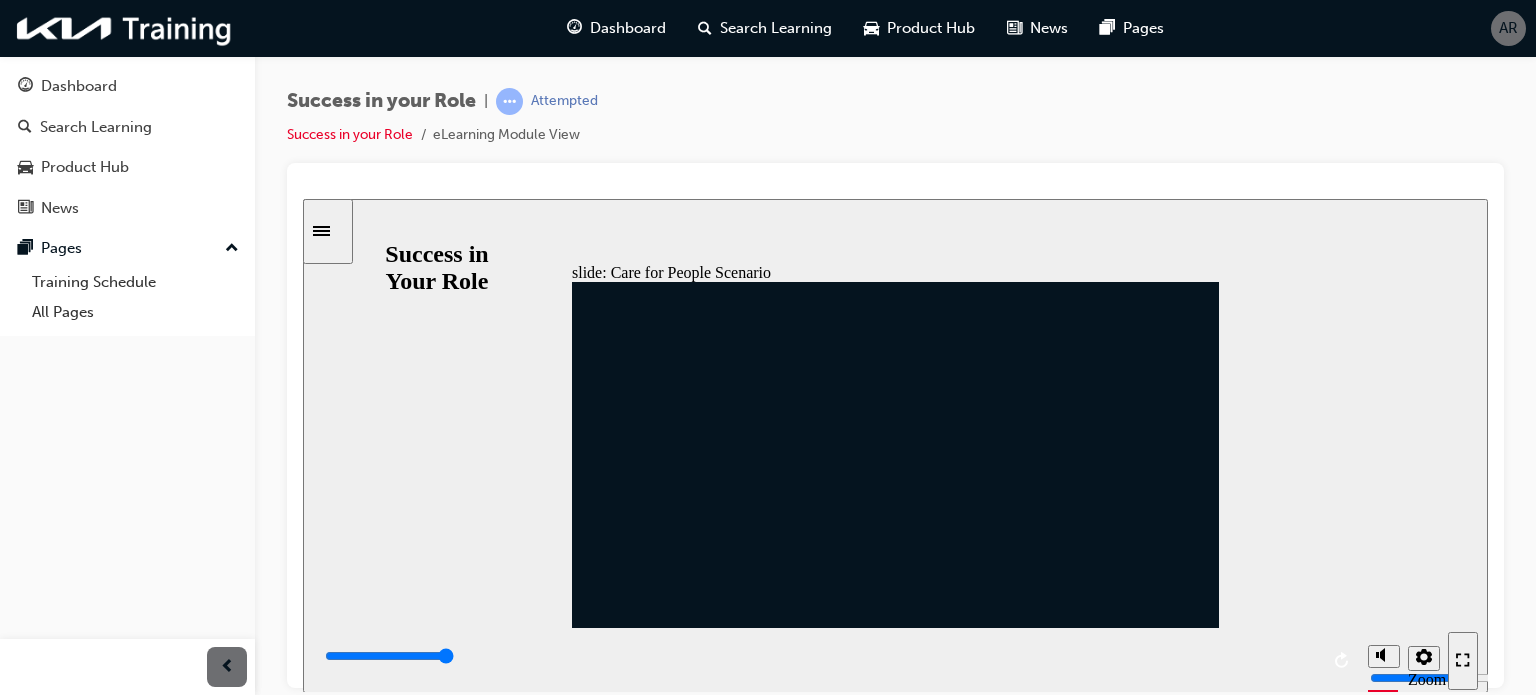 click 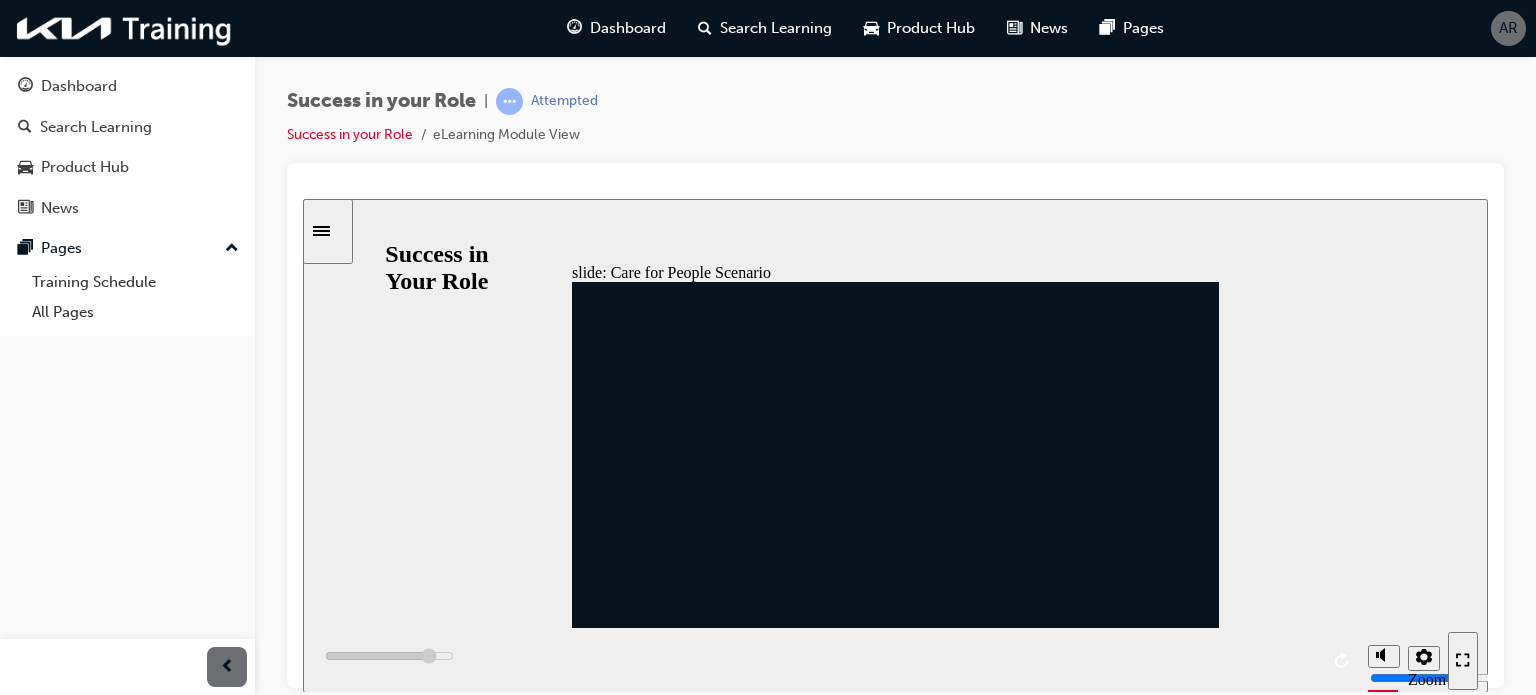 click 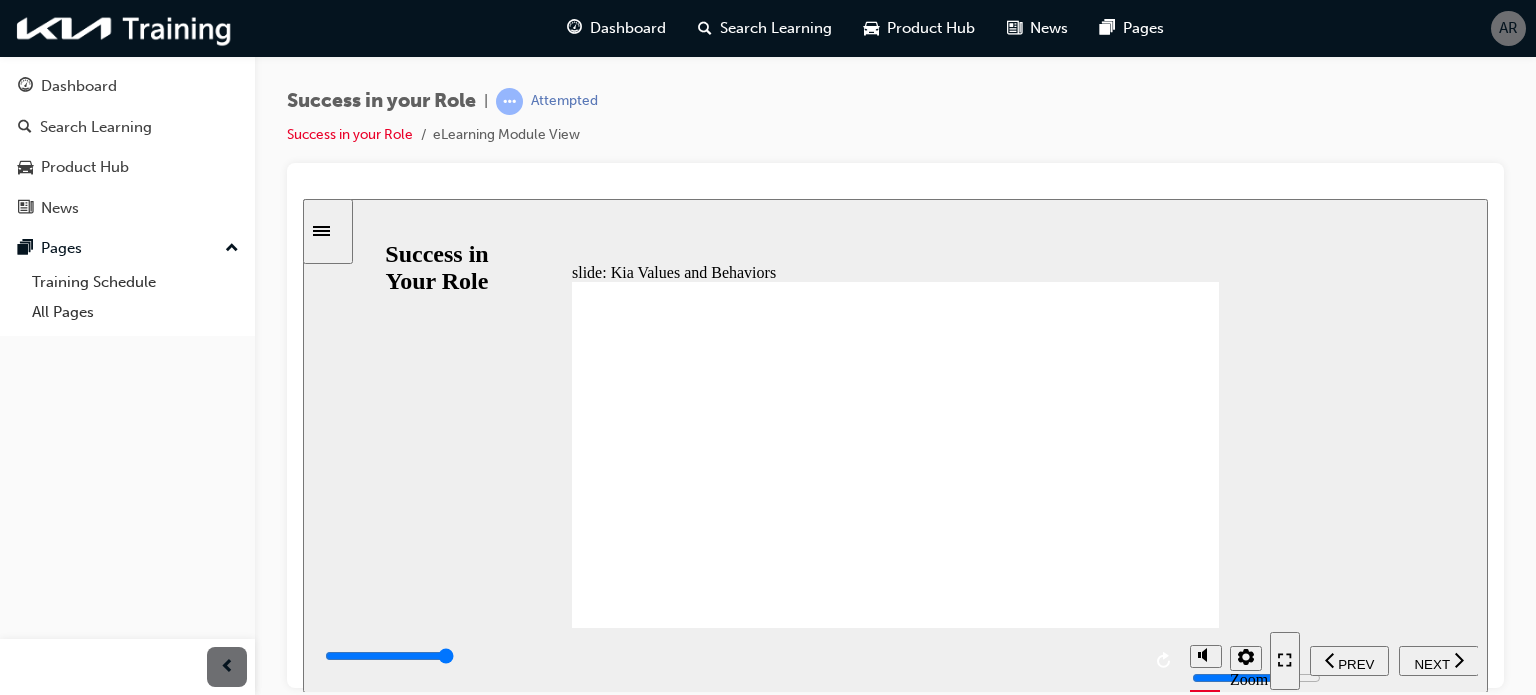 click 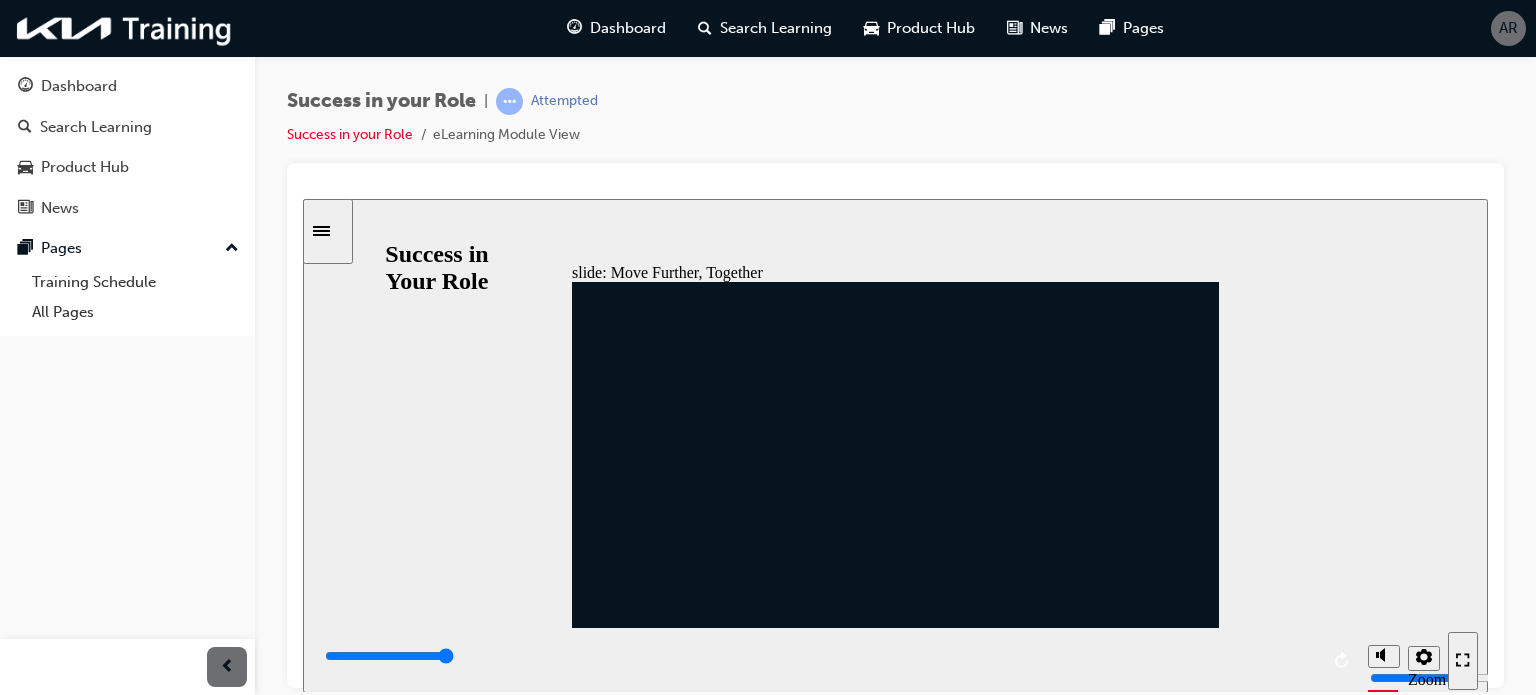 click 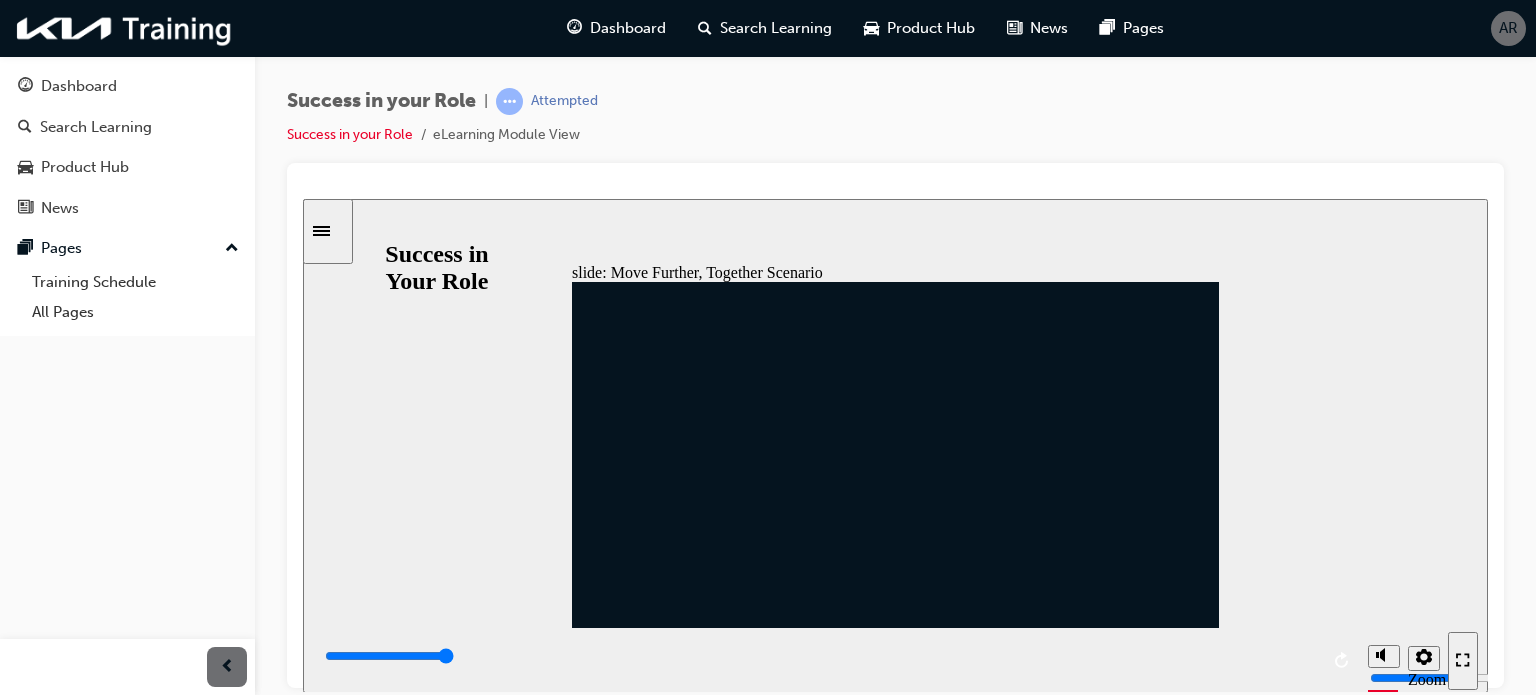 click 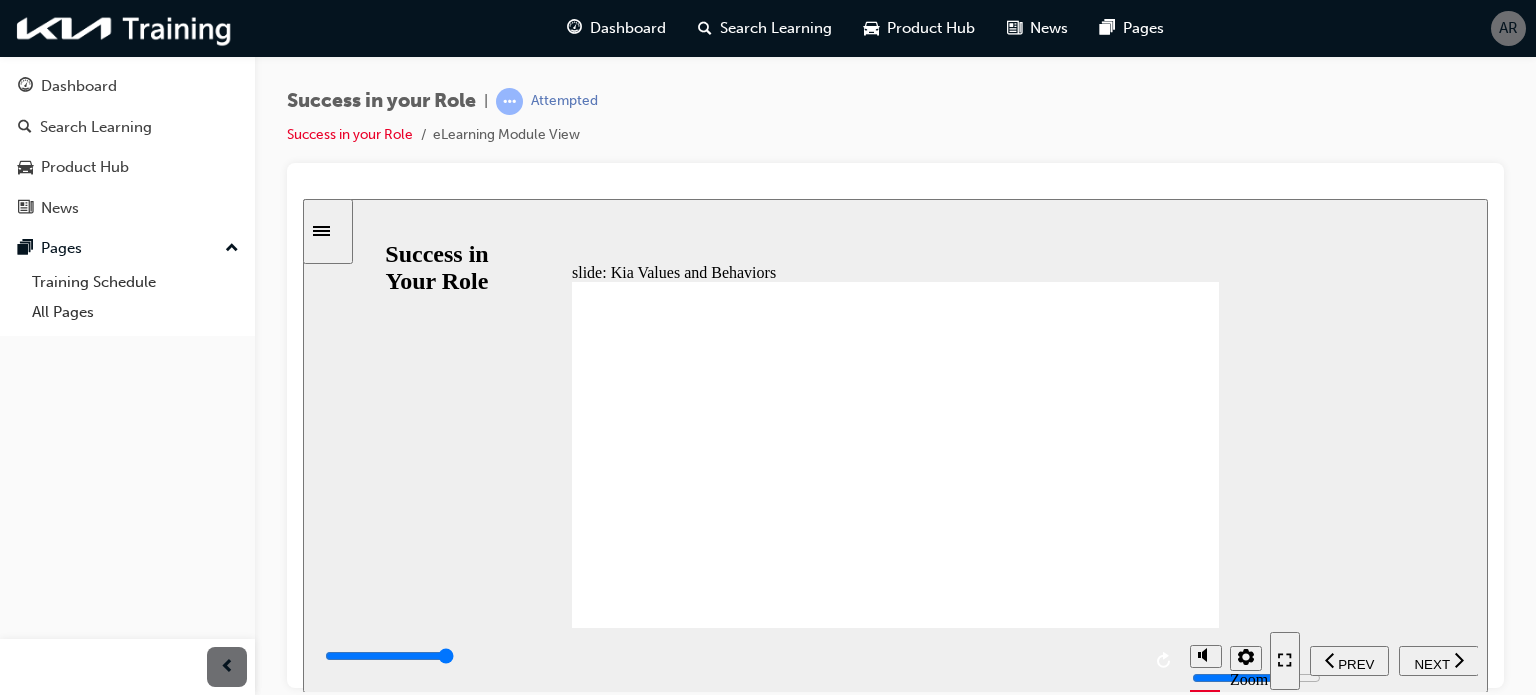 click 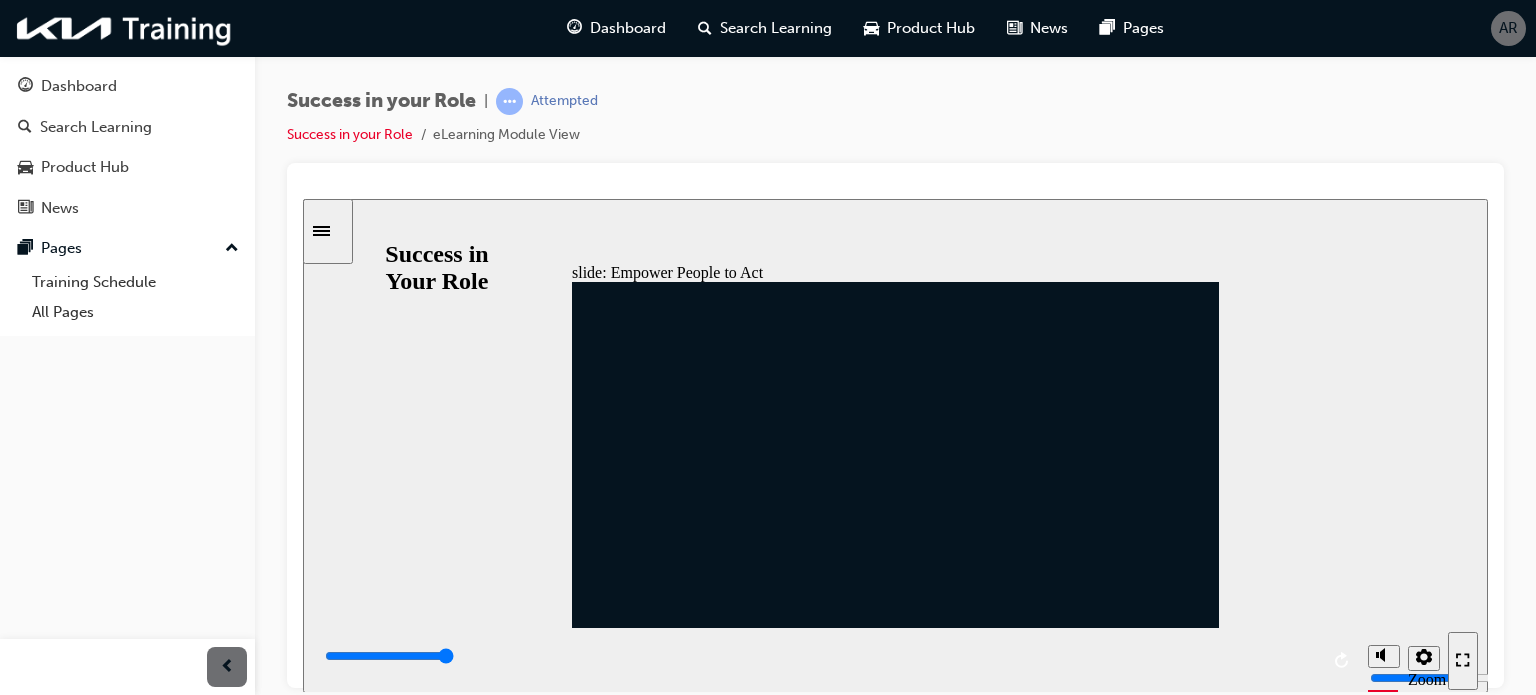click 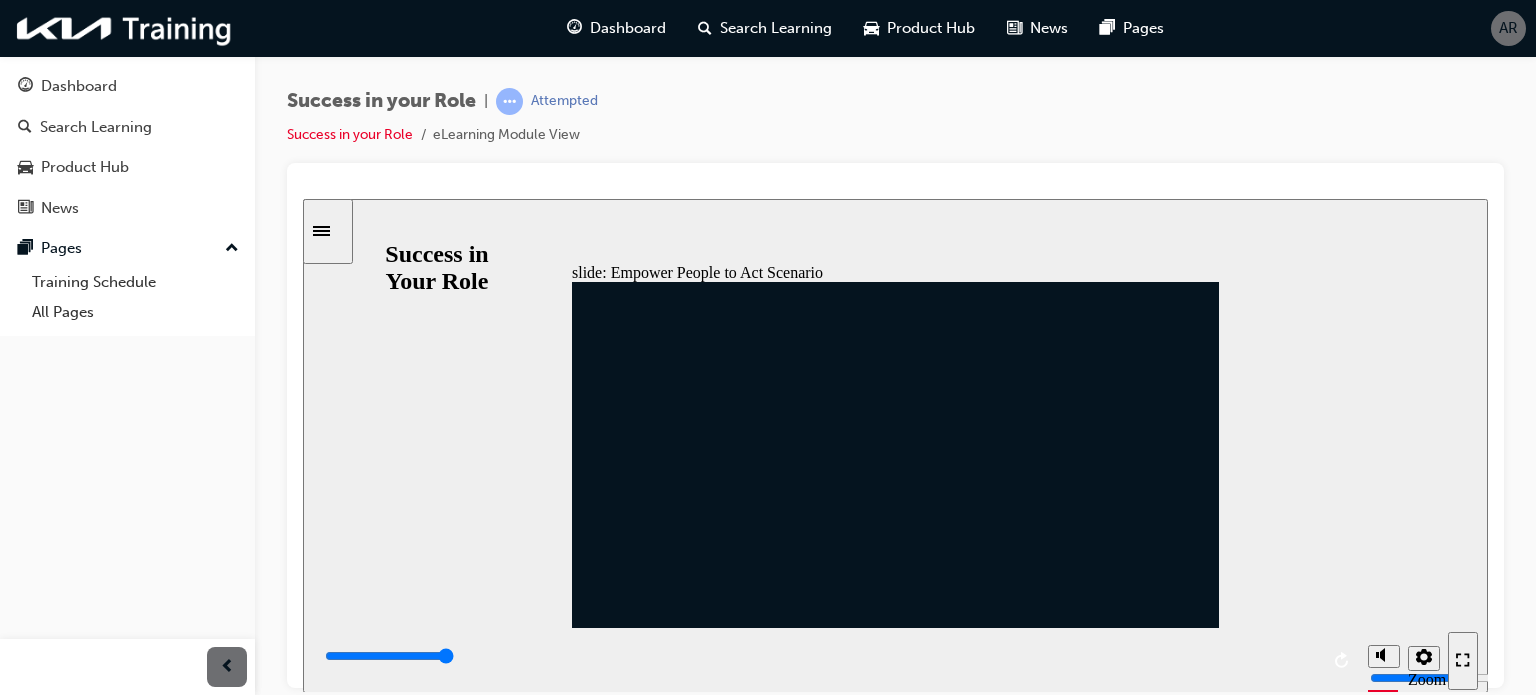 click 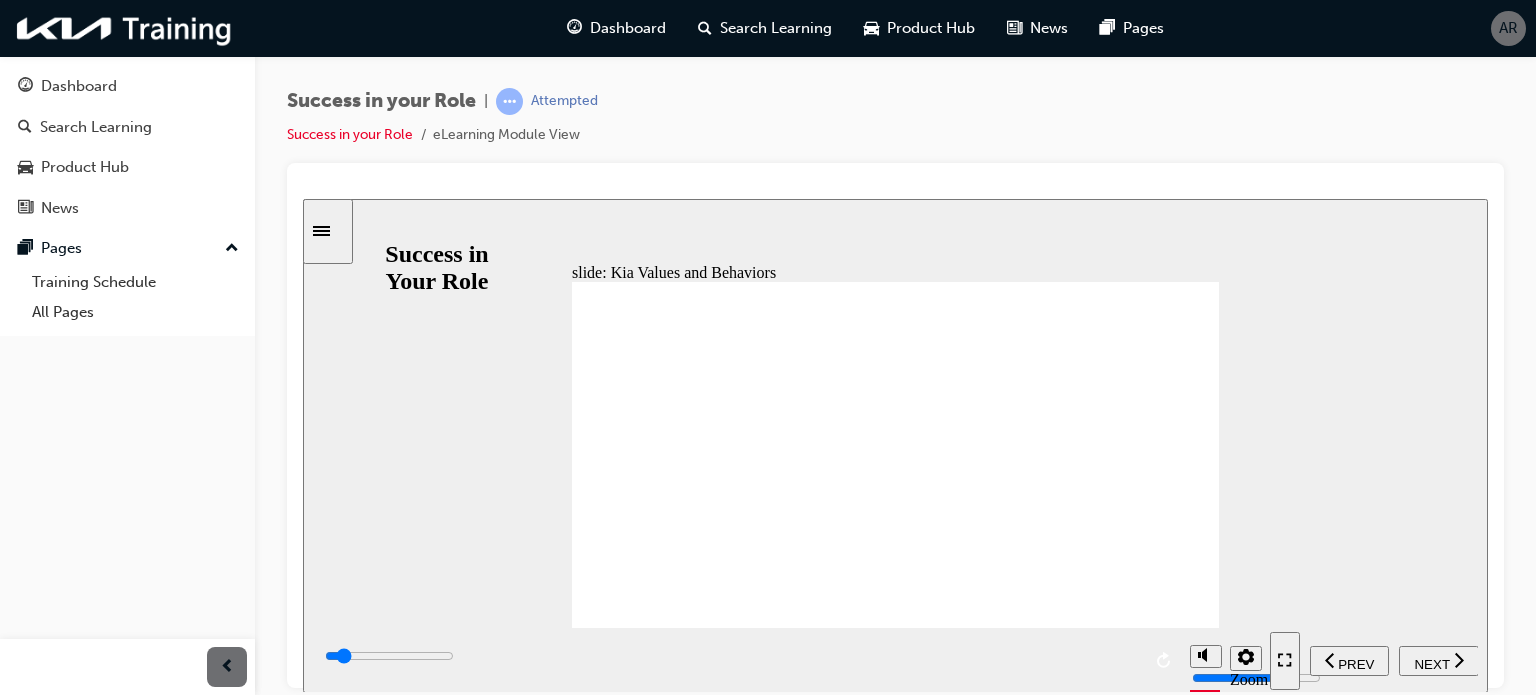 click 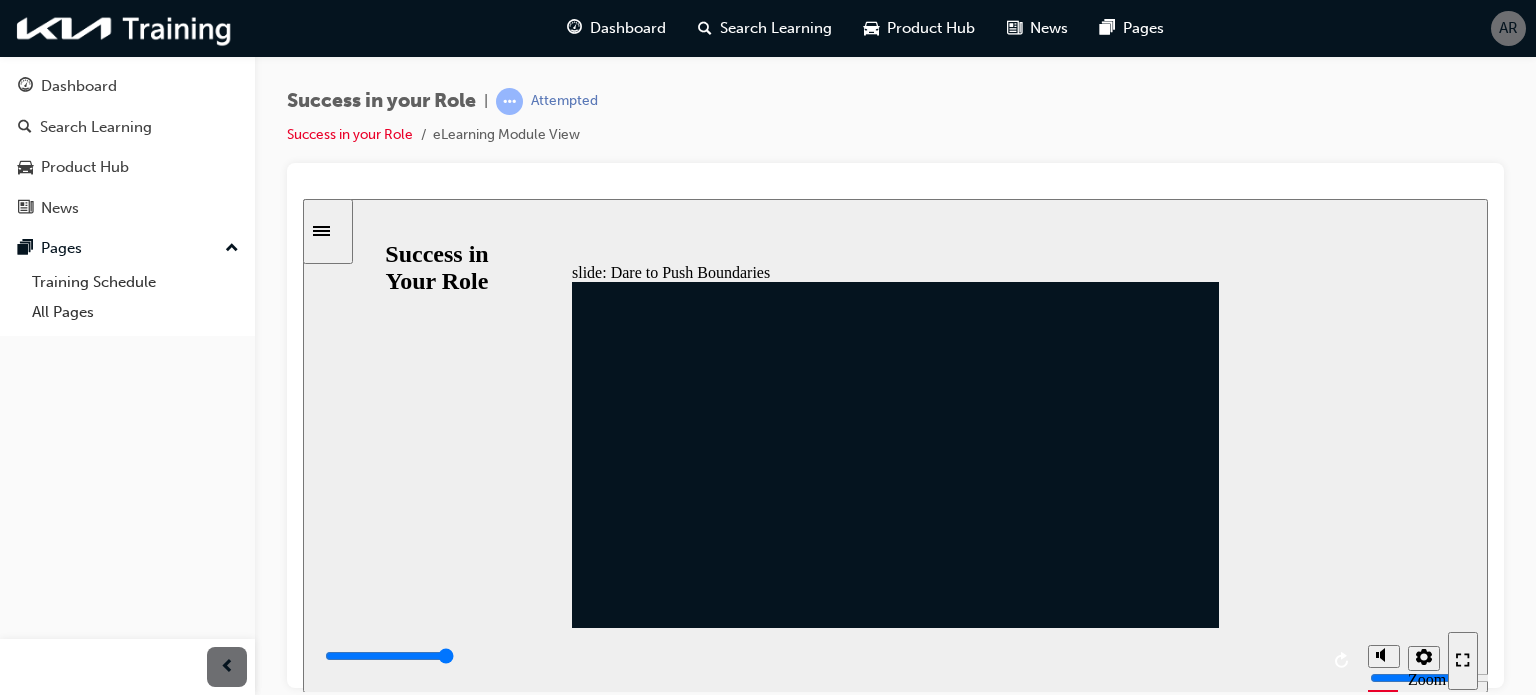 click 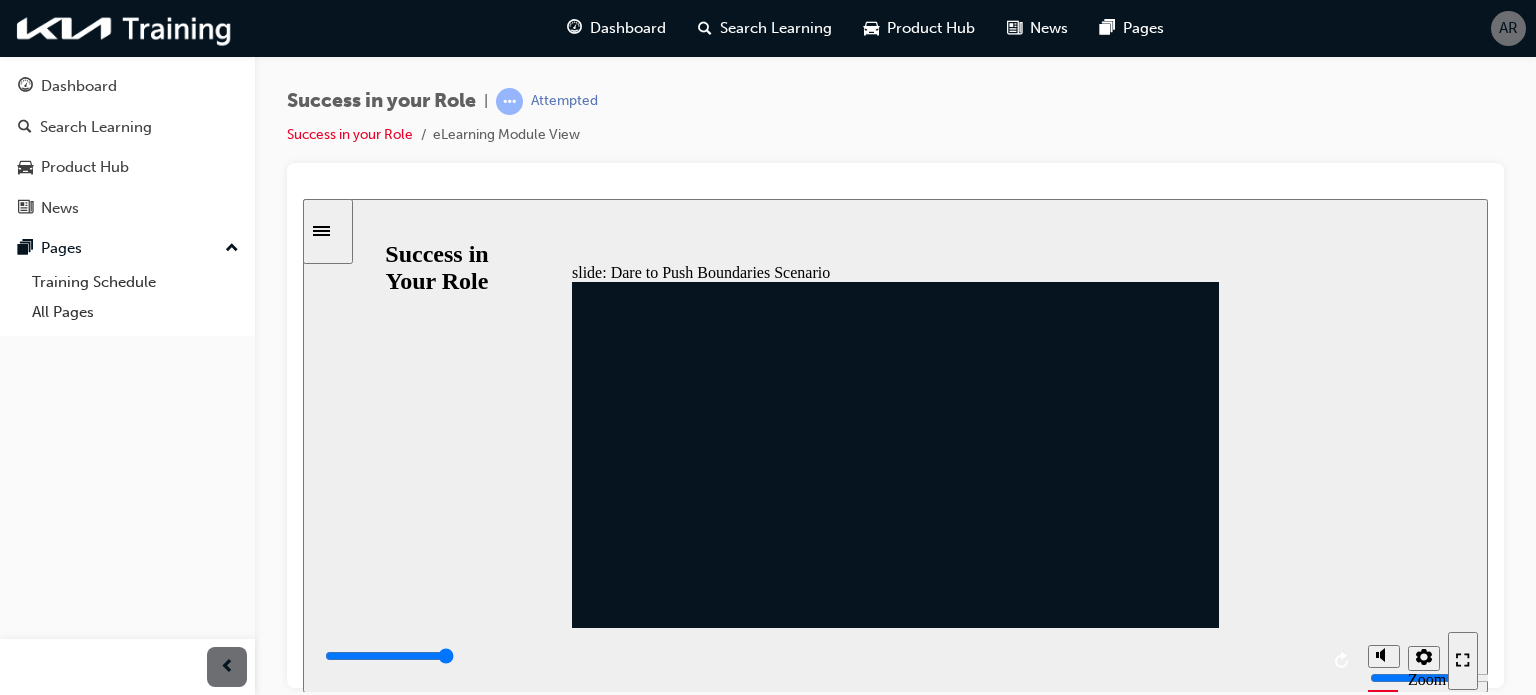 click 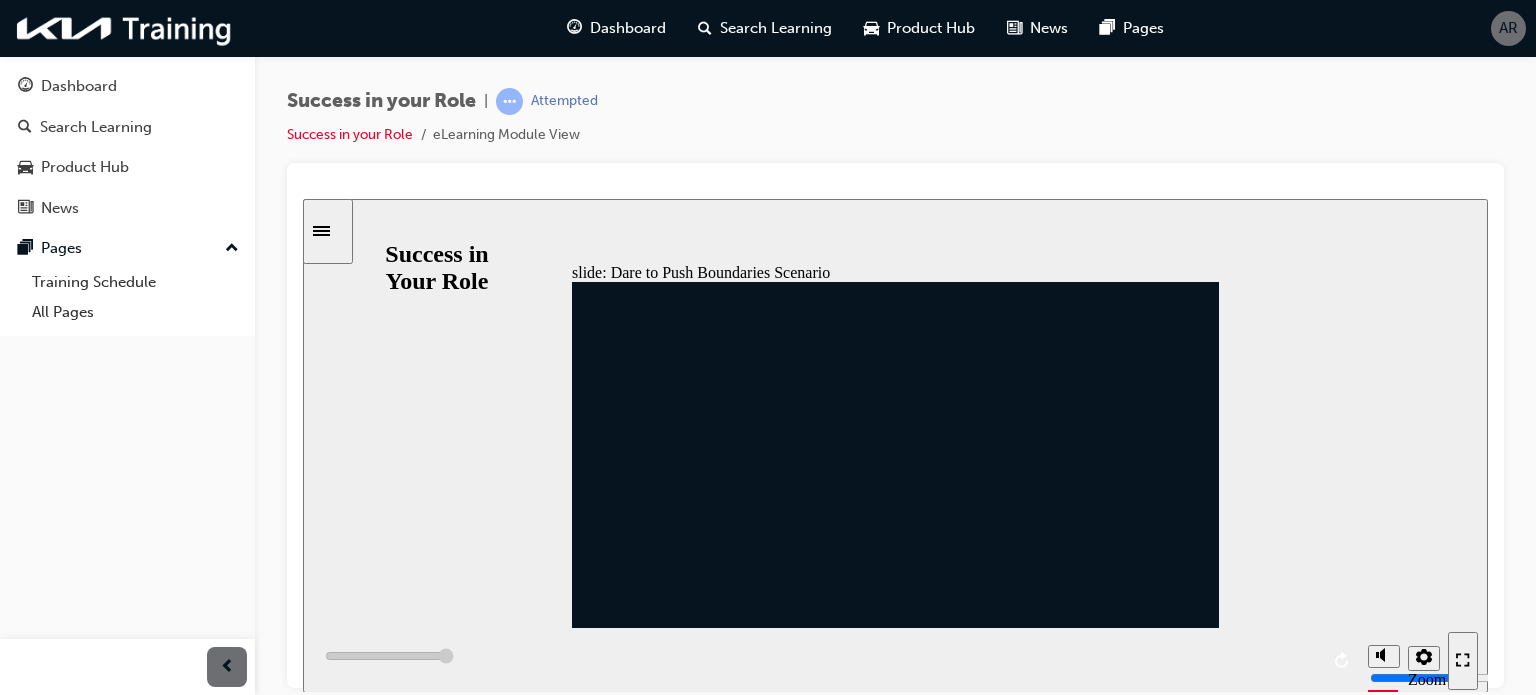 click 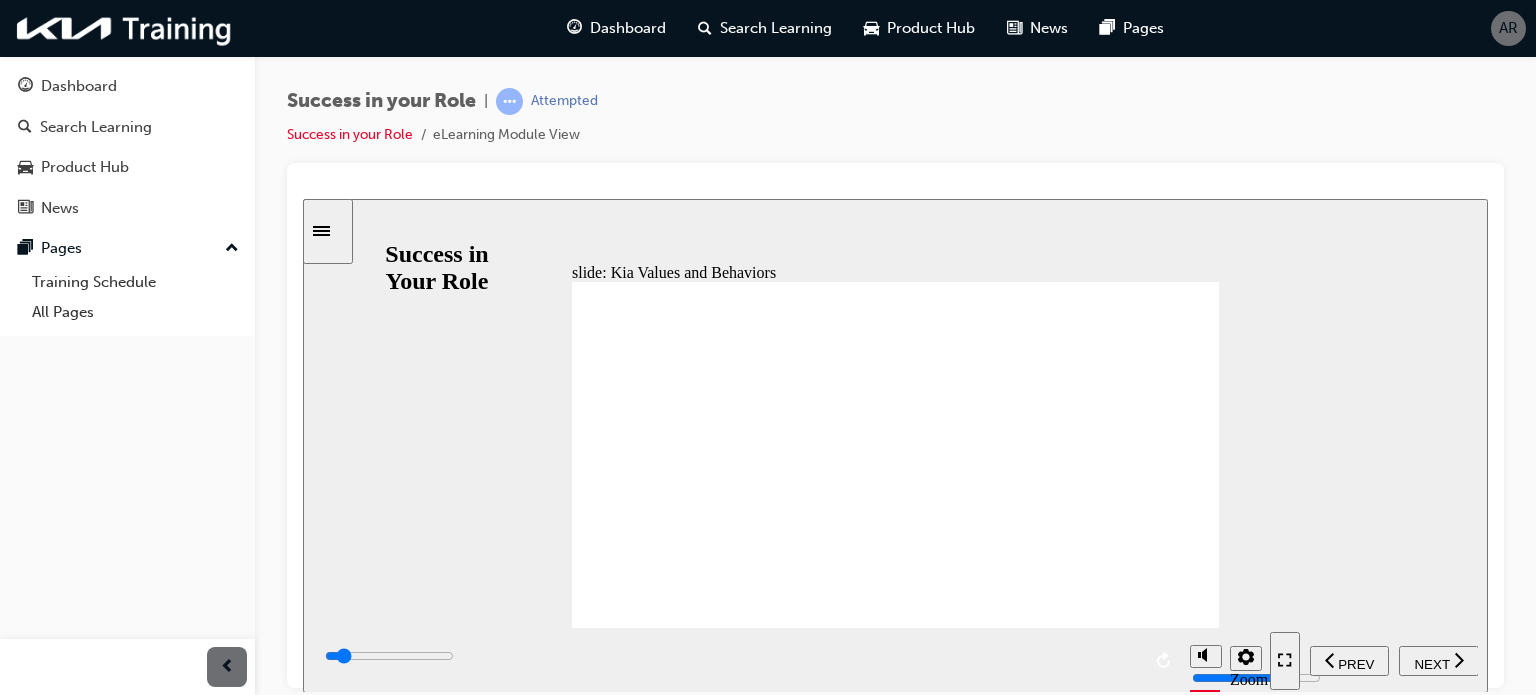 click 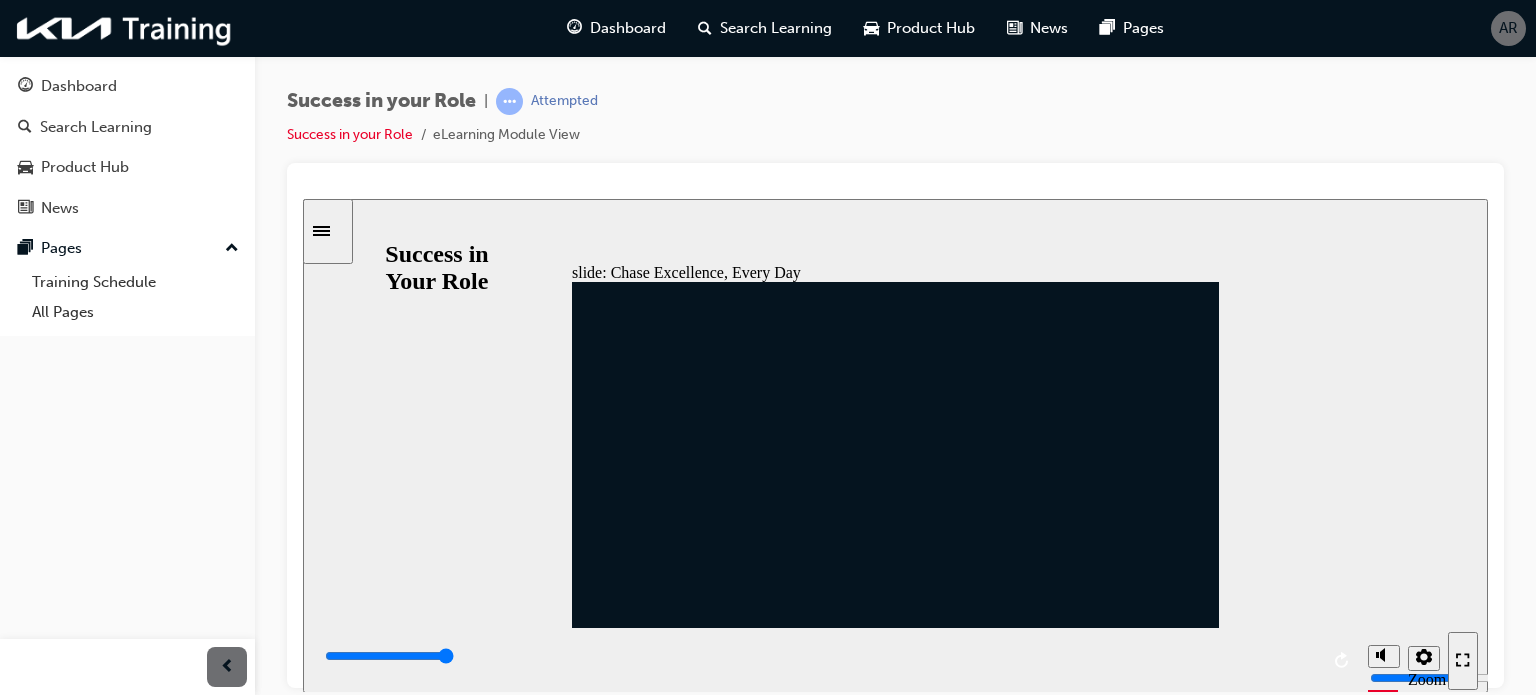 click 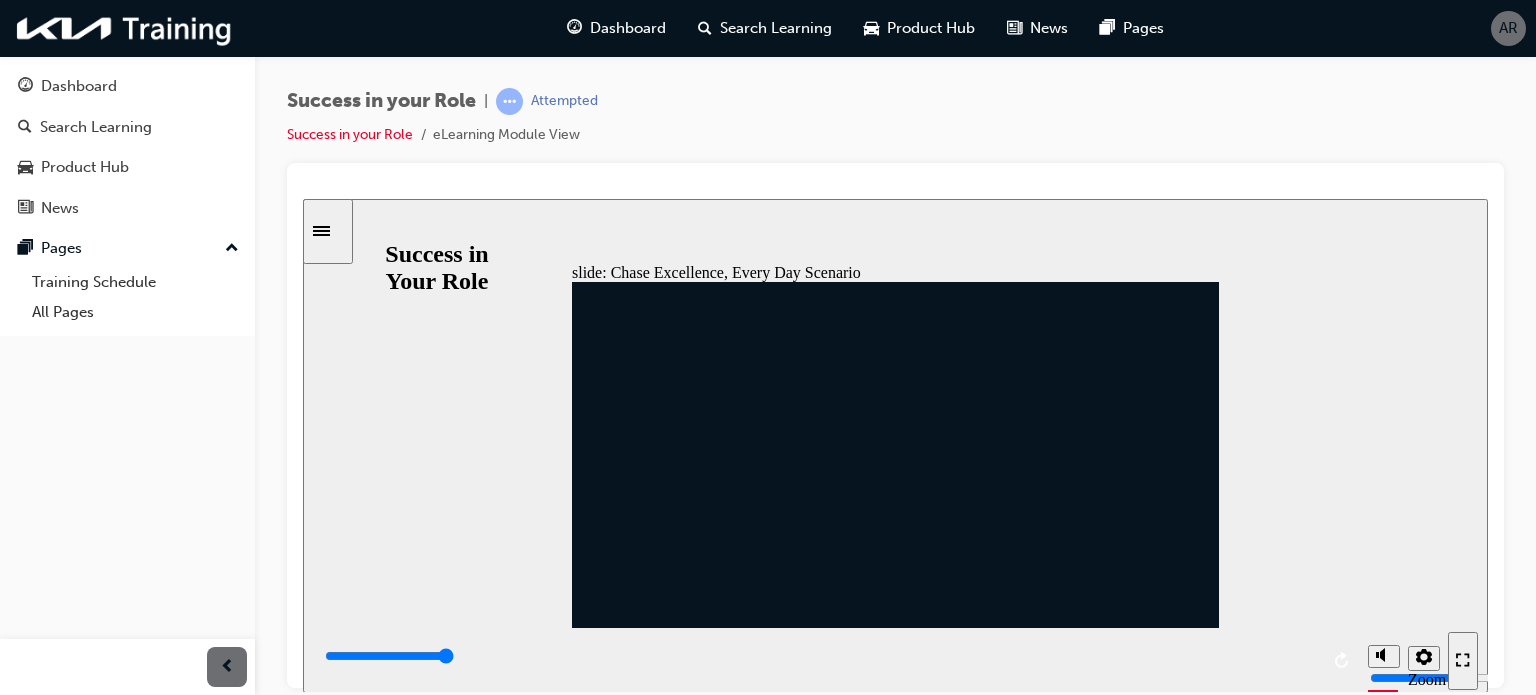 click 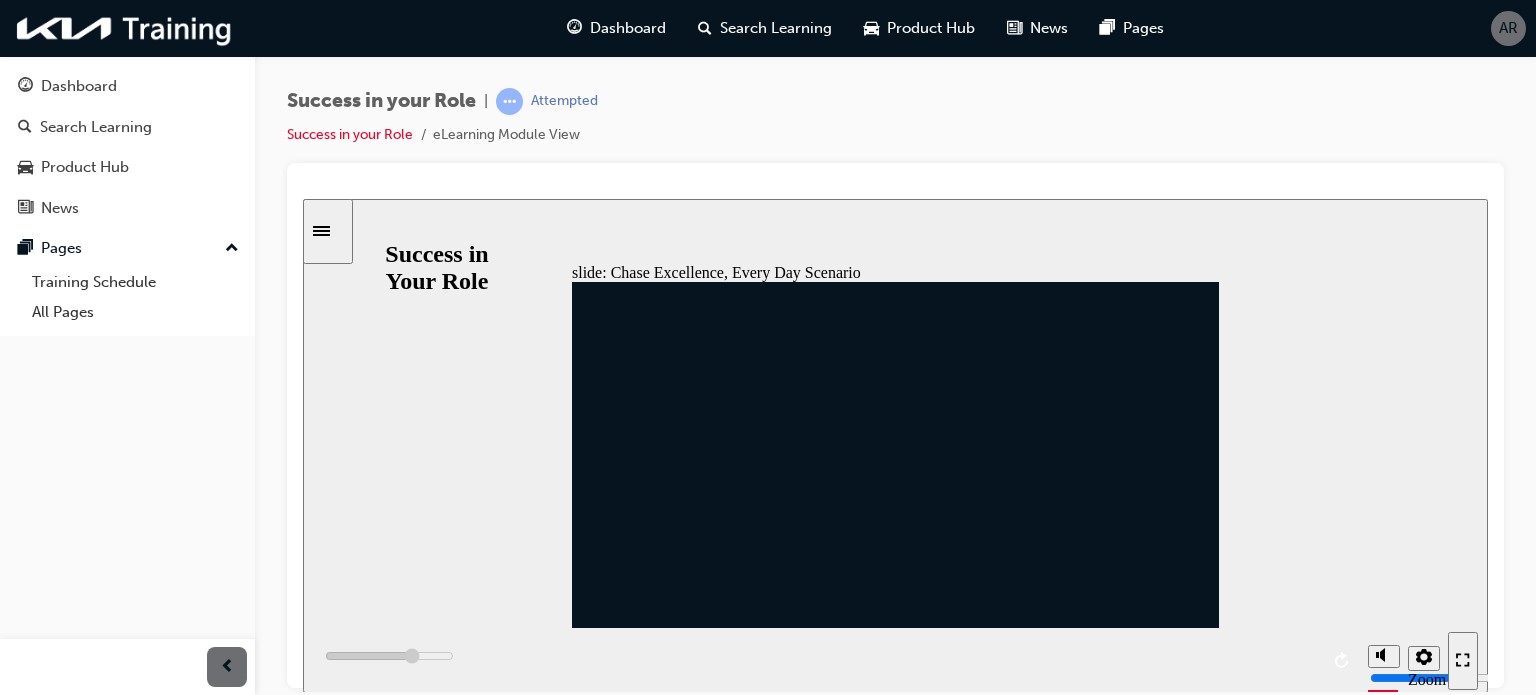 click 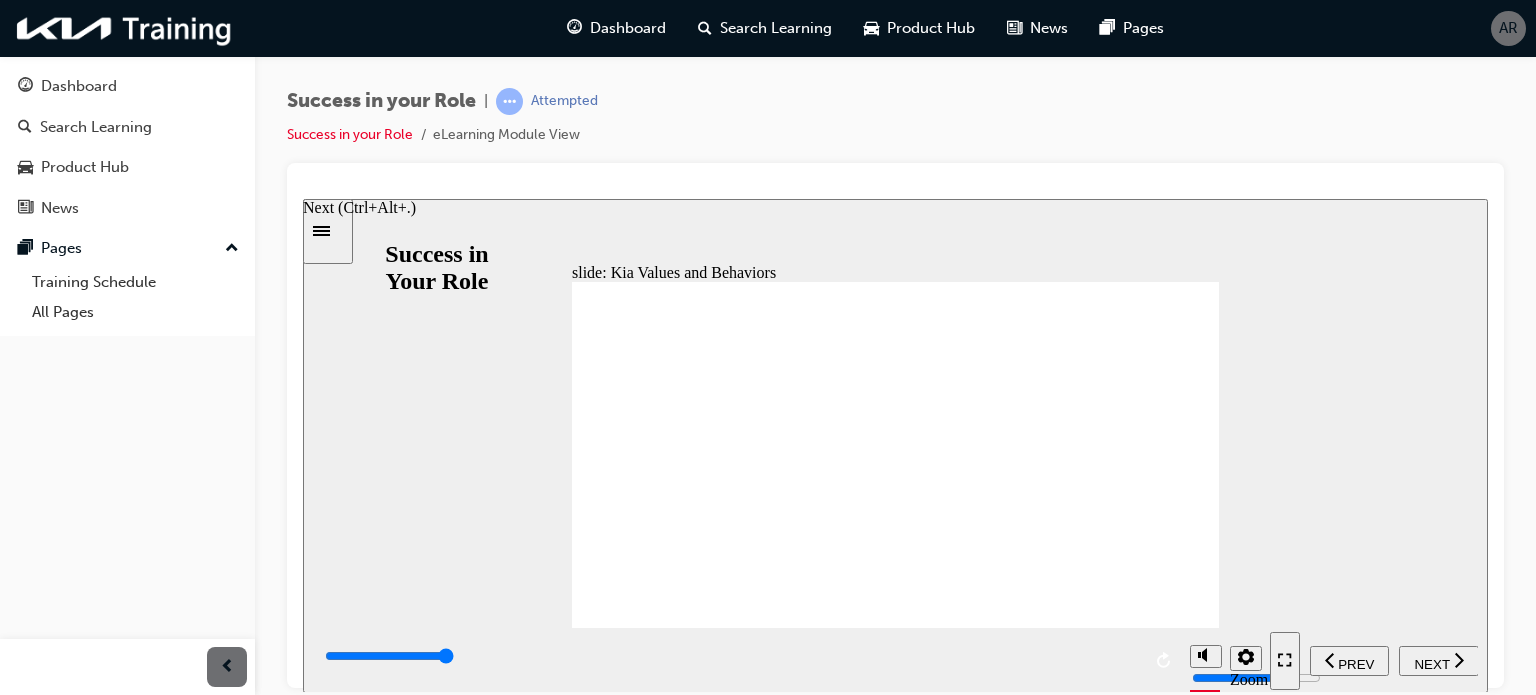 click on "NEXT" at bounding box center [1439, 660] 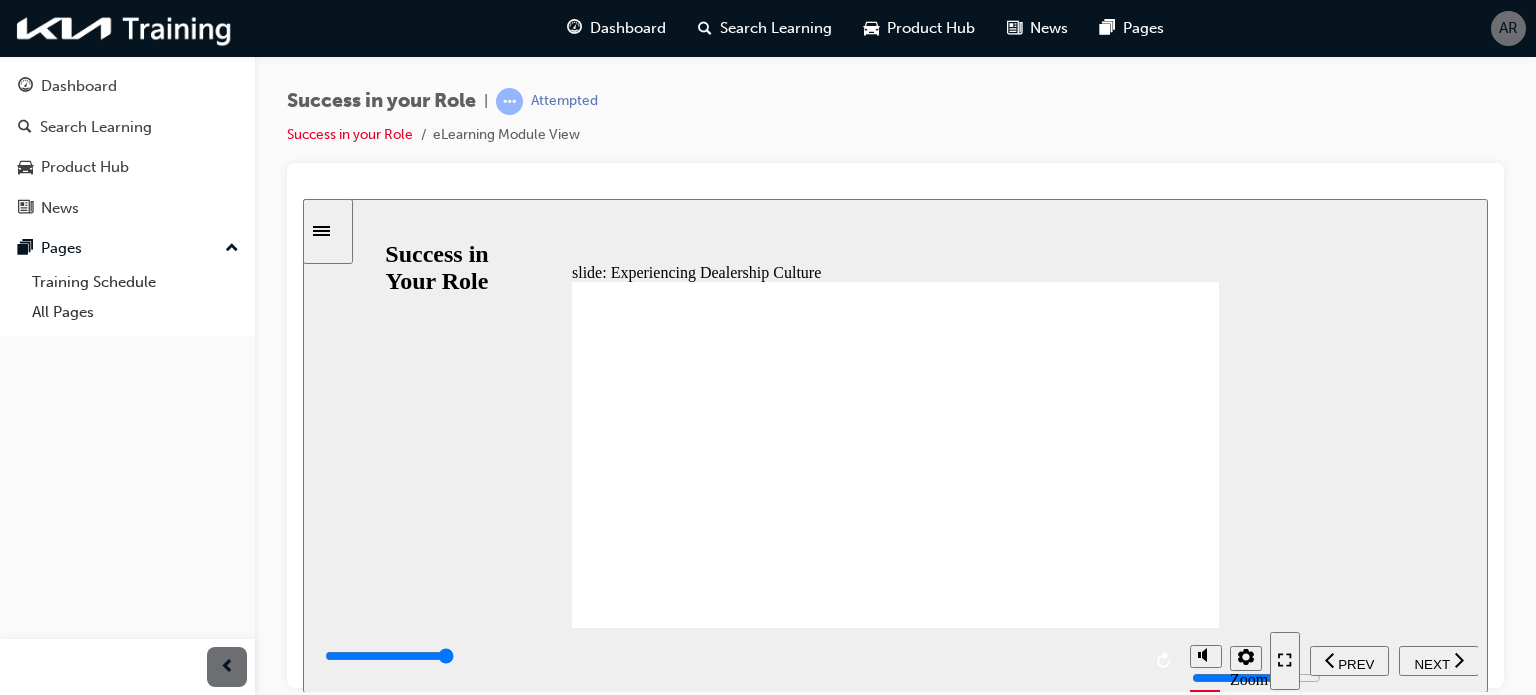 click 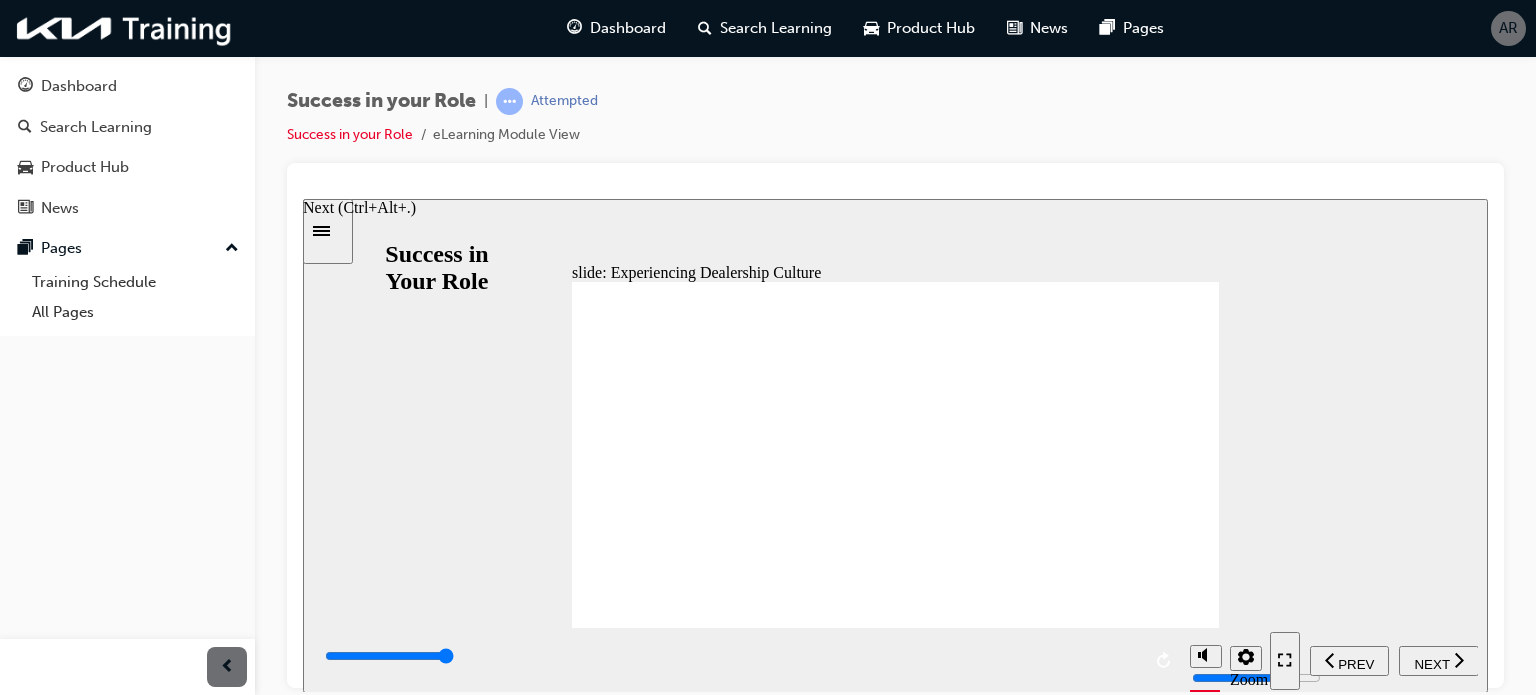 click on "NEXT" at bounding box center [1431, 663] 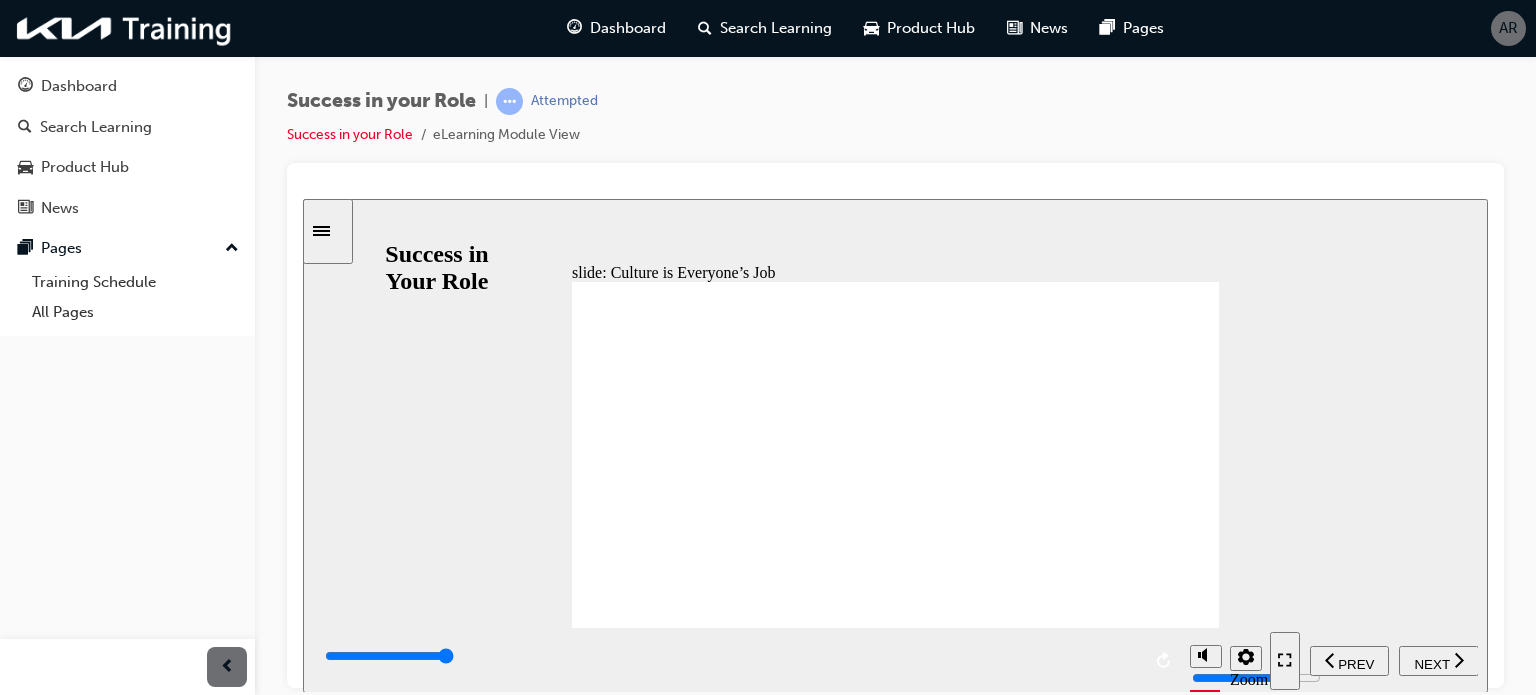 click 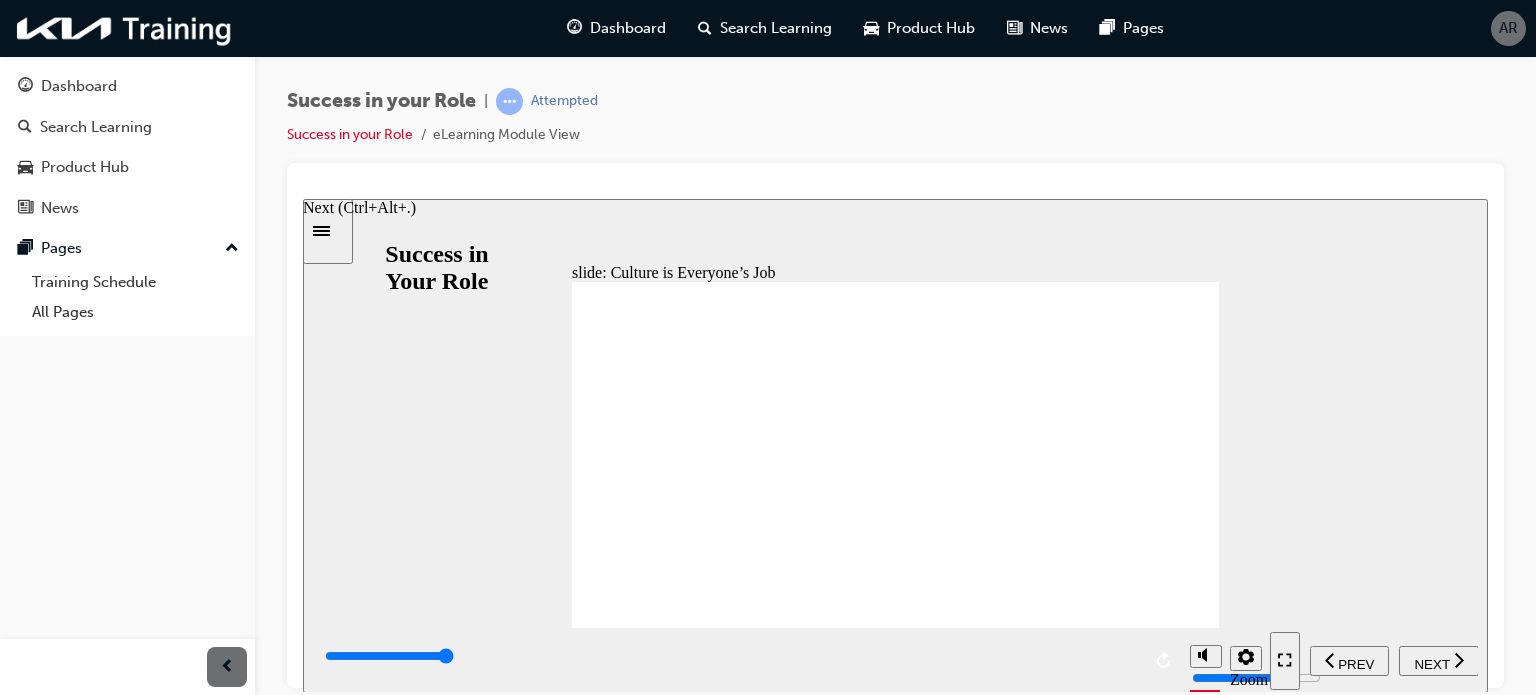 click on "NEXT" at bounding box center (1431, 663) 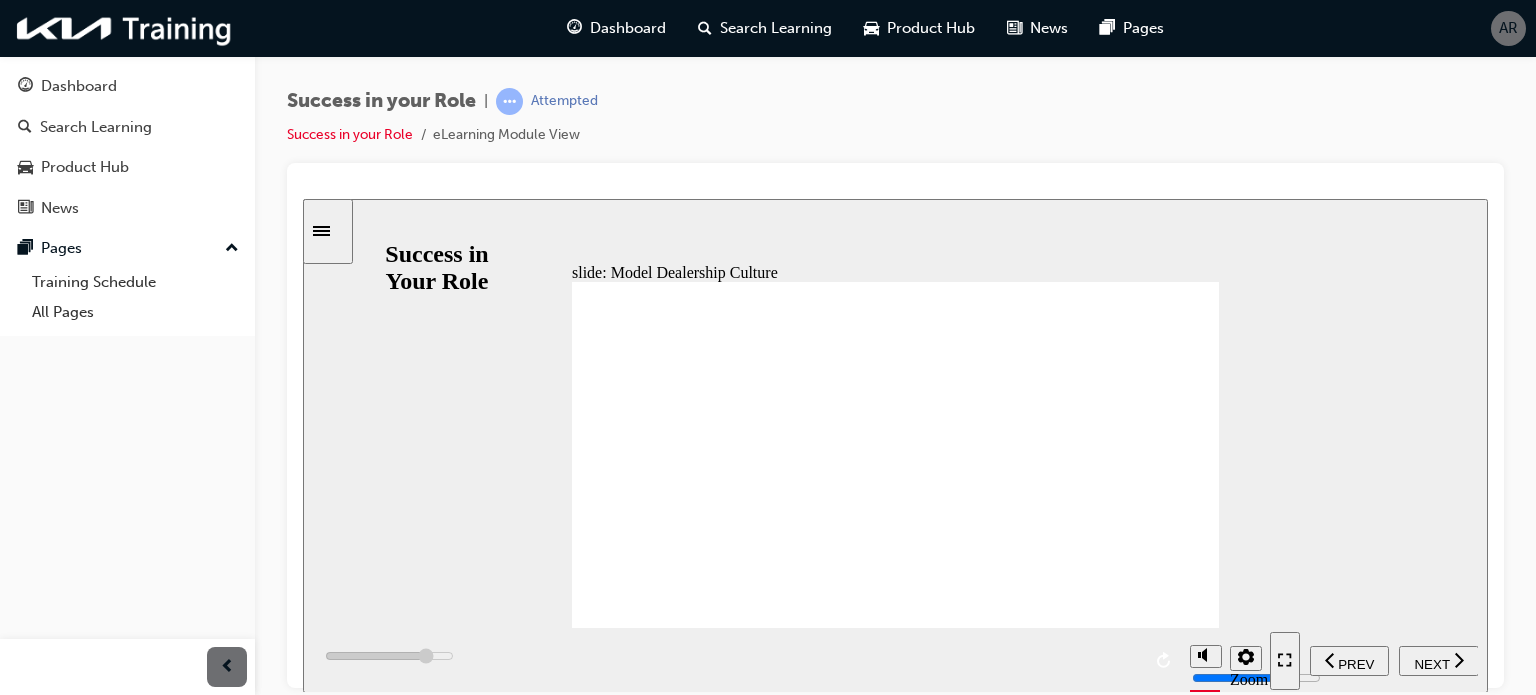 click 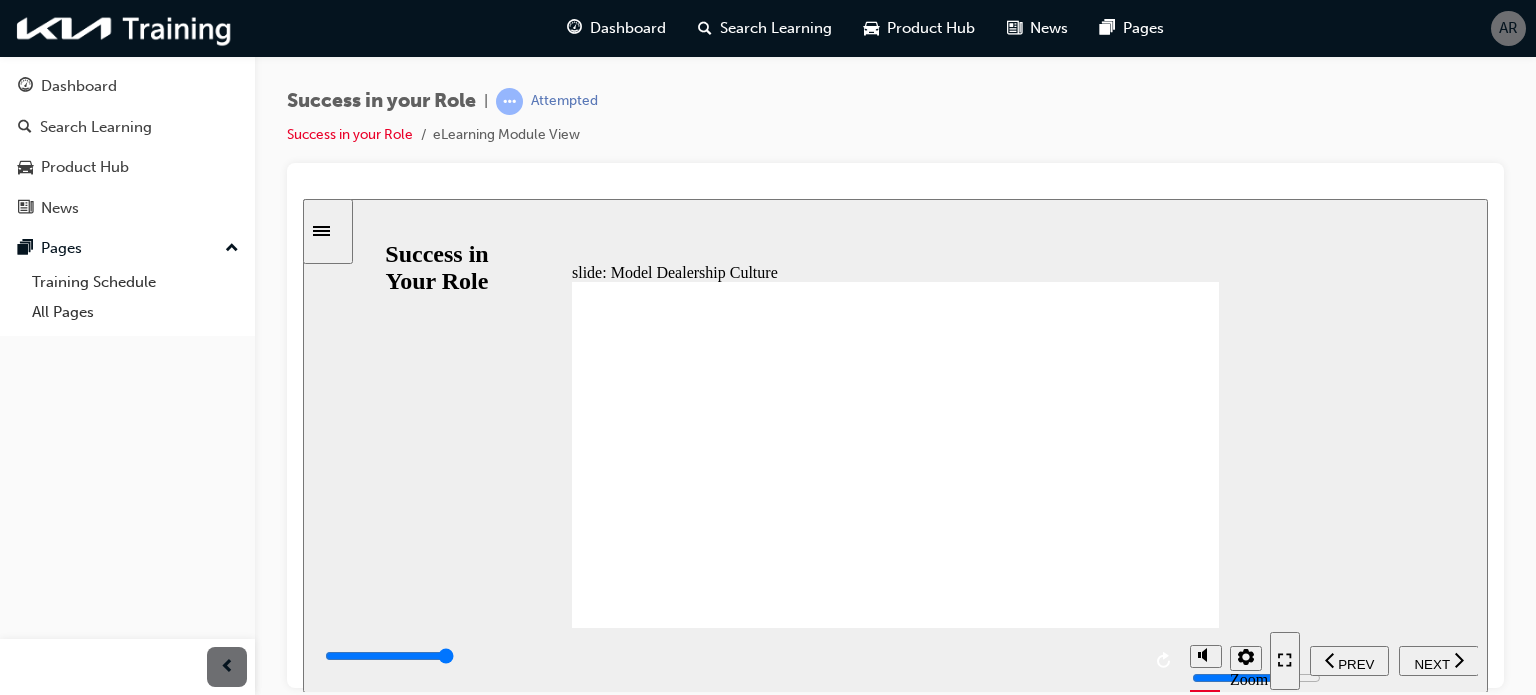 click 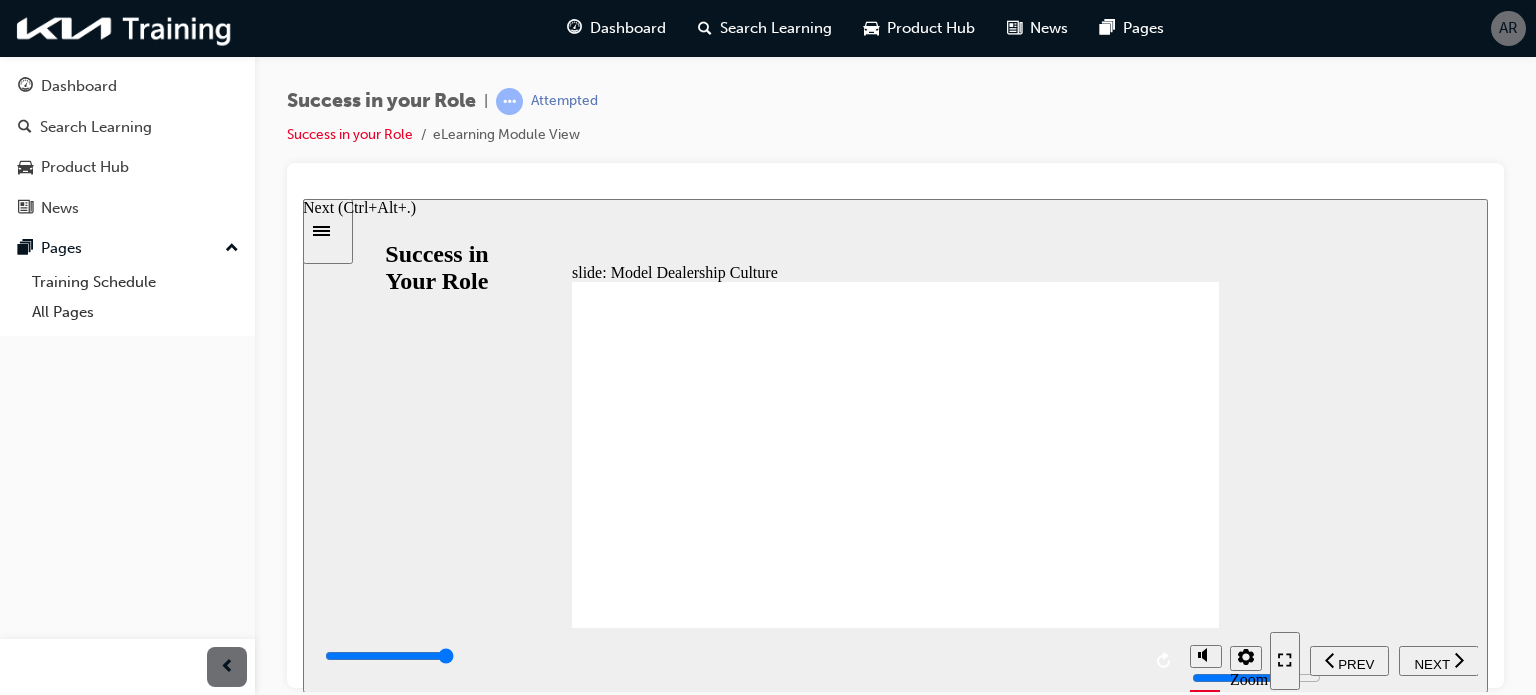 click on "NEXT" at bounding box center (1431, 663) 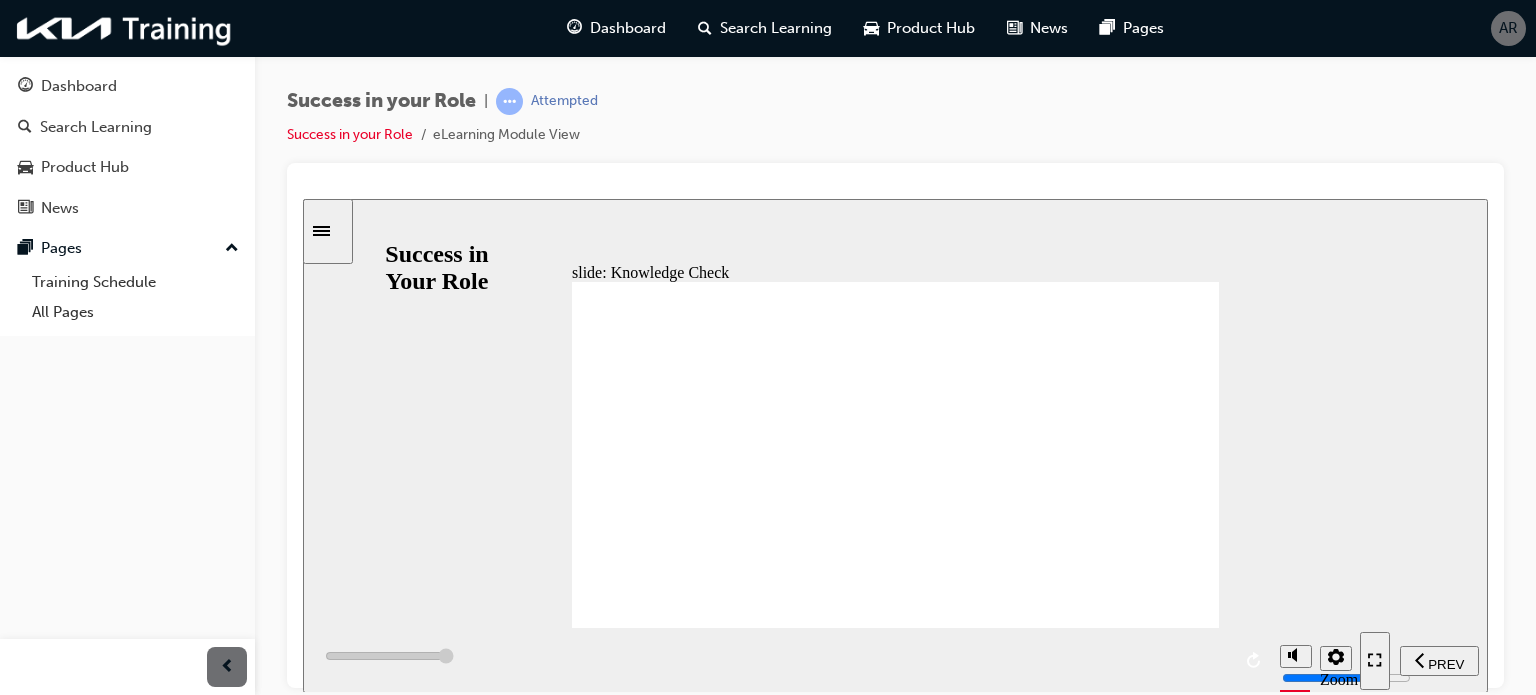 type on "9000" 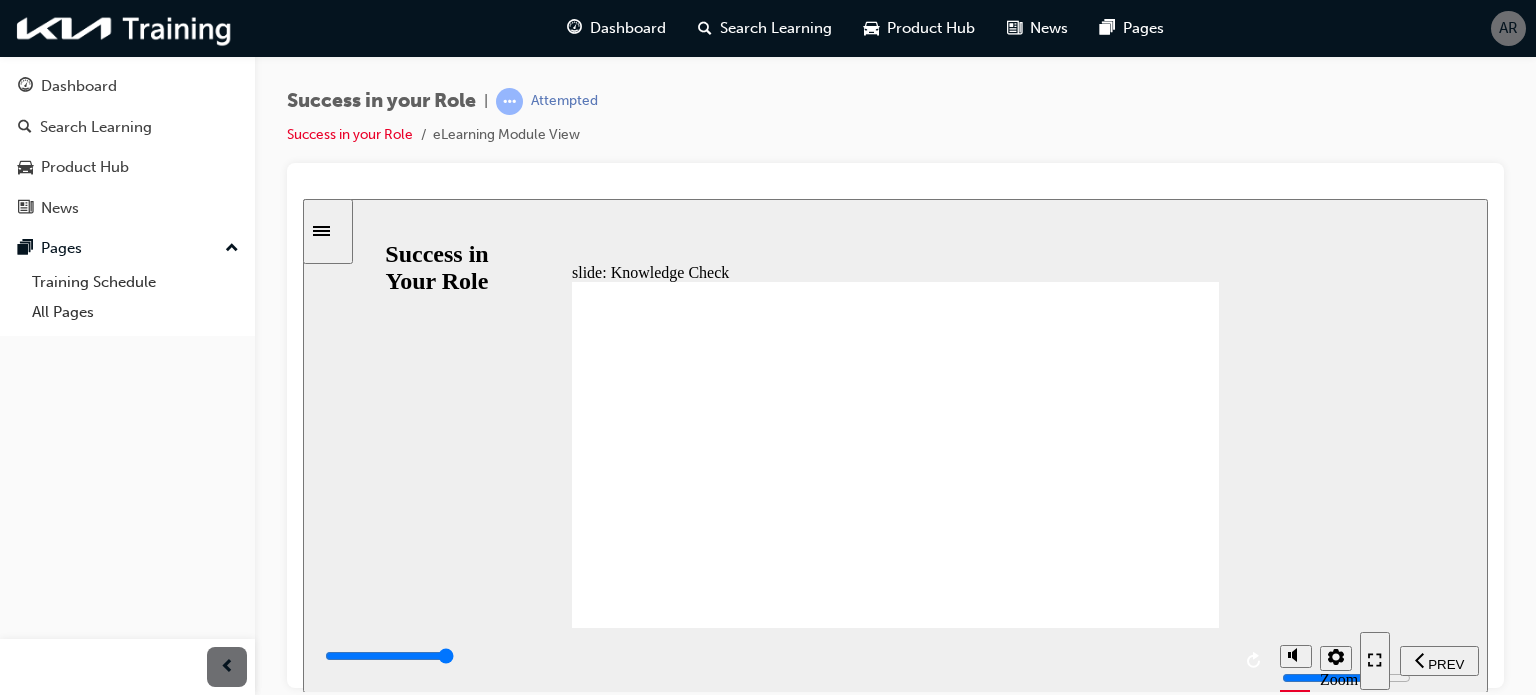 click 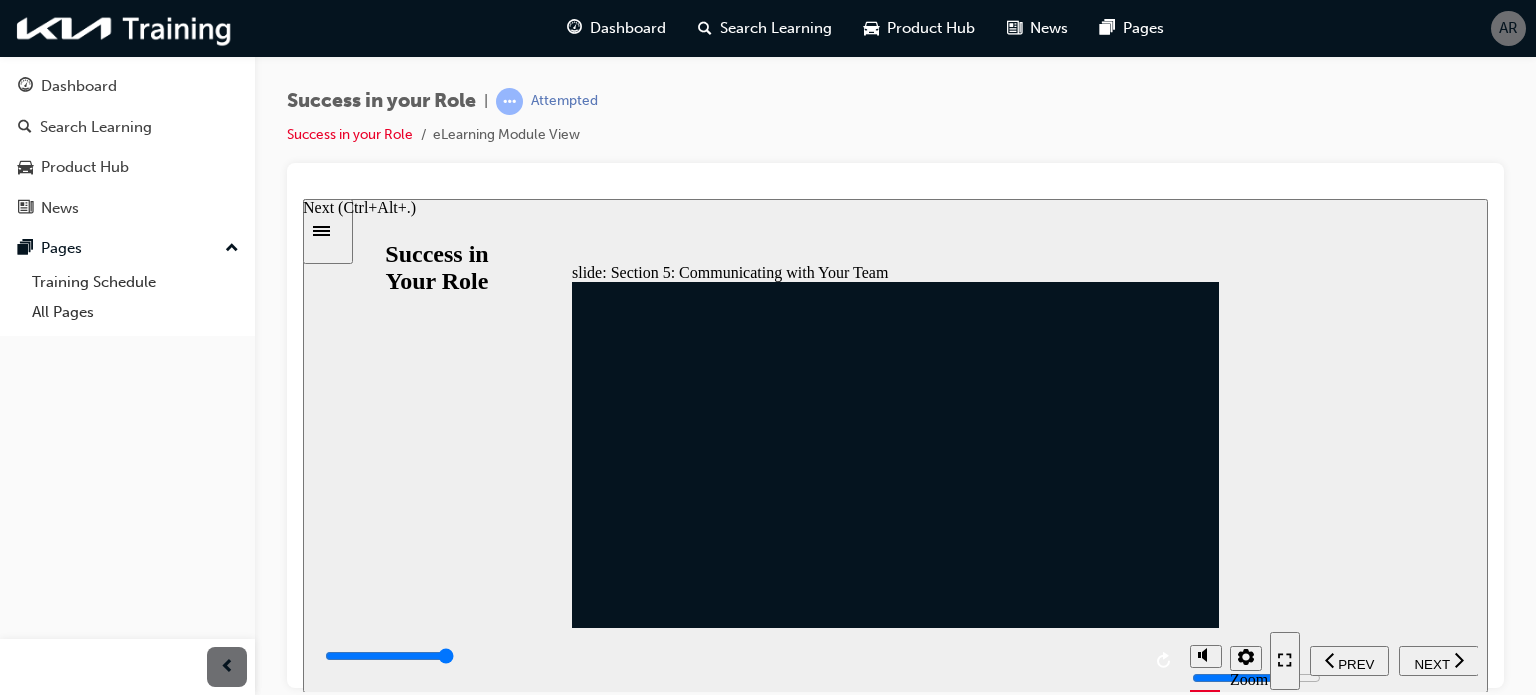 click on "NEXT" at bounding box center (1439, 660) 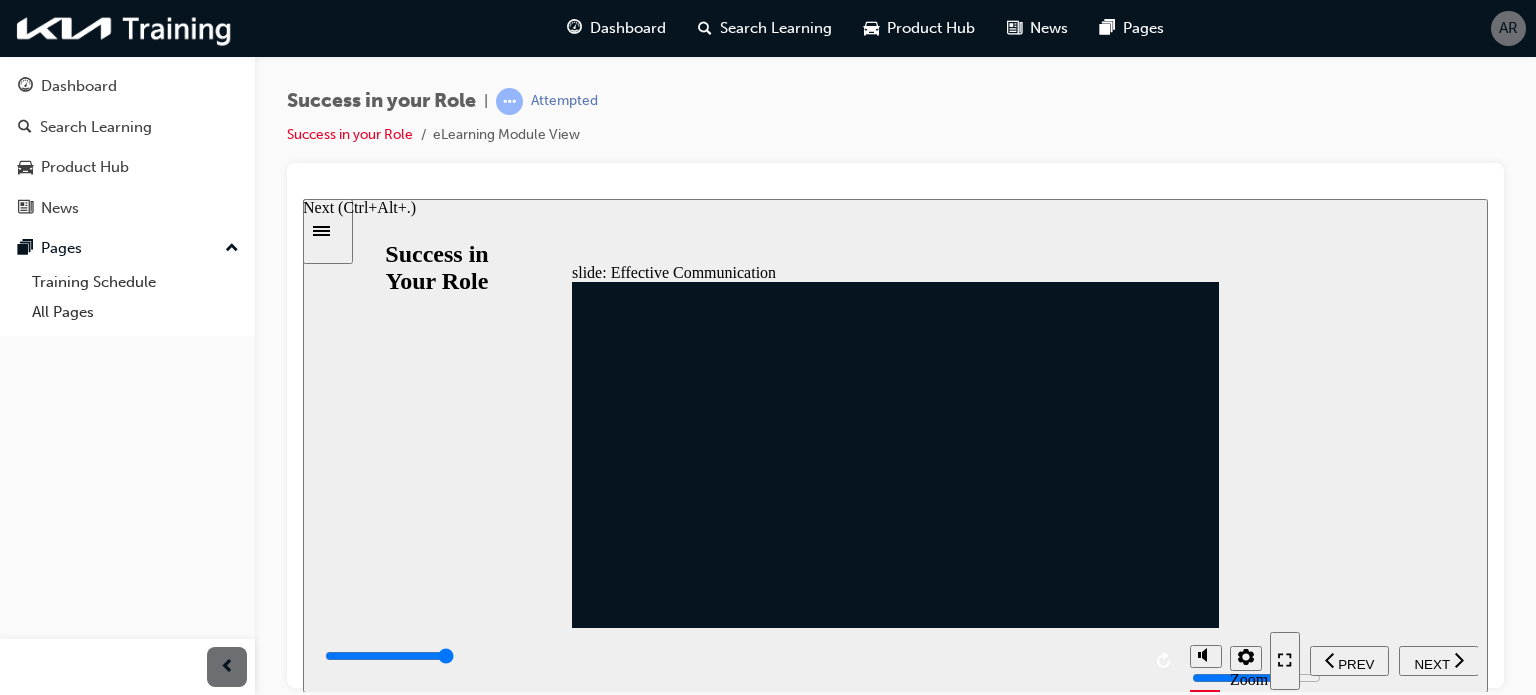 click on "NEXT" at bounding box center (1439, 660) 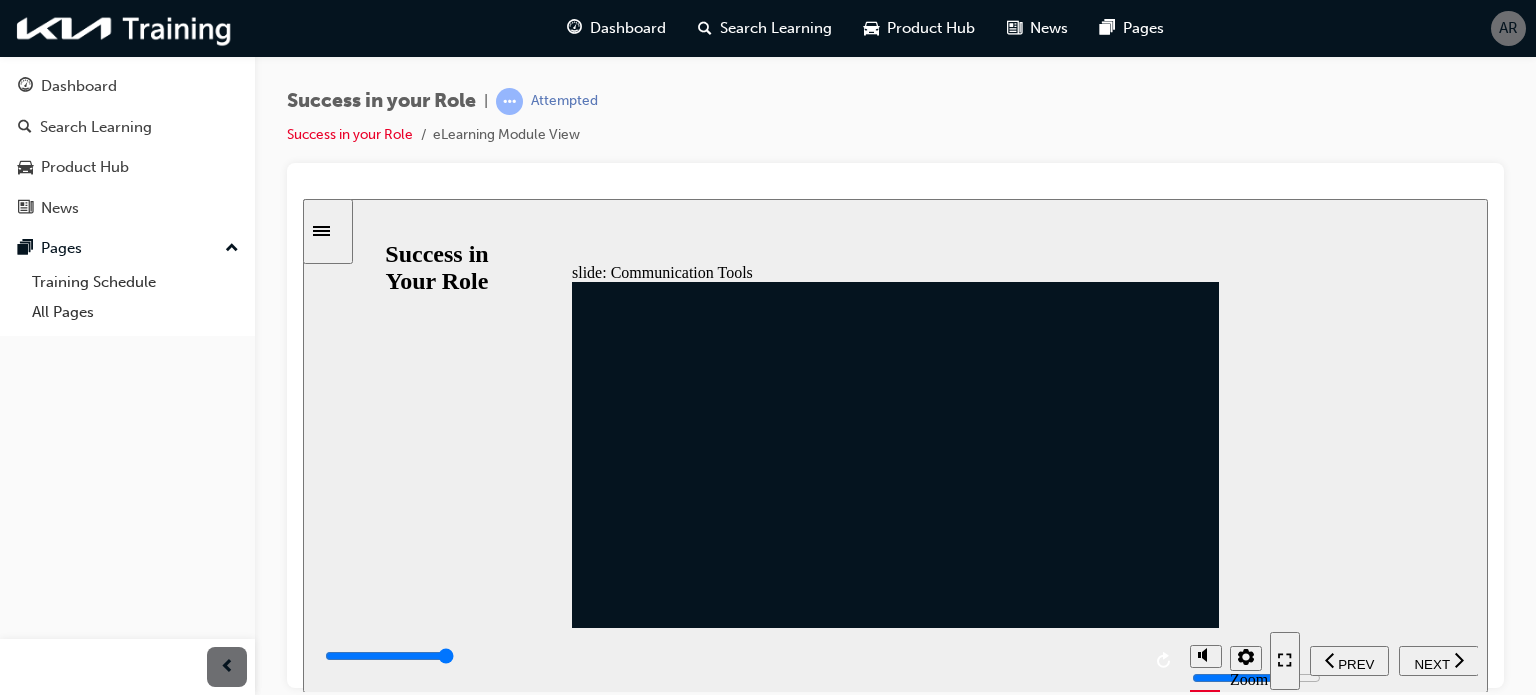 click 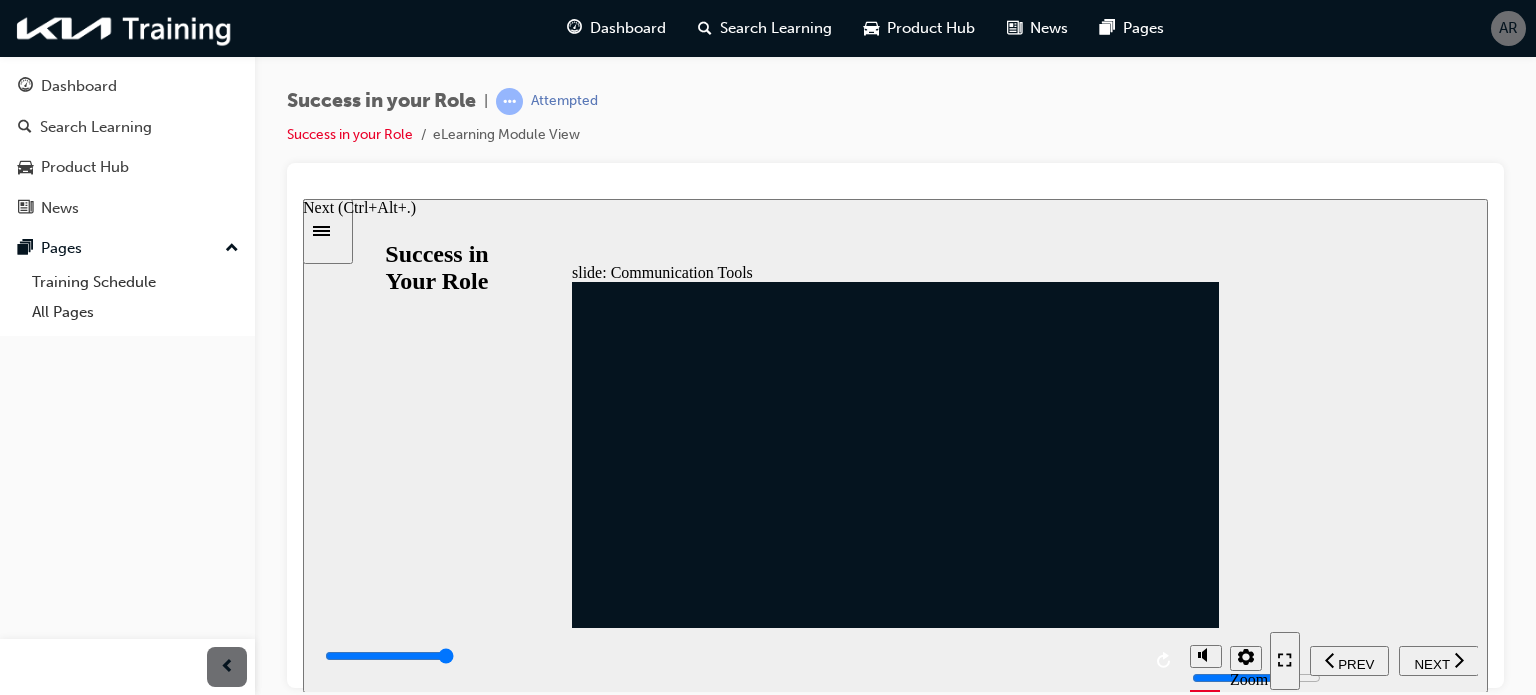 click on "NEXT" at bounding box center [1431, 663] 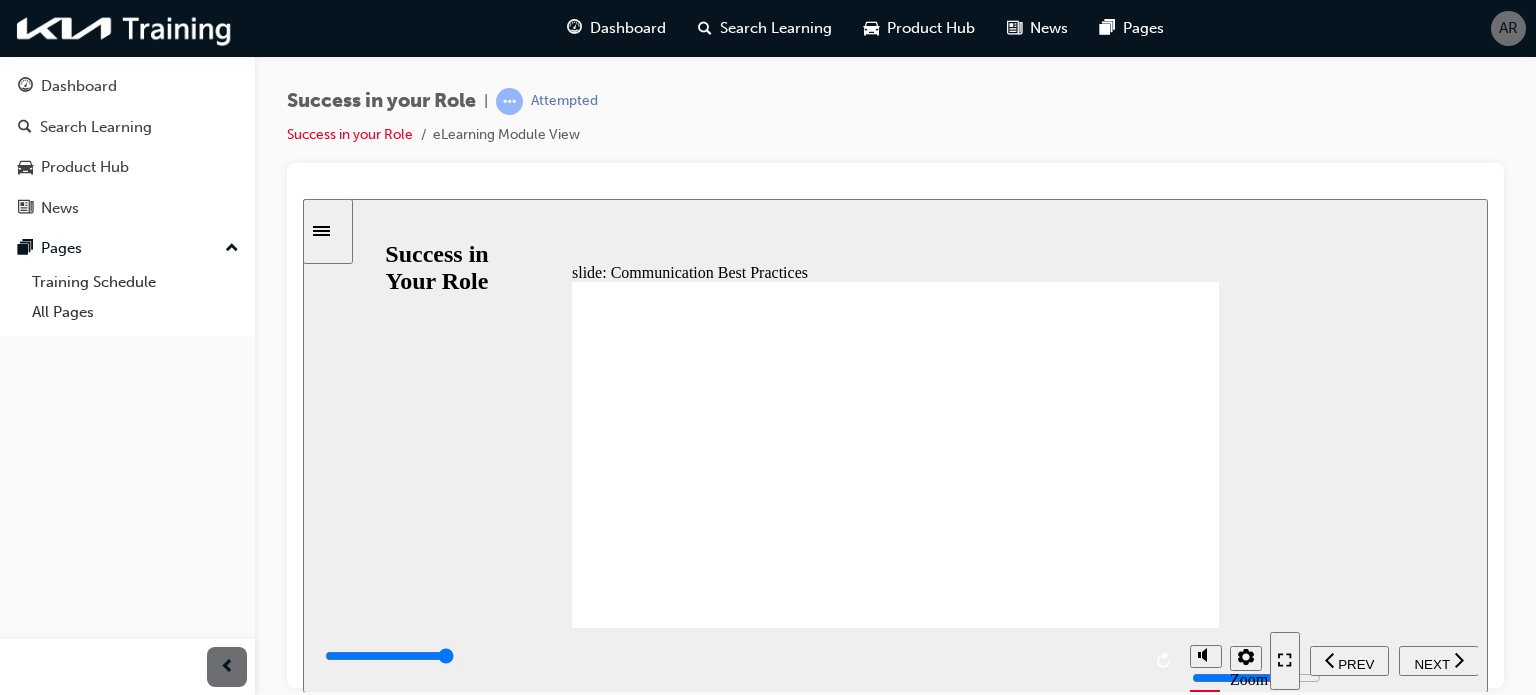 click 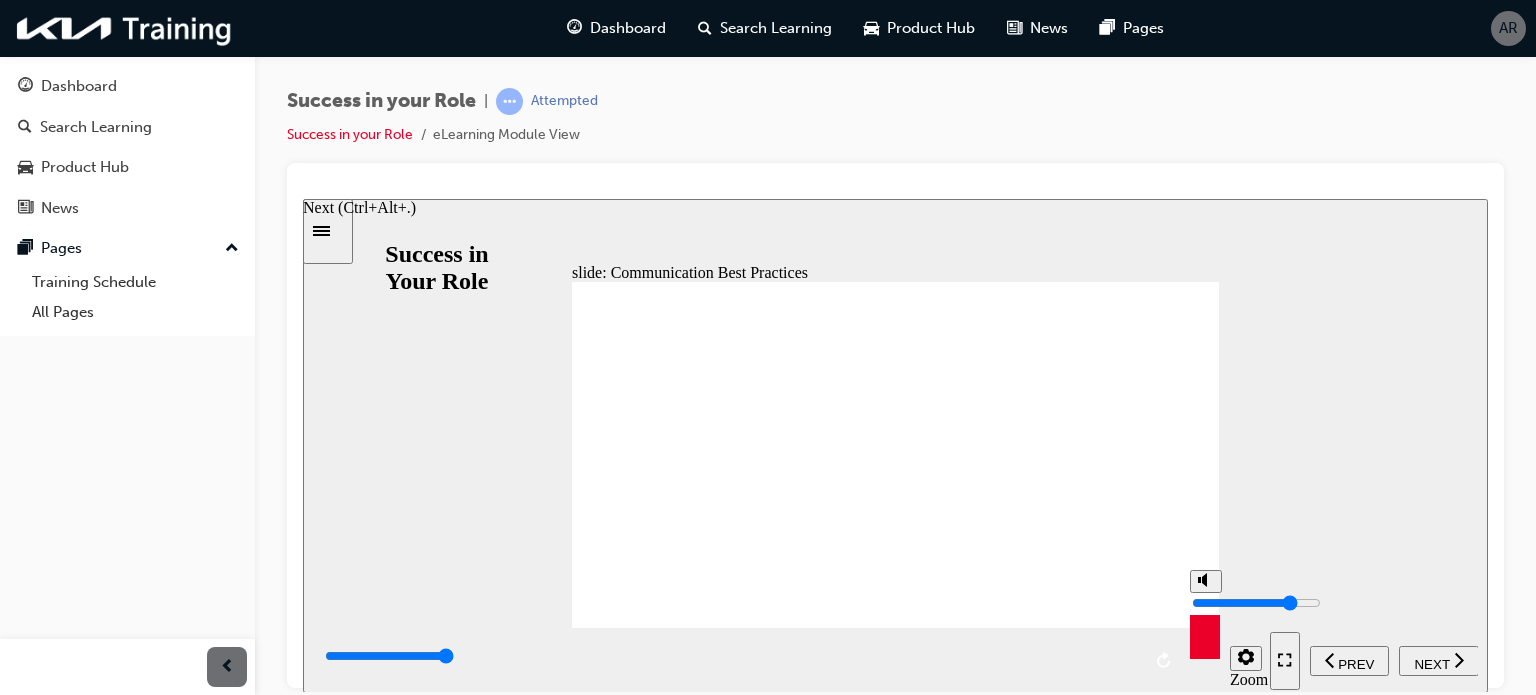 click on "NEXT" at bounding box center (1439, 660) 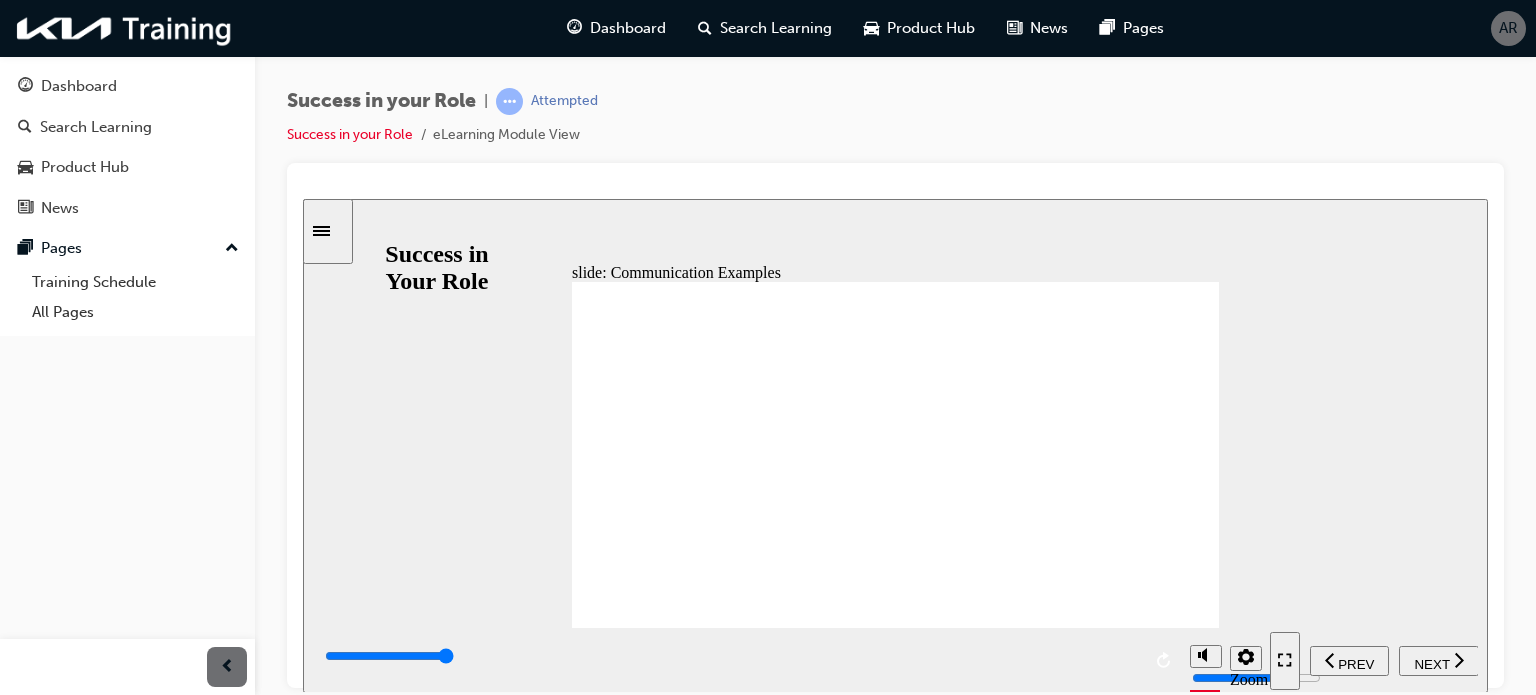 click 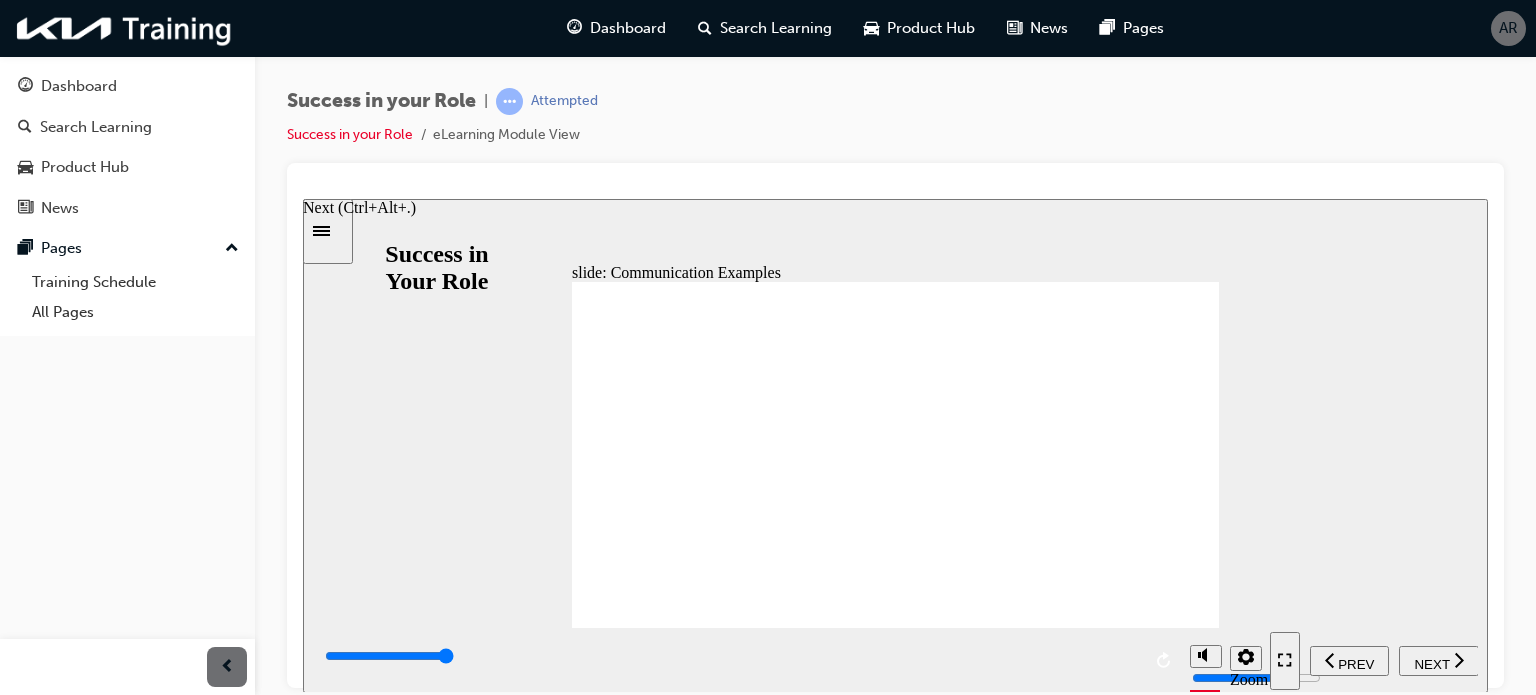 click on "NEXT" at bounding box center (1431, 663) 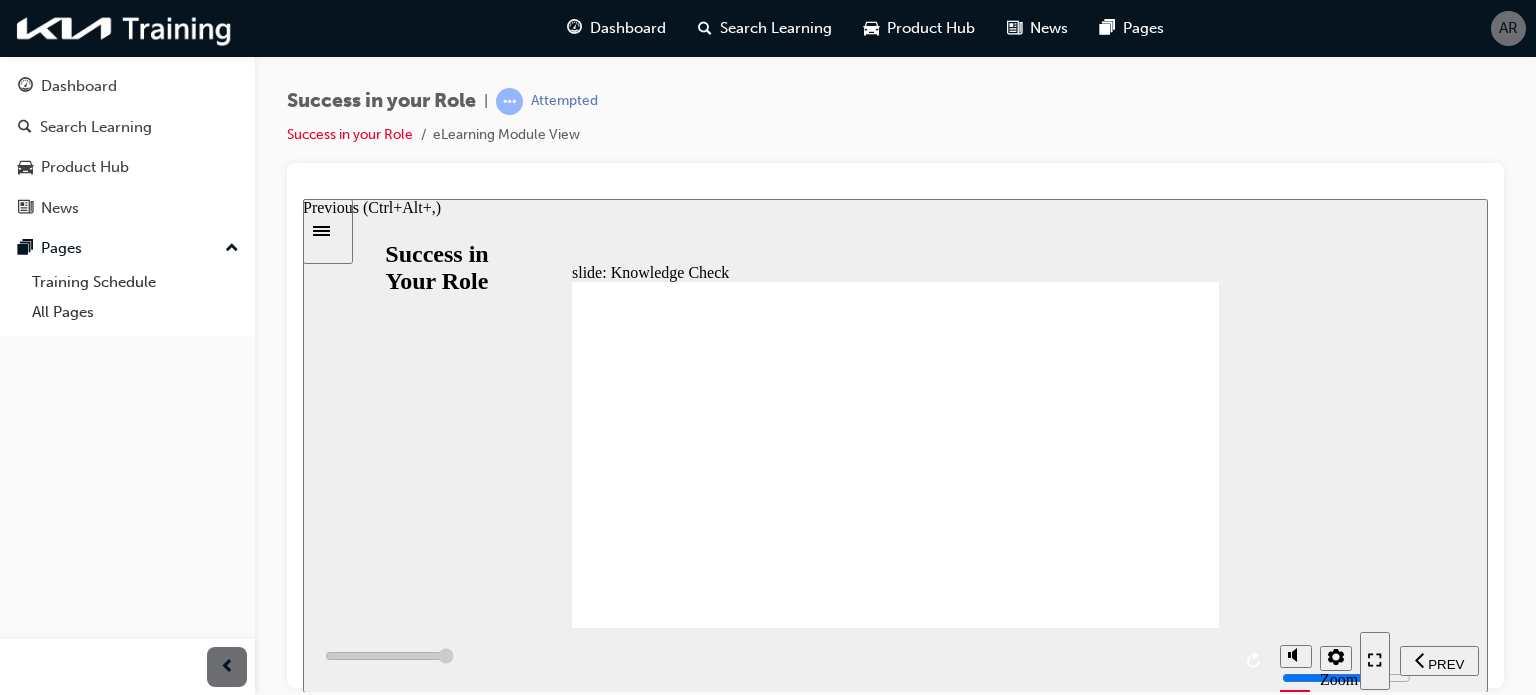 type on "6000" 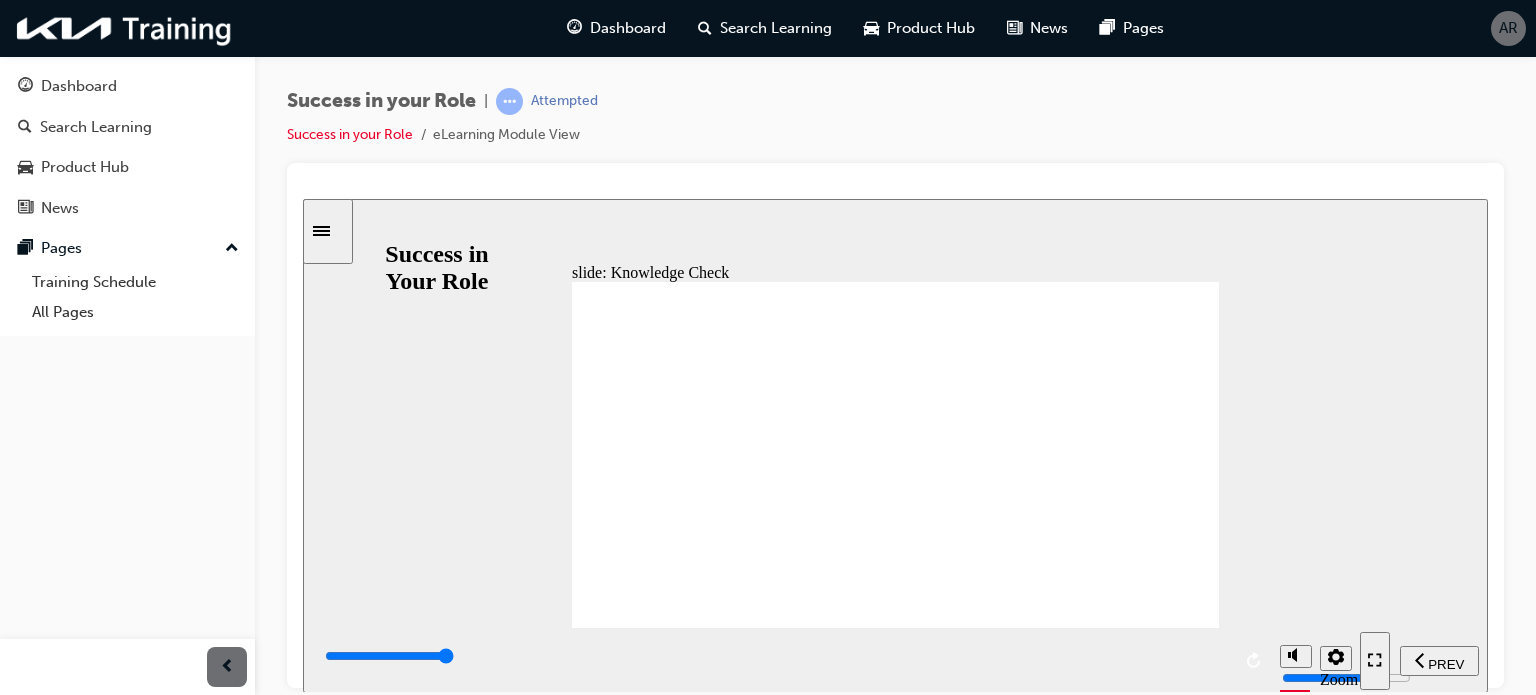 click 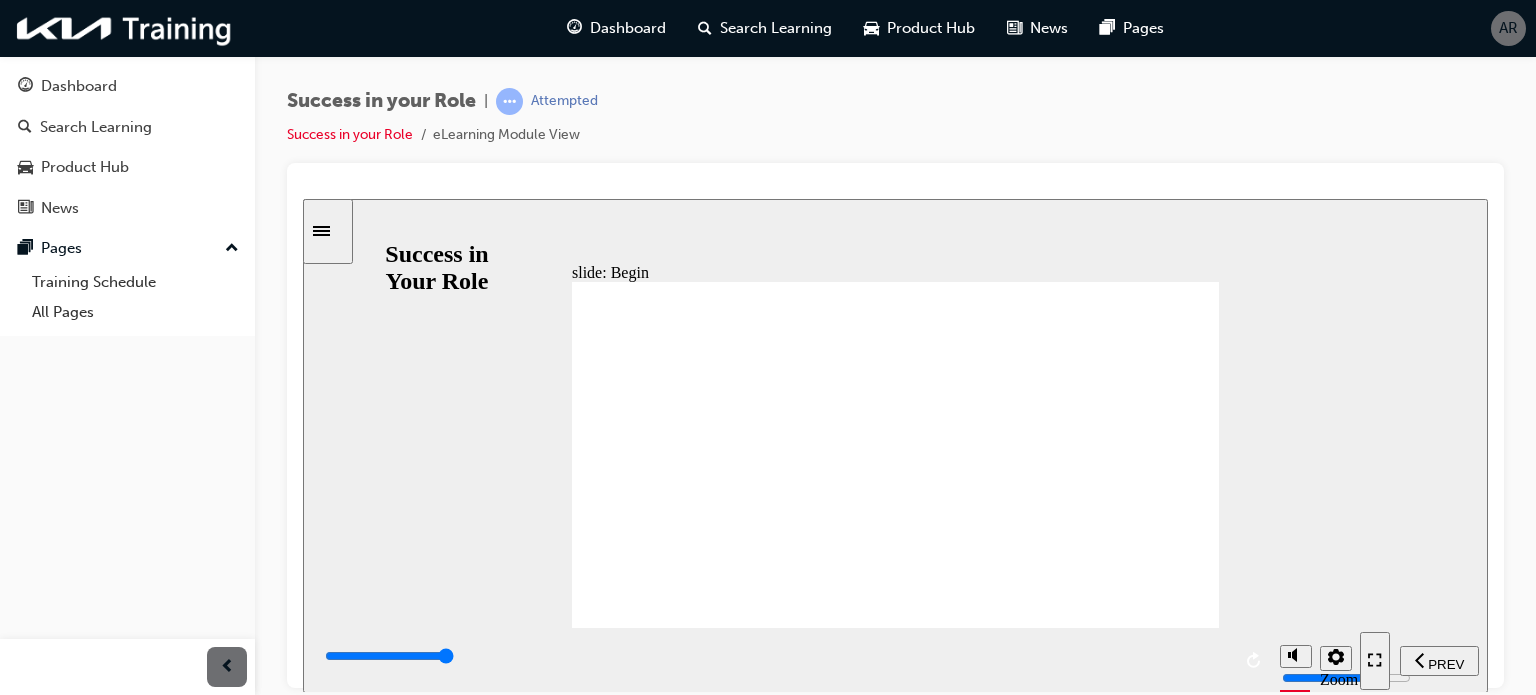 click 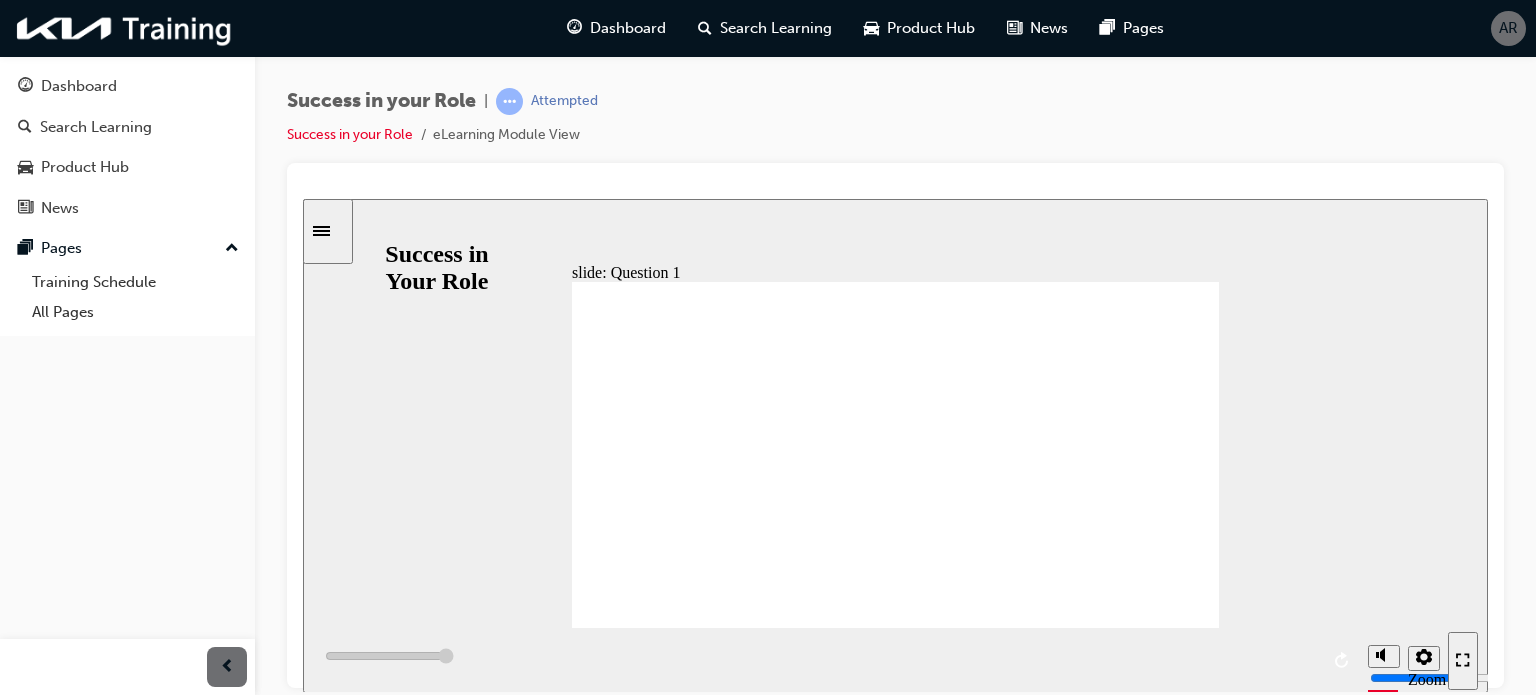 type on "6000" 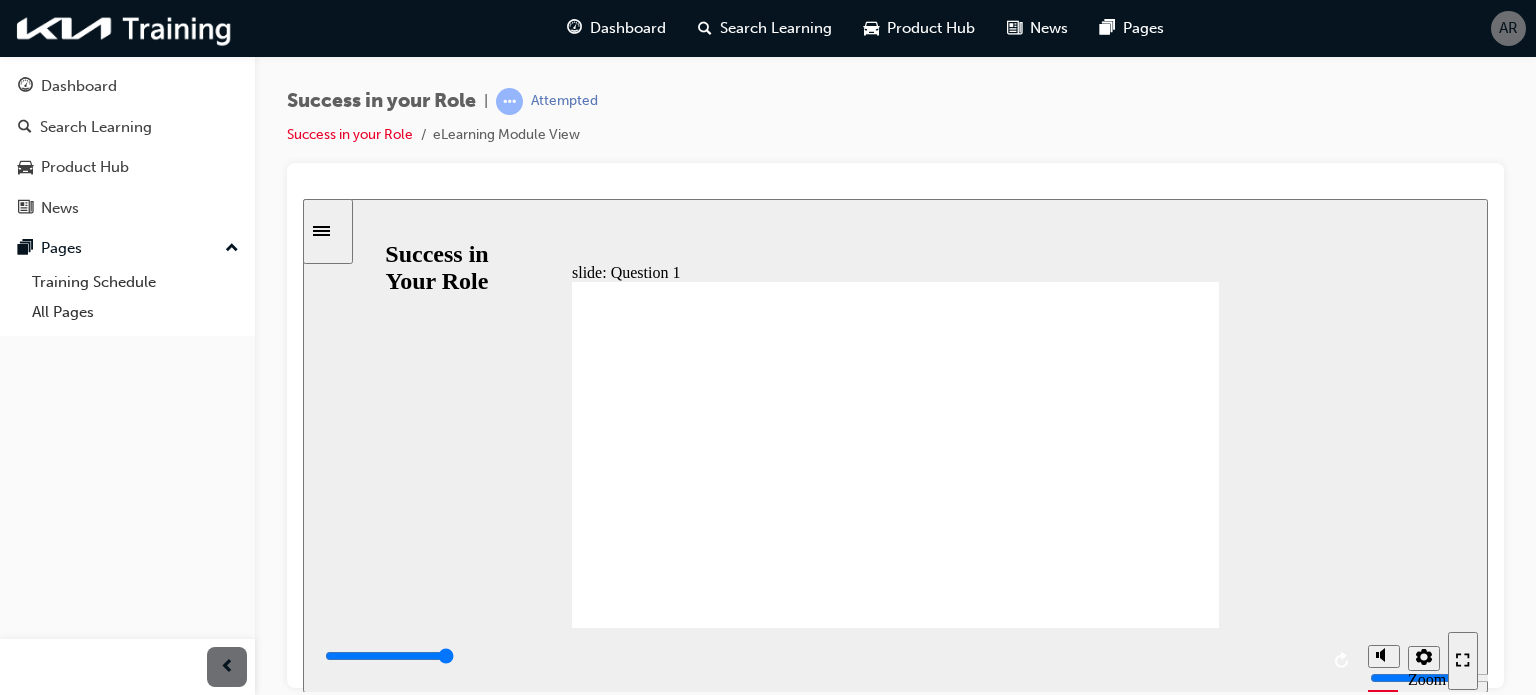 click 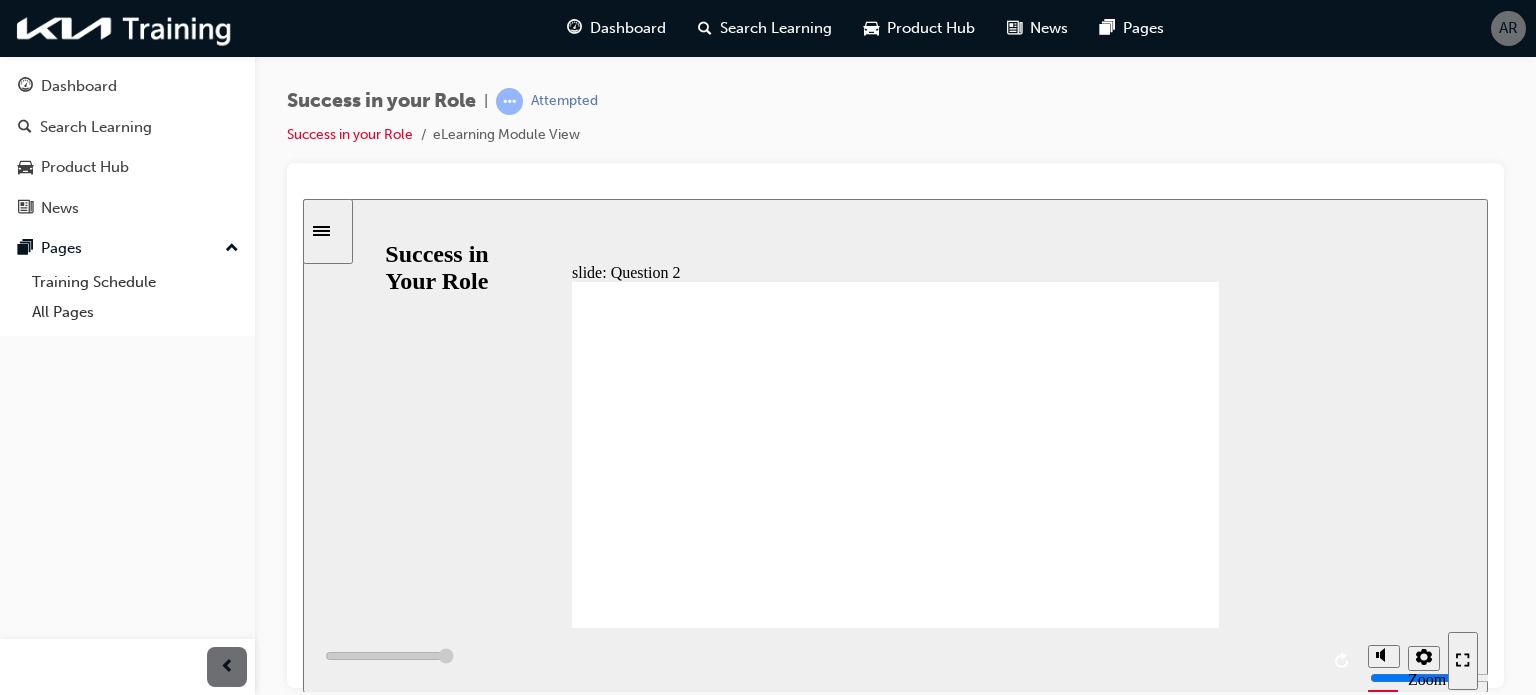 type on "6000" 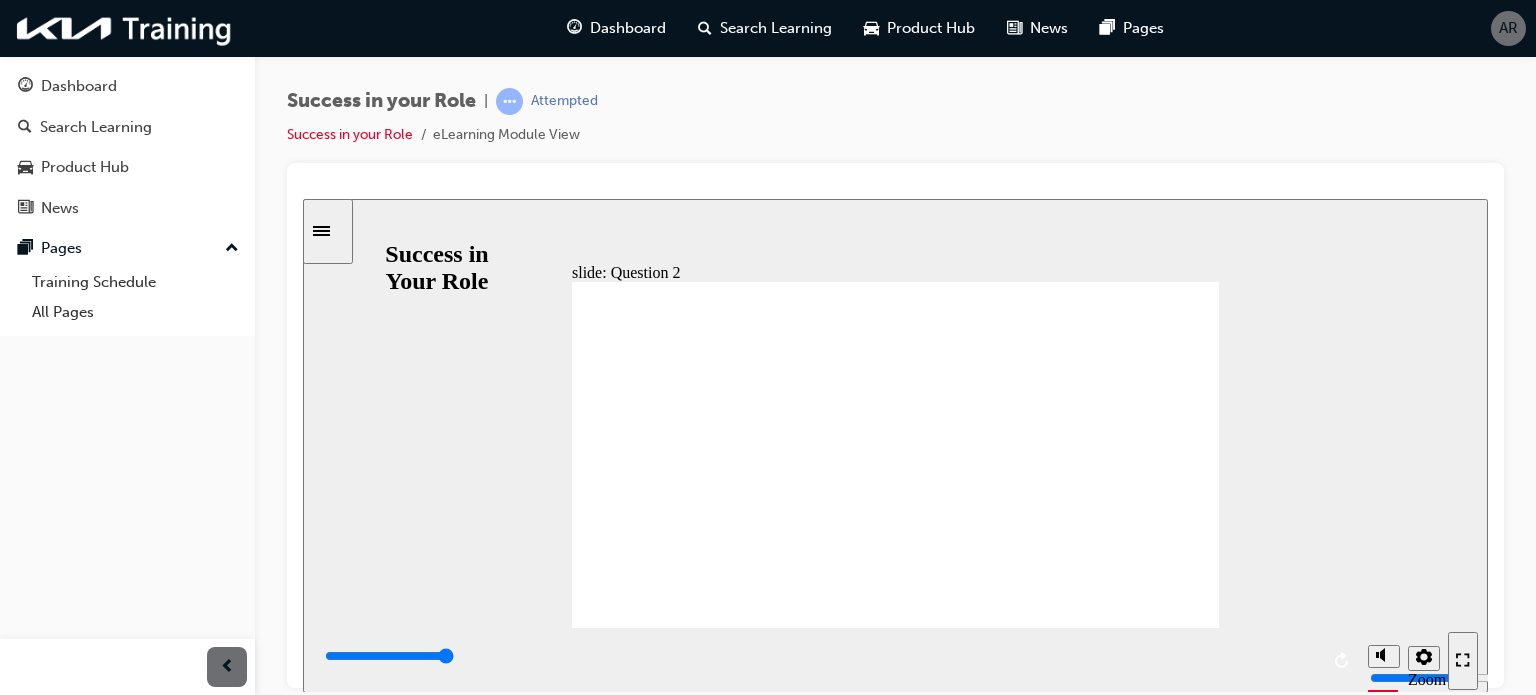 click 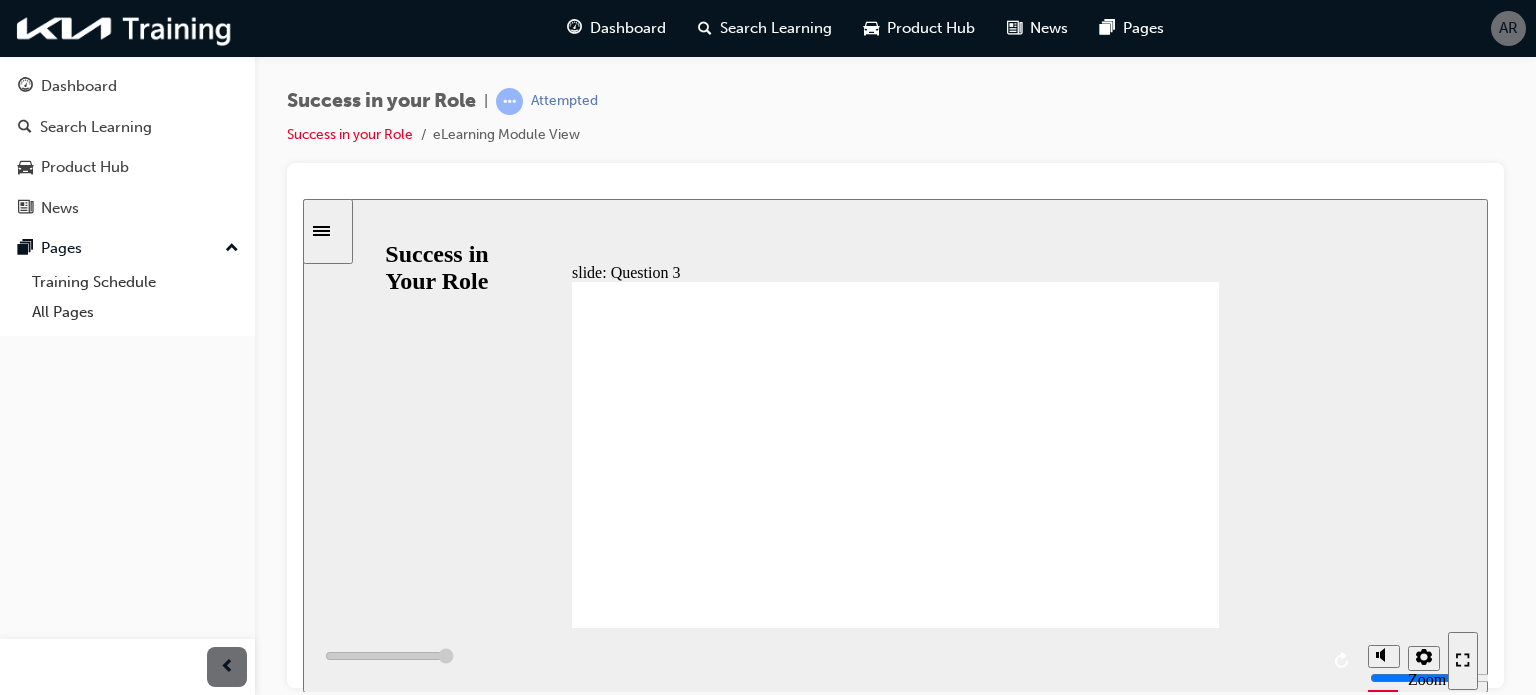 type on "6000" 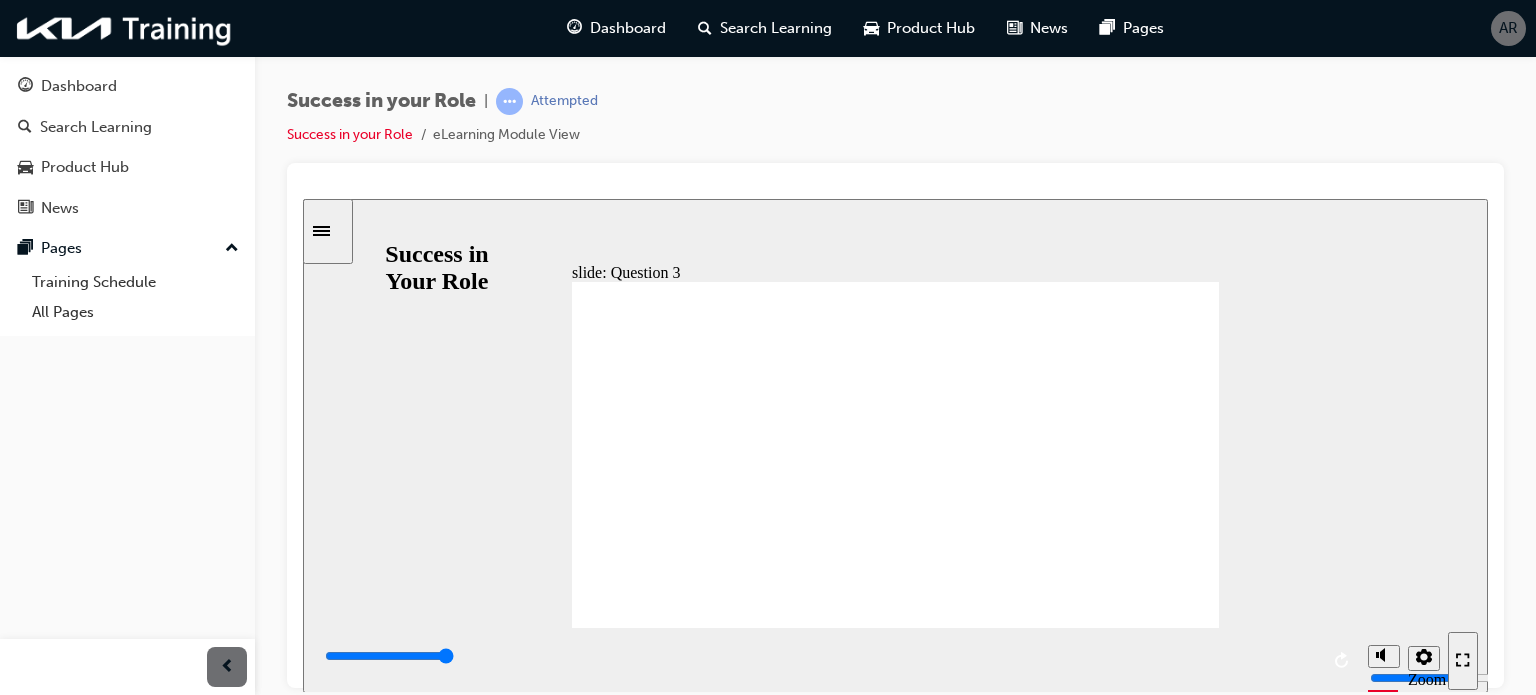 click 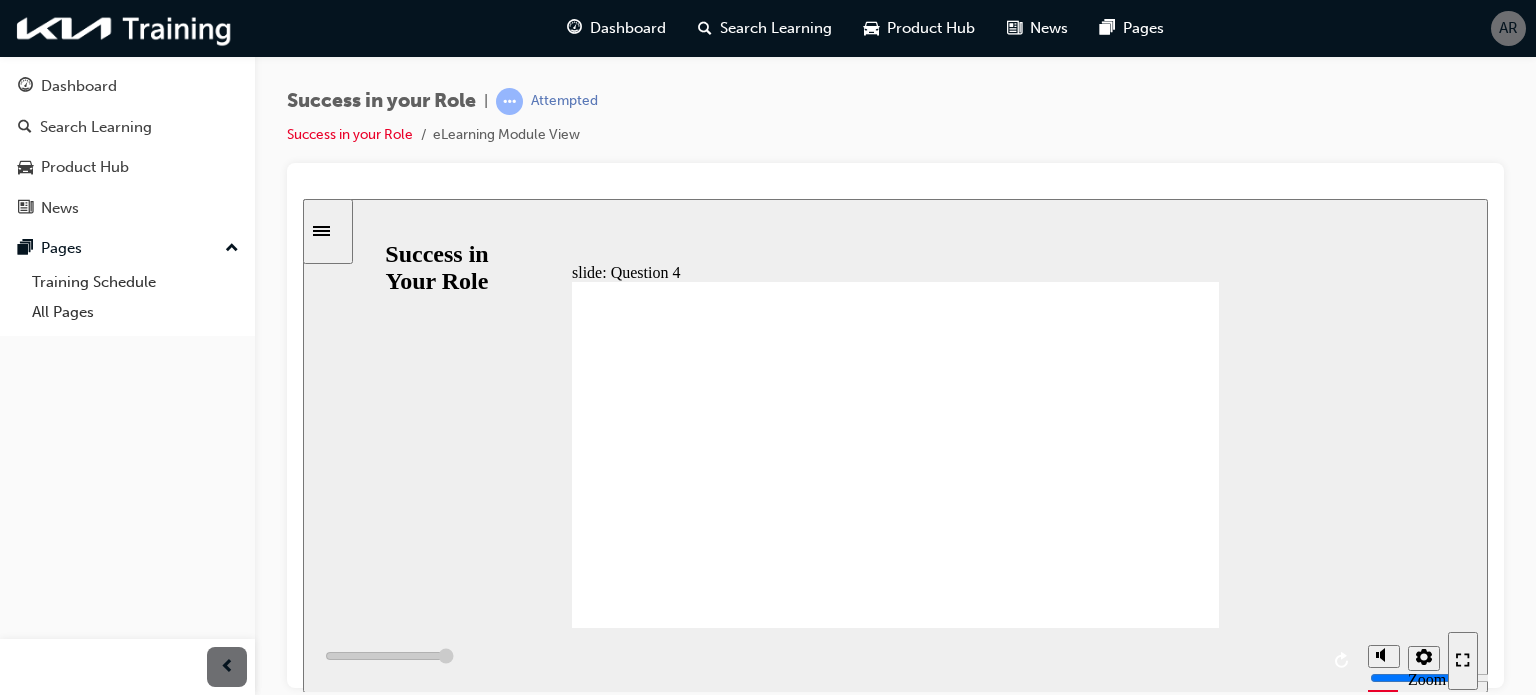 type on "6000" 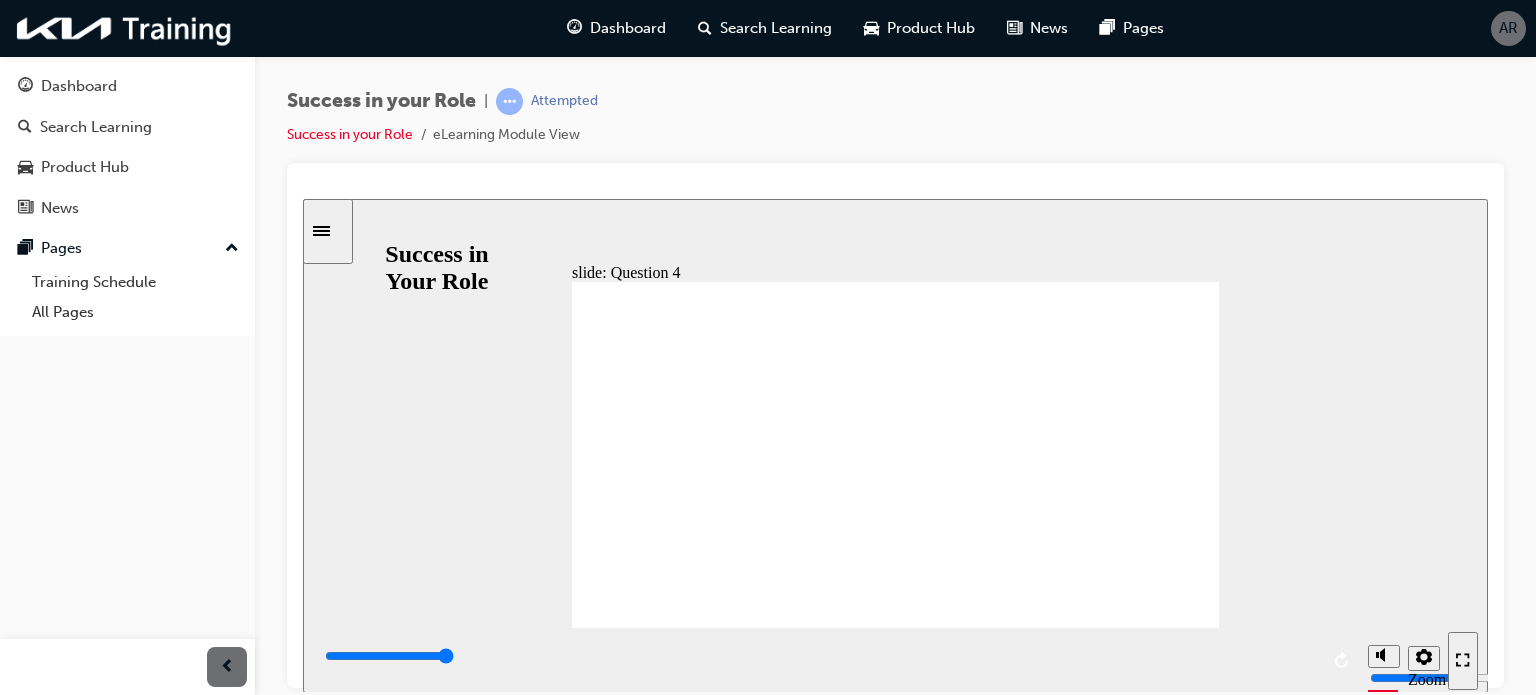 click 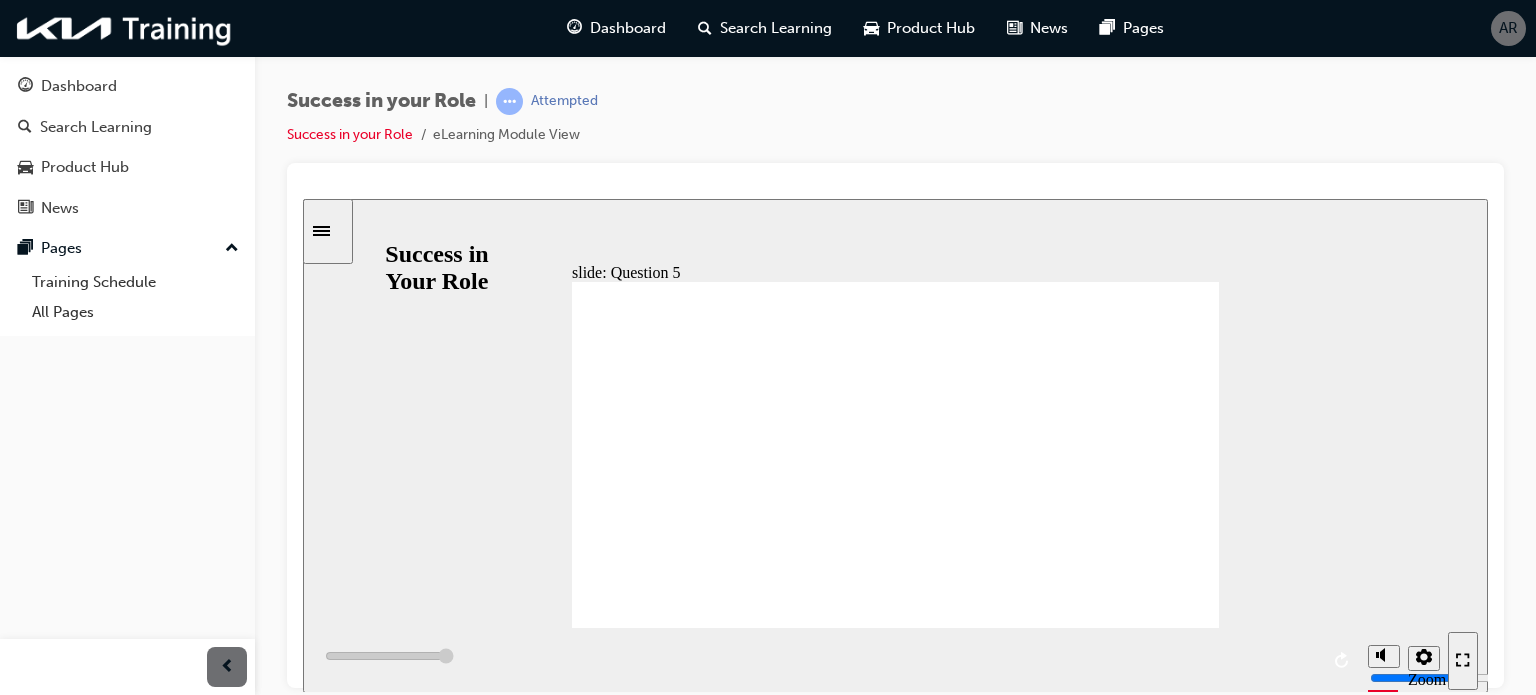type on "6000" 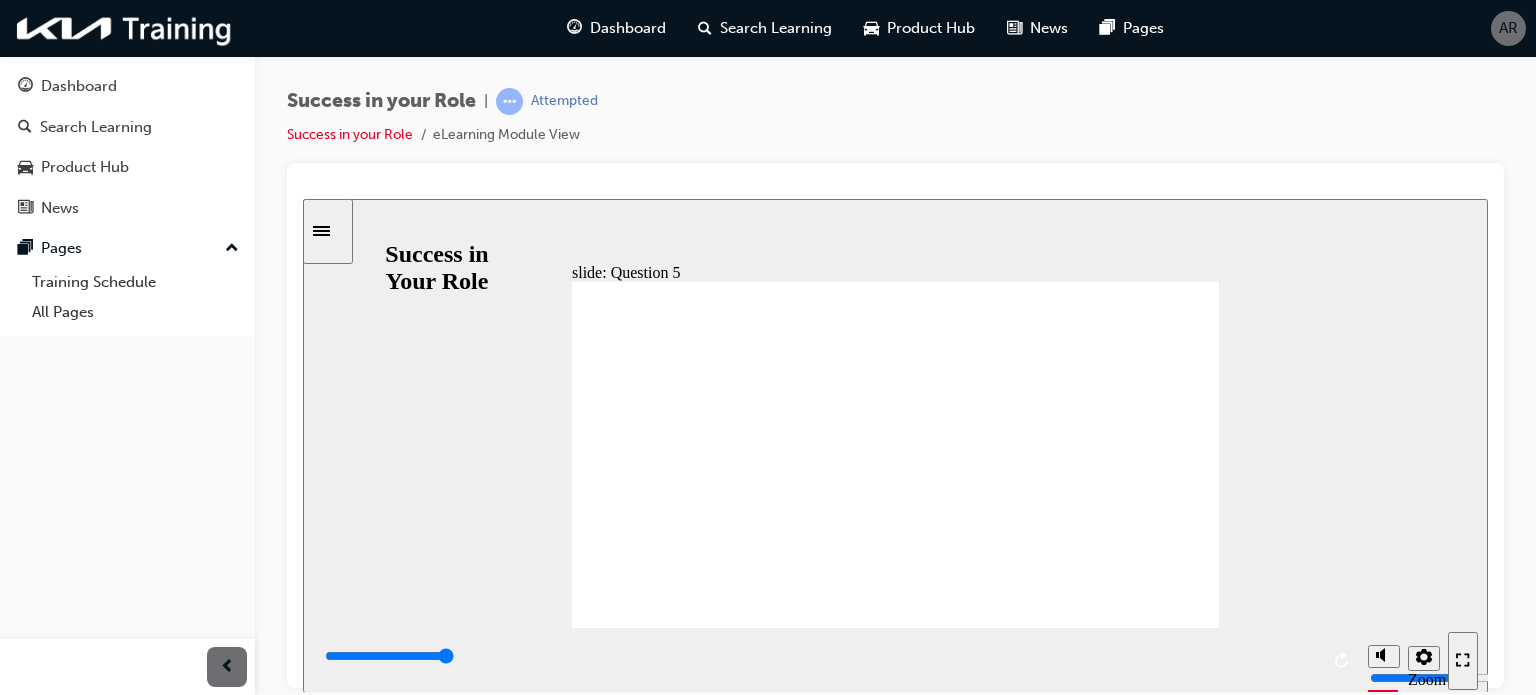 click 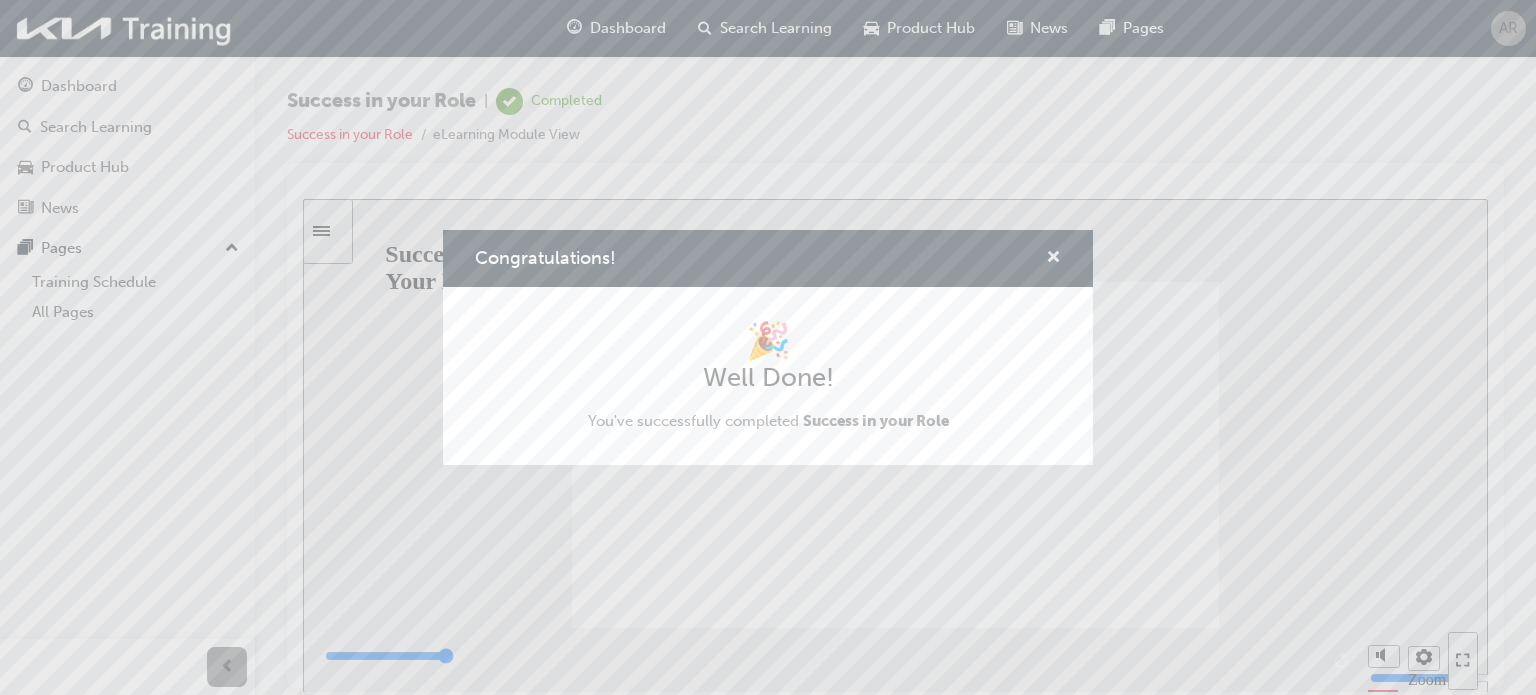 click at bounding box center (1053, 259) 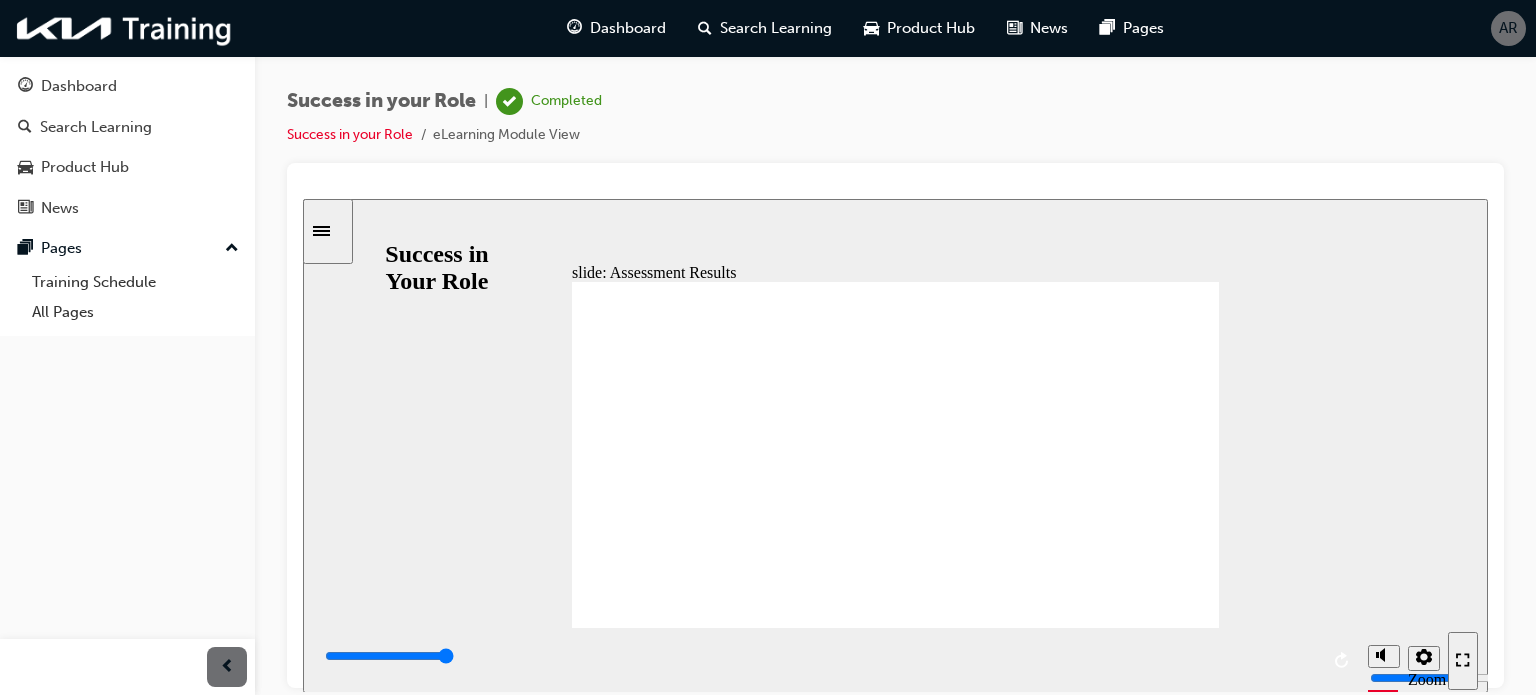 click 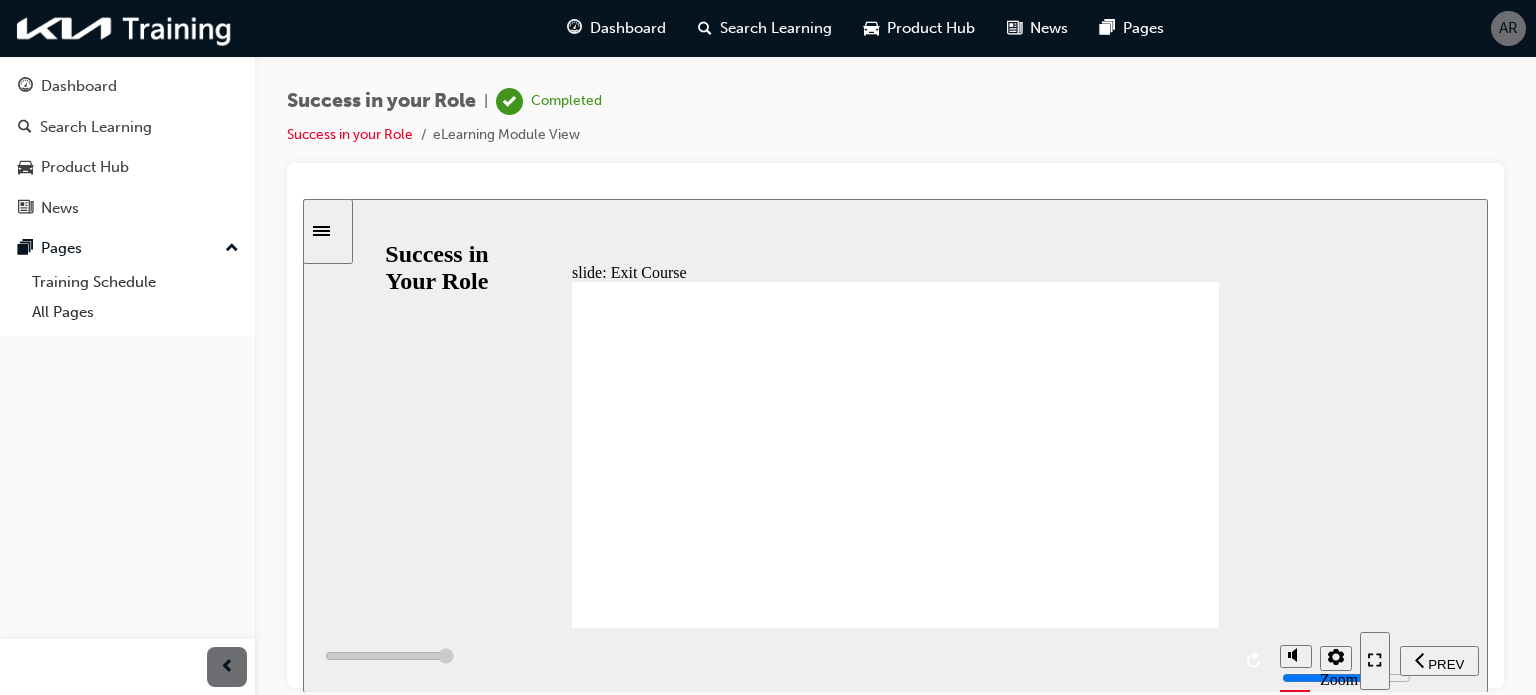 type on "7000" 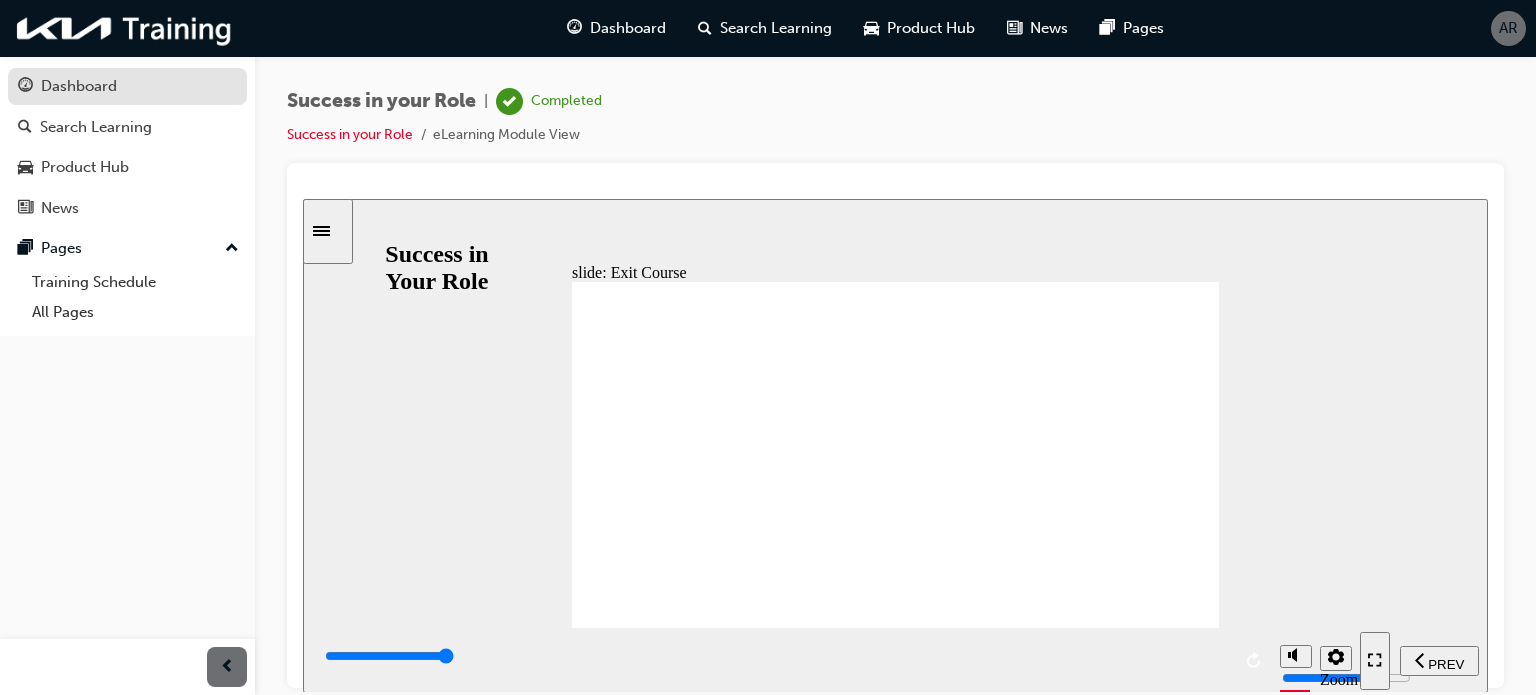 click on "Dashboard" at bounding box center (79, 86) 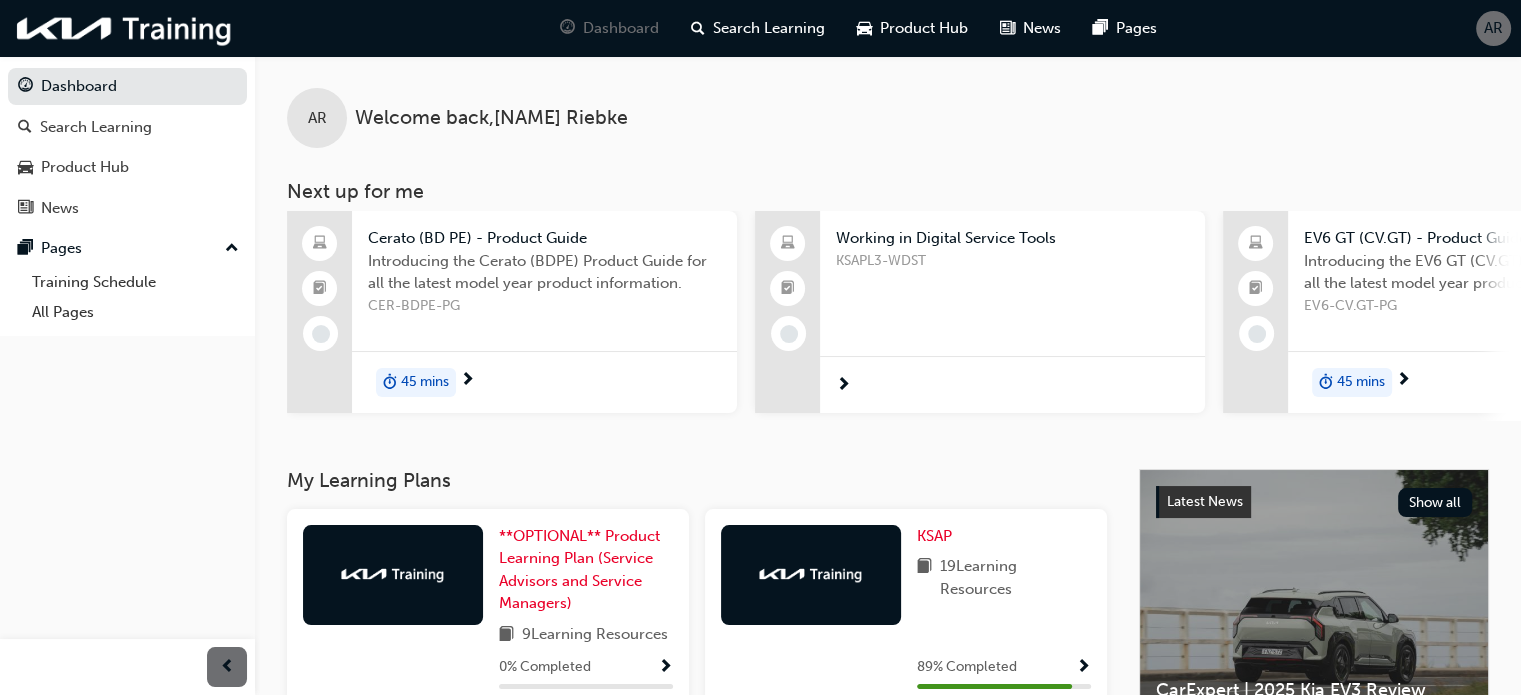 click at bounding box center (1083, 668) 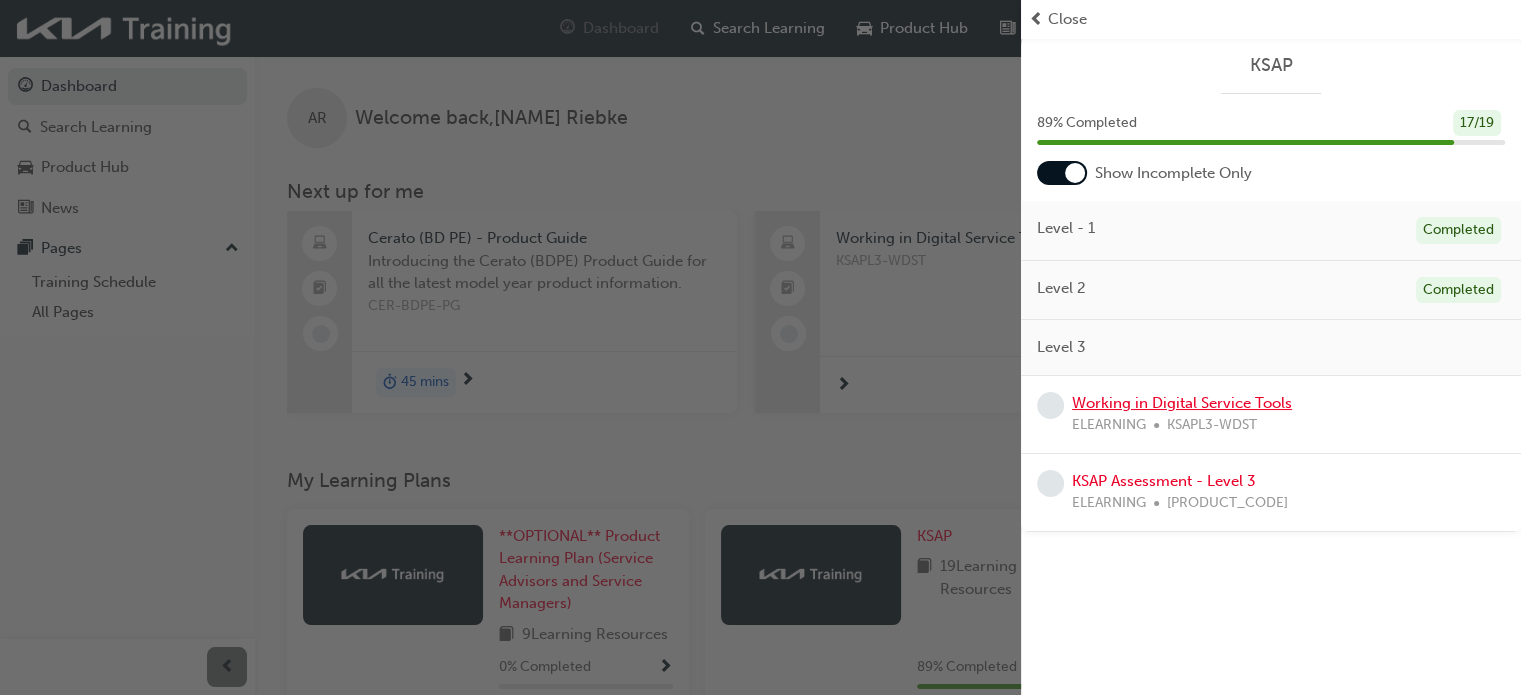 click on "Working in Digital Service Tools" at bounding box center (1182, 403) 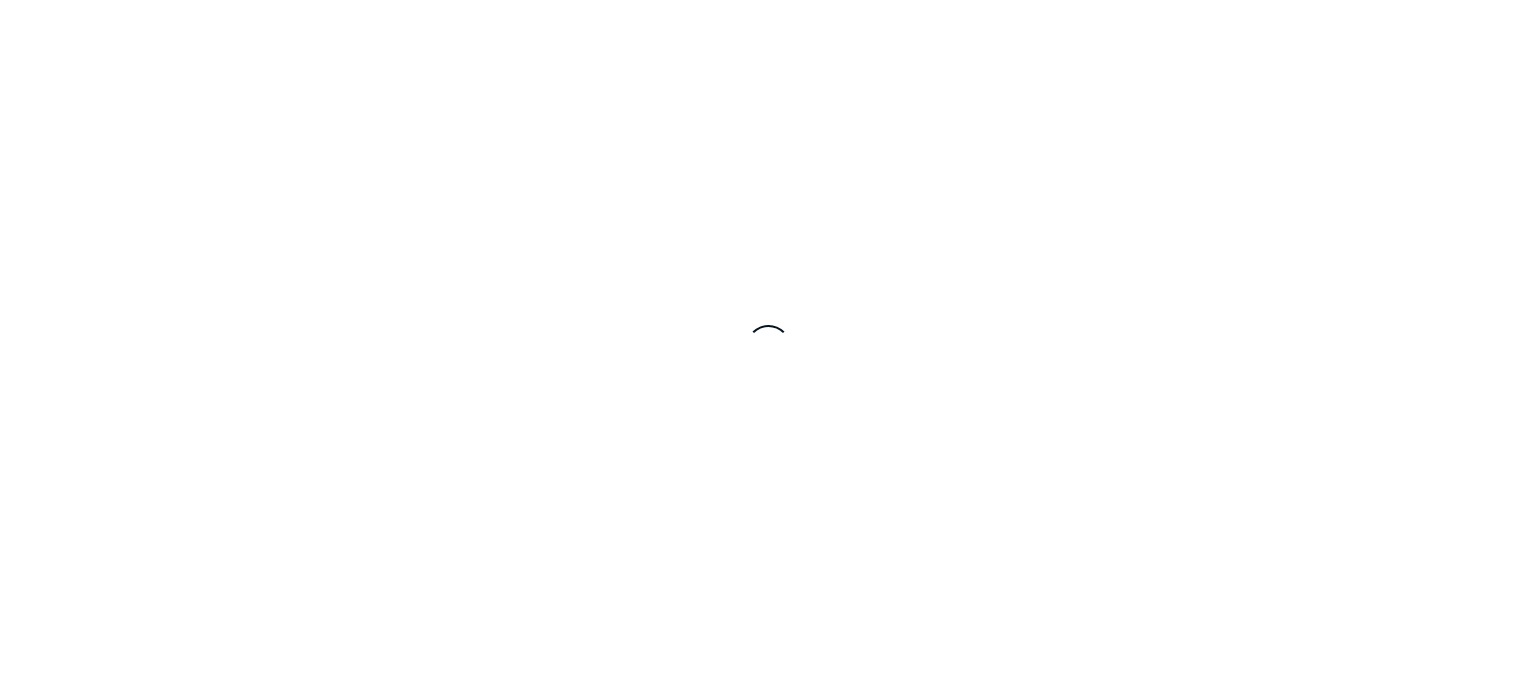 scroll, scrollTop: 0, scrollLeft: 0, axis: both 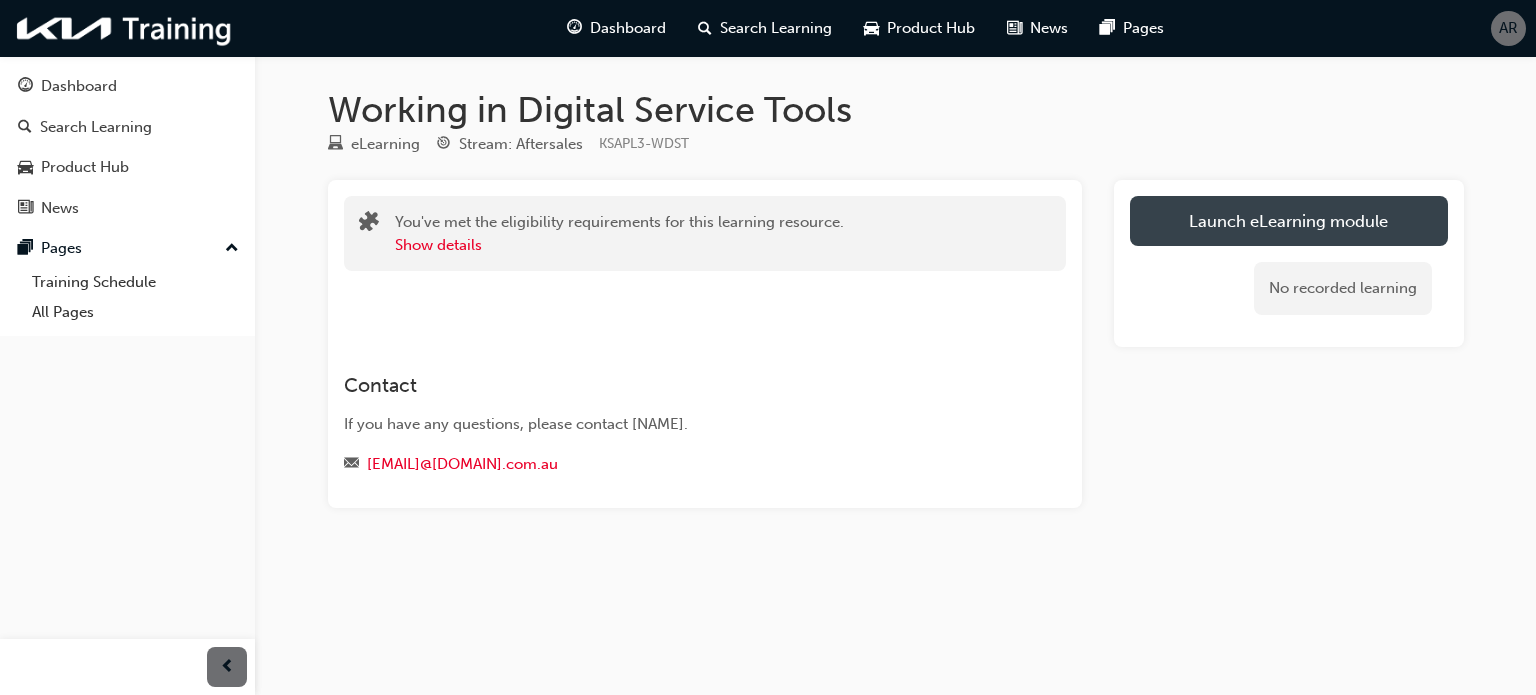 click on "Launch eLearning module" at bounding box center [1289, 221] 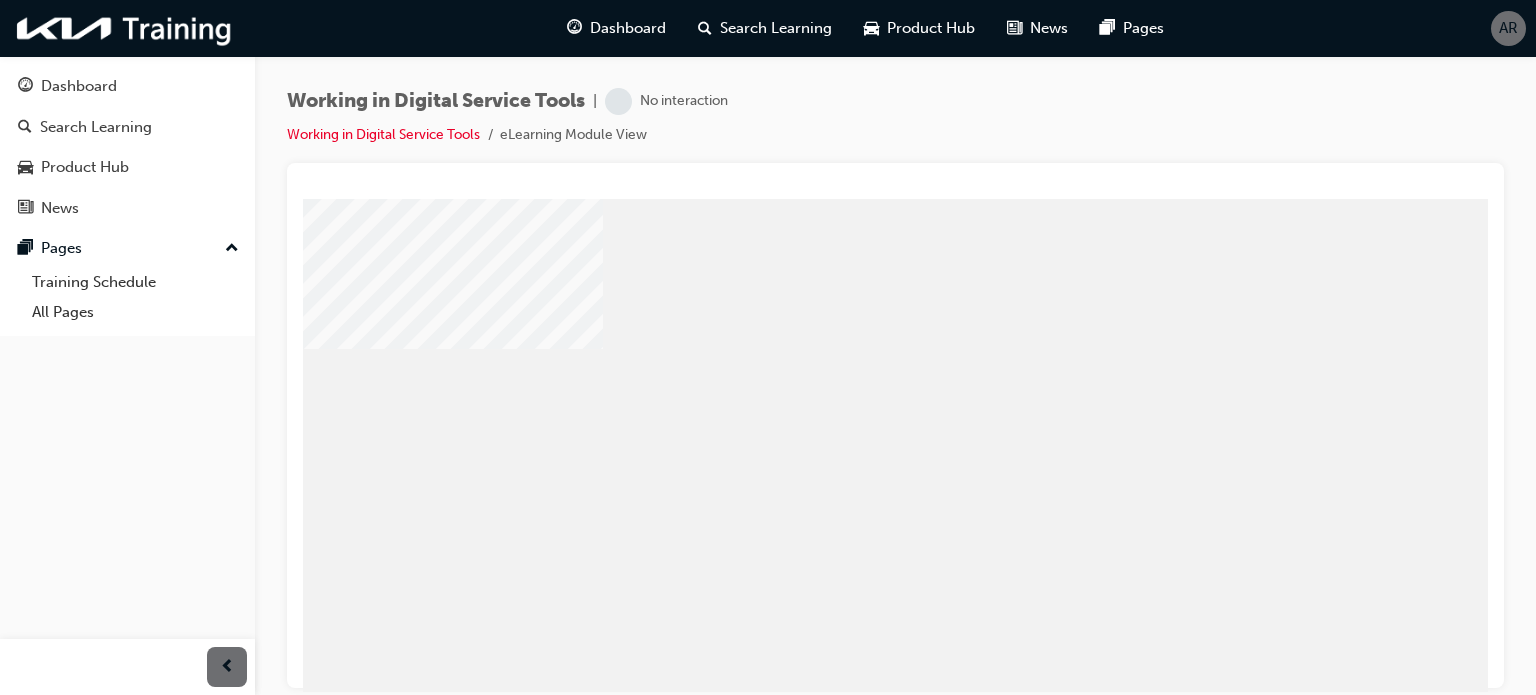scroll, scrollTop: 0, scrollLeft: 0, axis: both 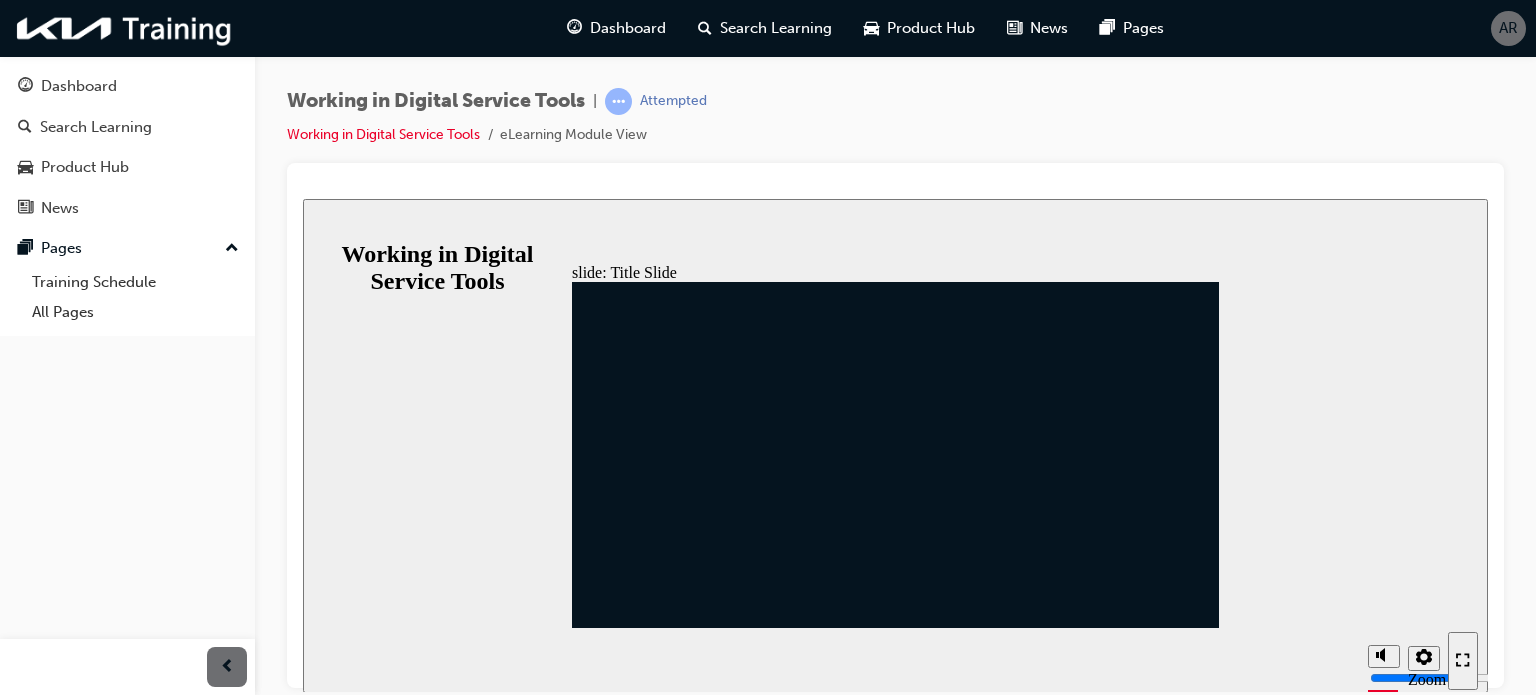click 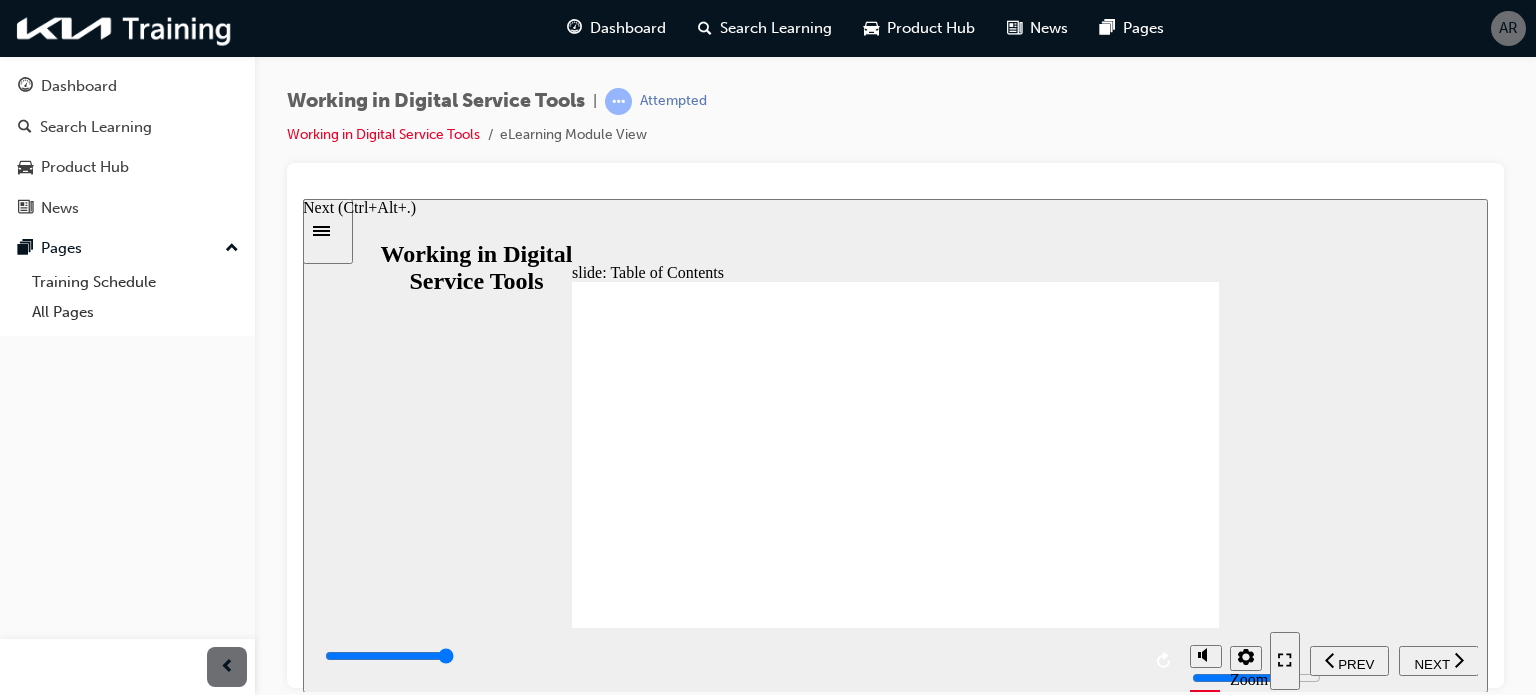 click on "NEXT" at bounding box center [1431, 663] 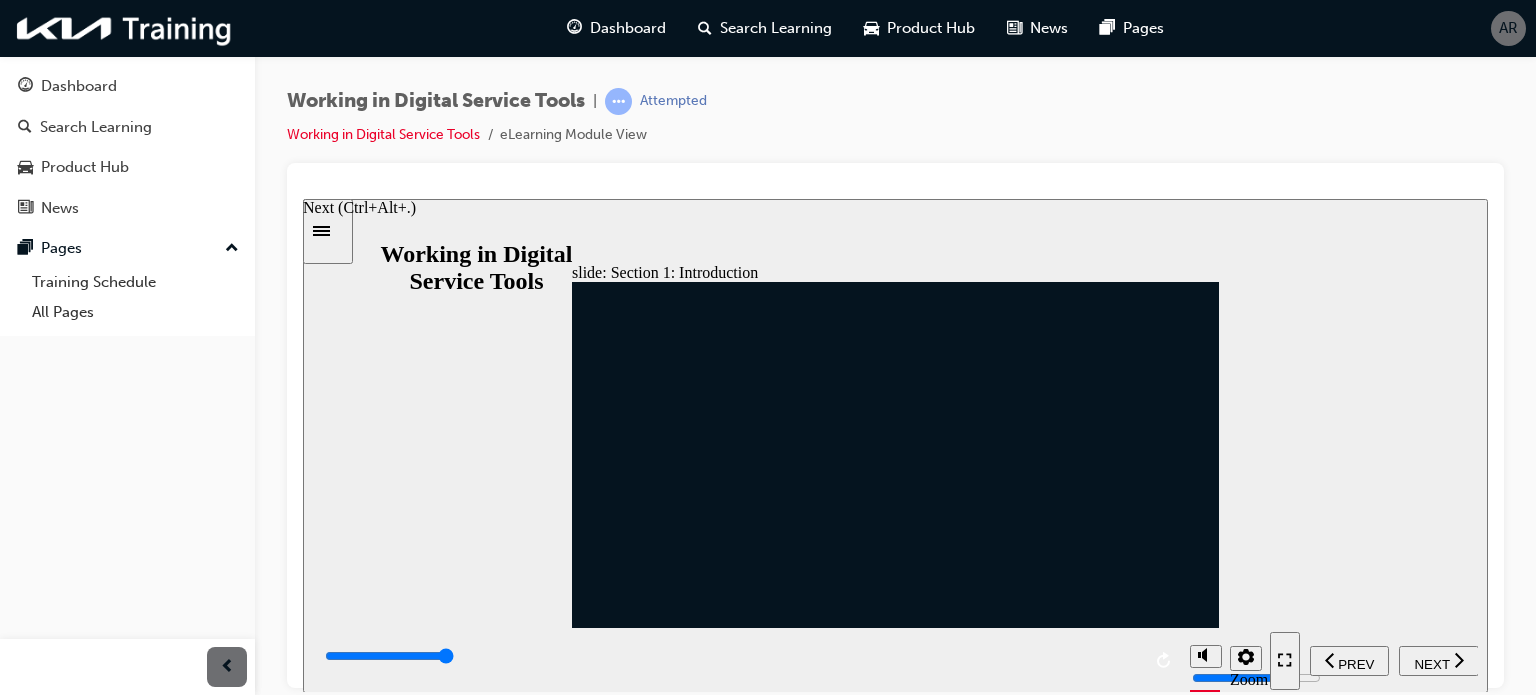 click on "NEXT" at bounding box center (1431, 663) 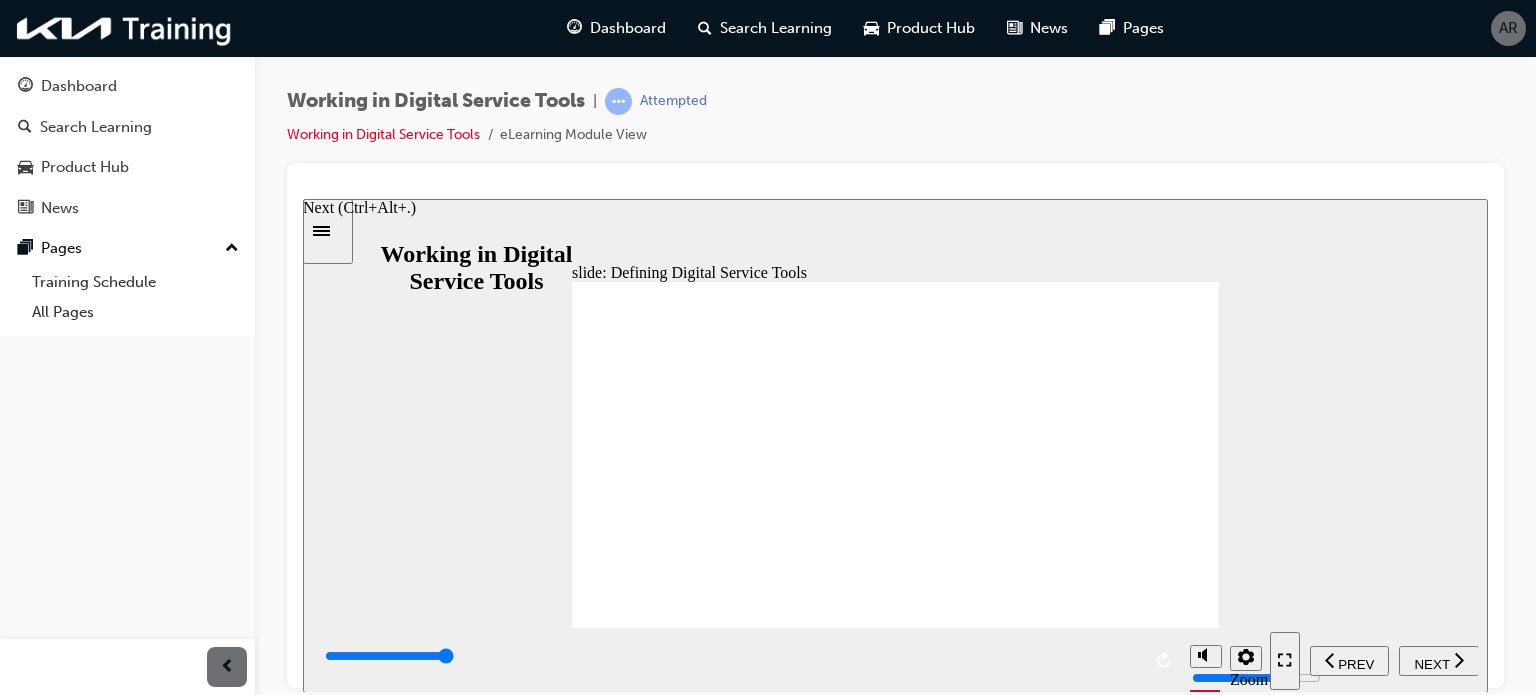 click on "NEXT" at bounding box center [1431, 663] 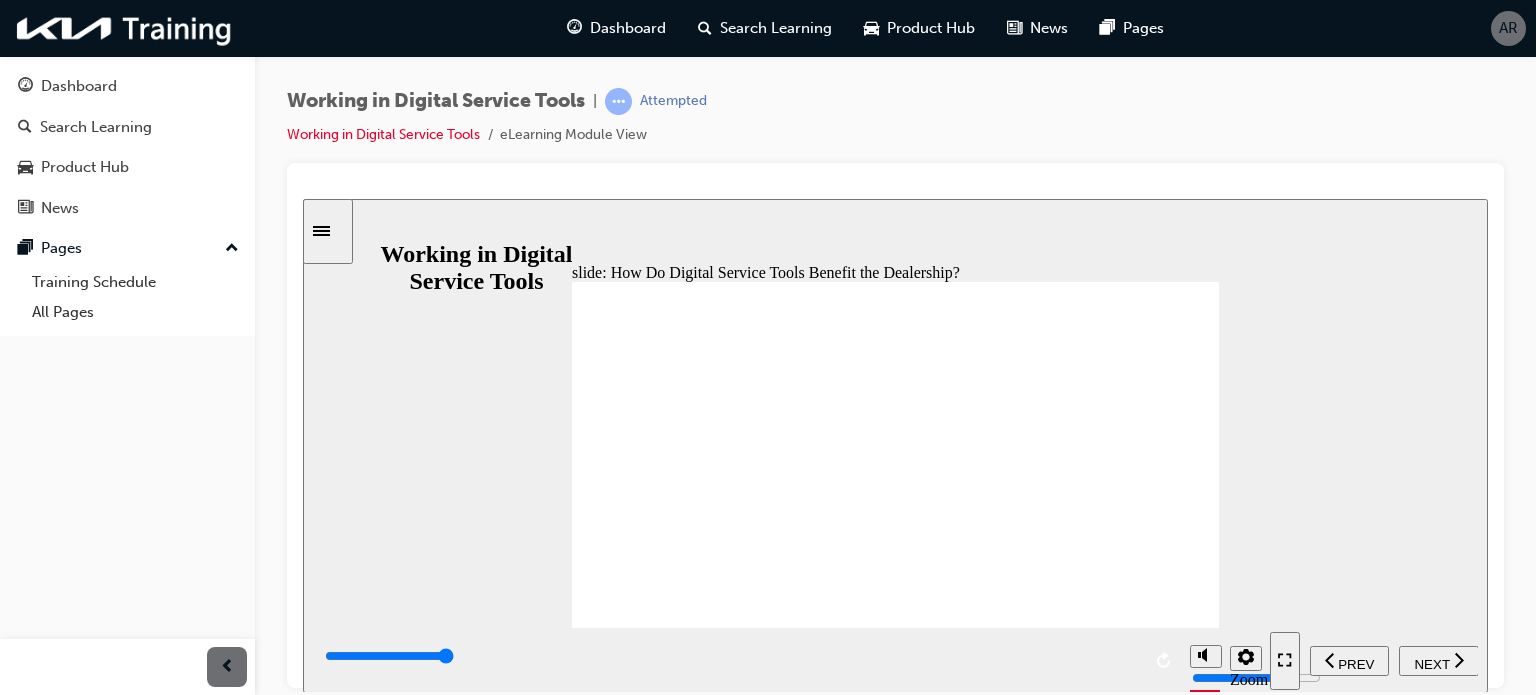 click 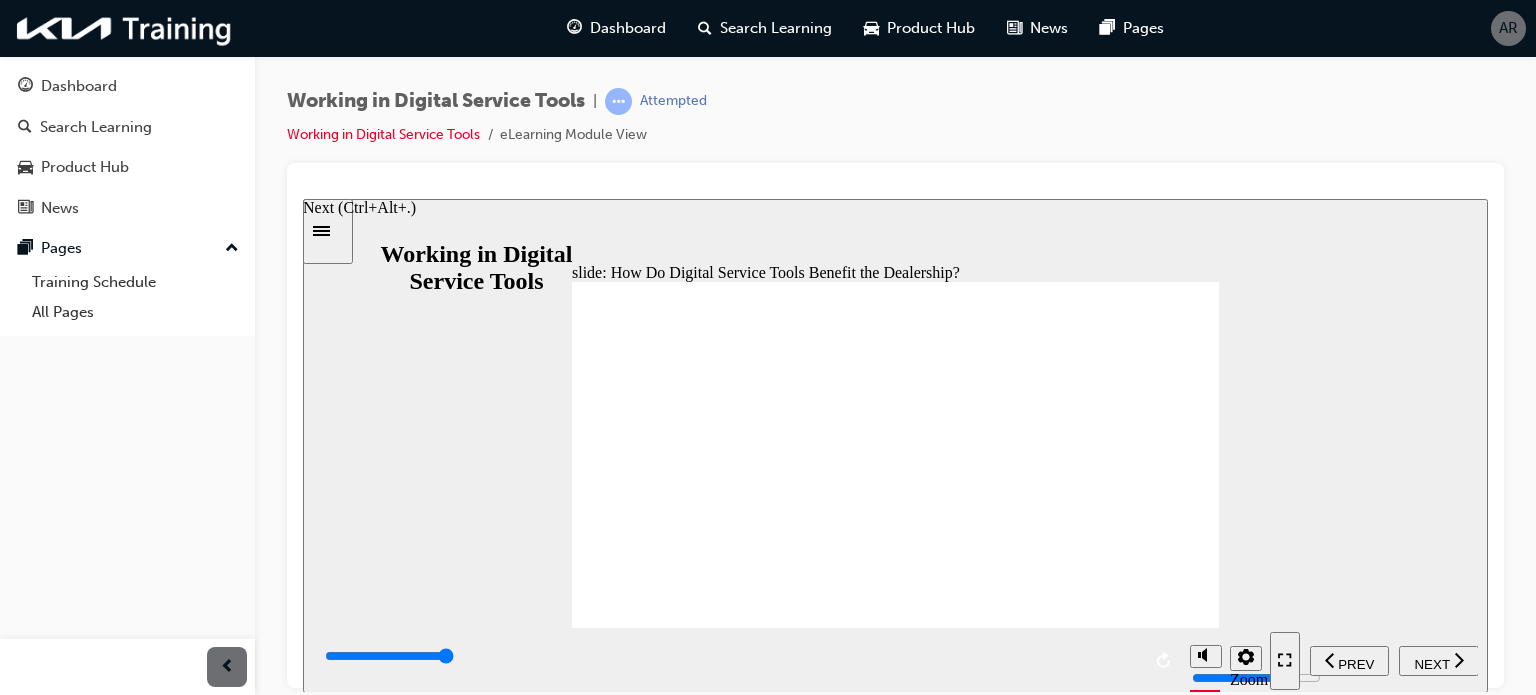 click on "NEXT" at bounding box center (1439, 660) 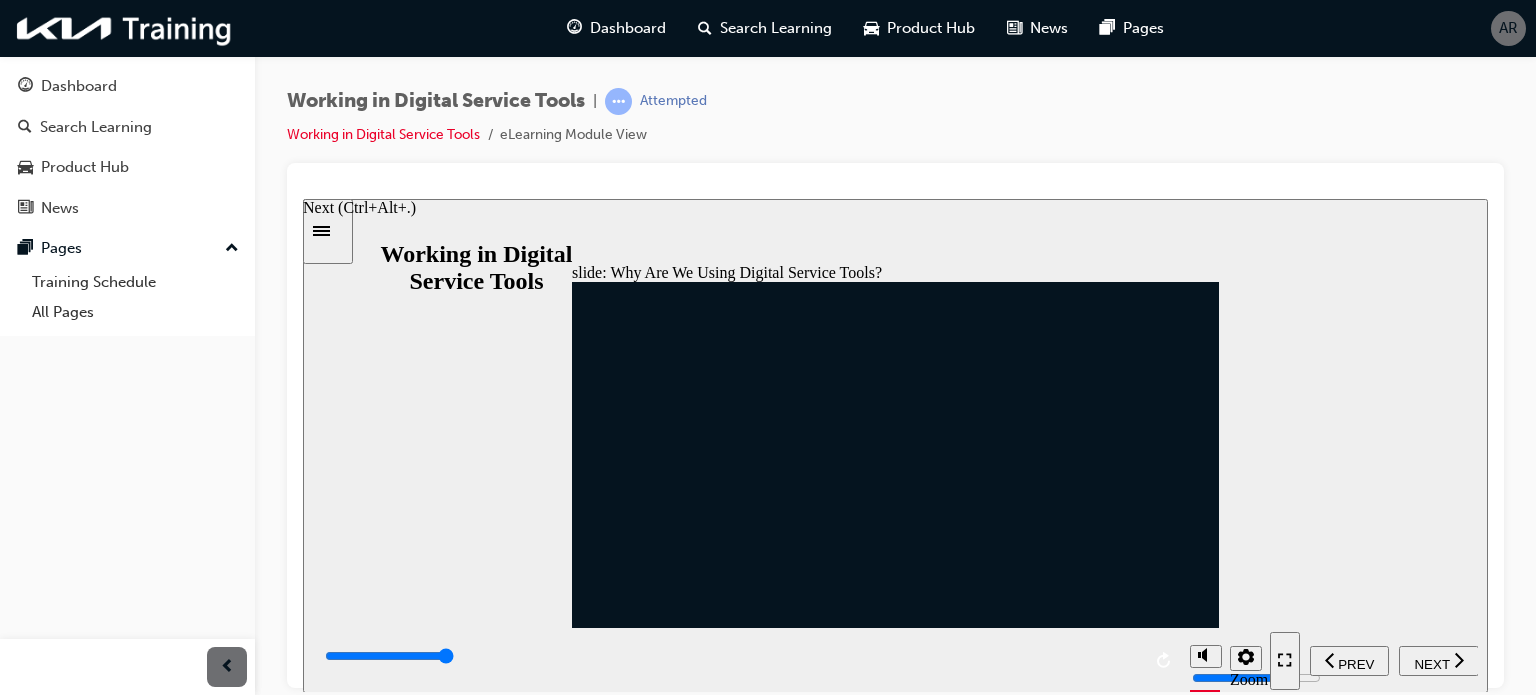 click on "NEXT" at bounding box center (1431, 663) 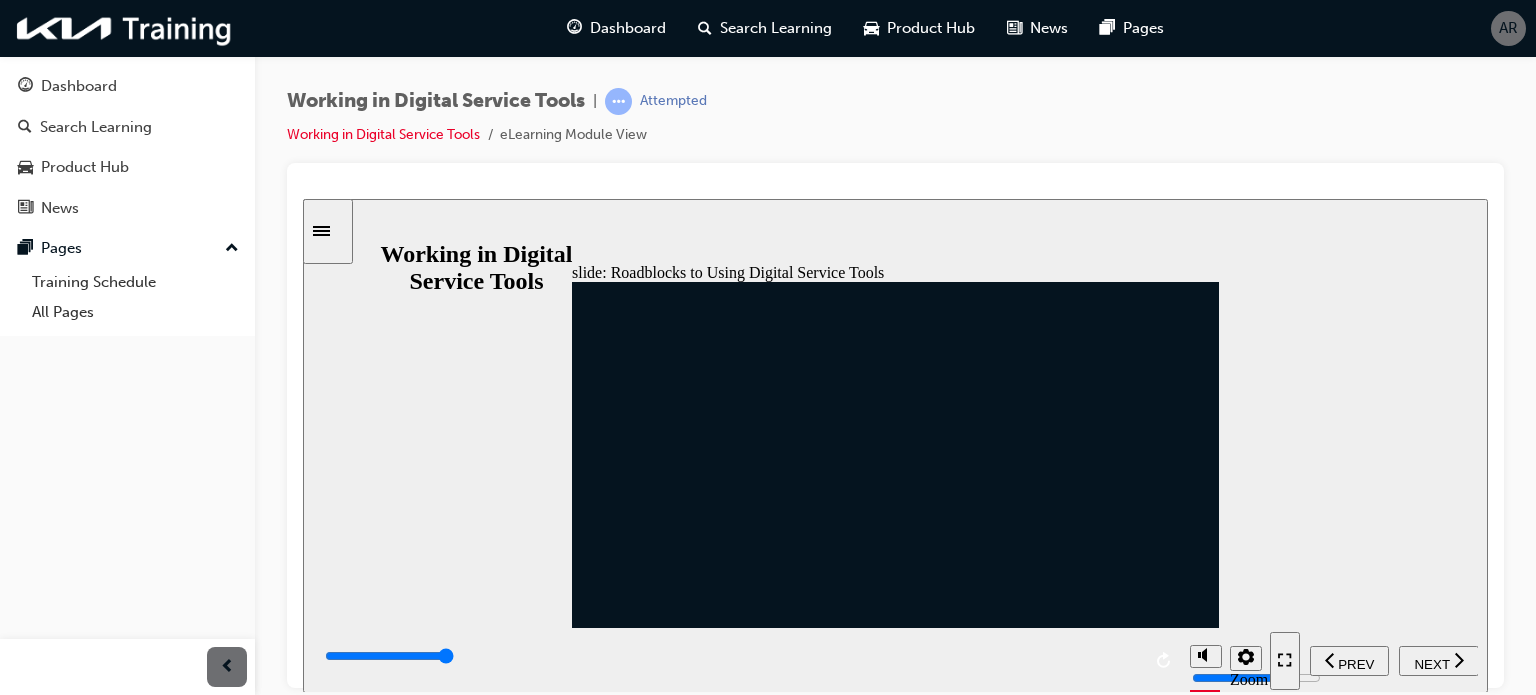 click 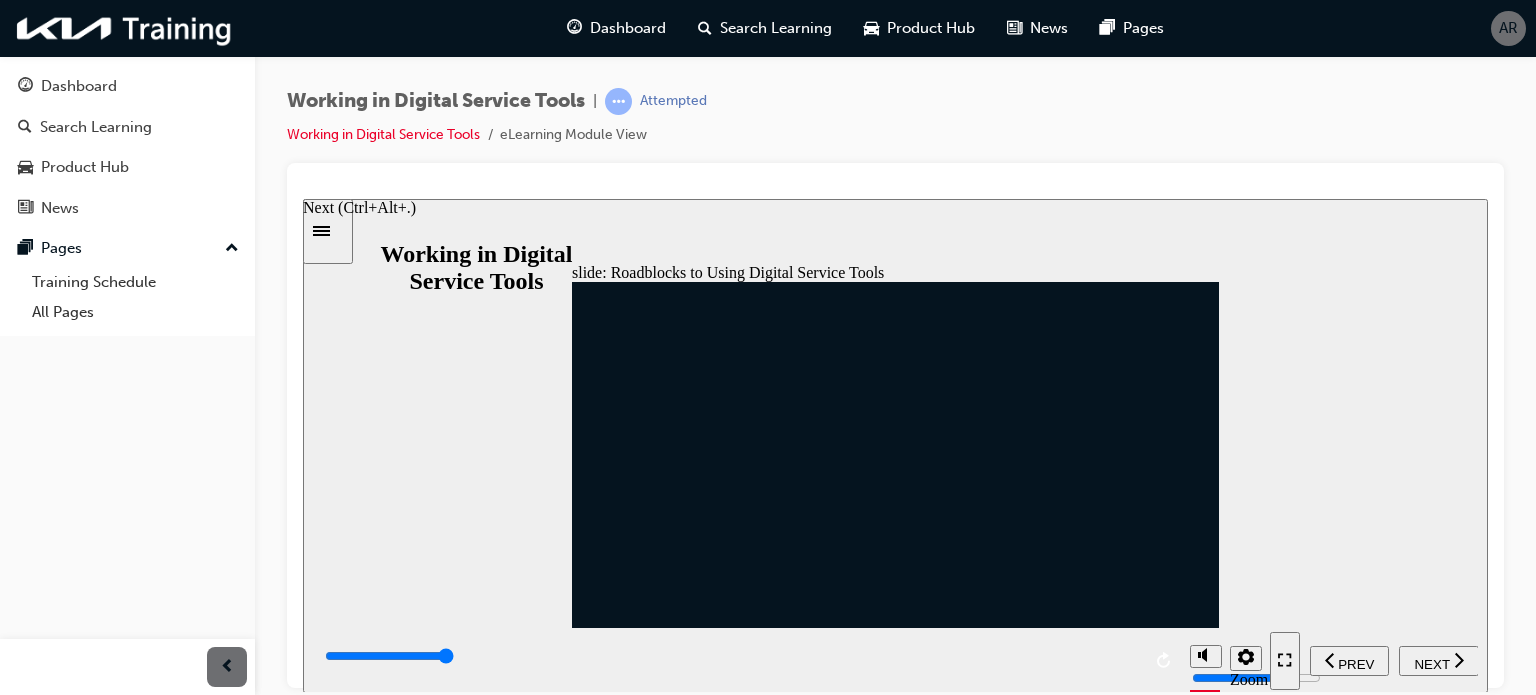 click on "NEXT" at bounding box center [1431, 663] 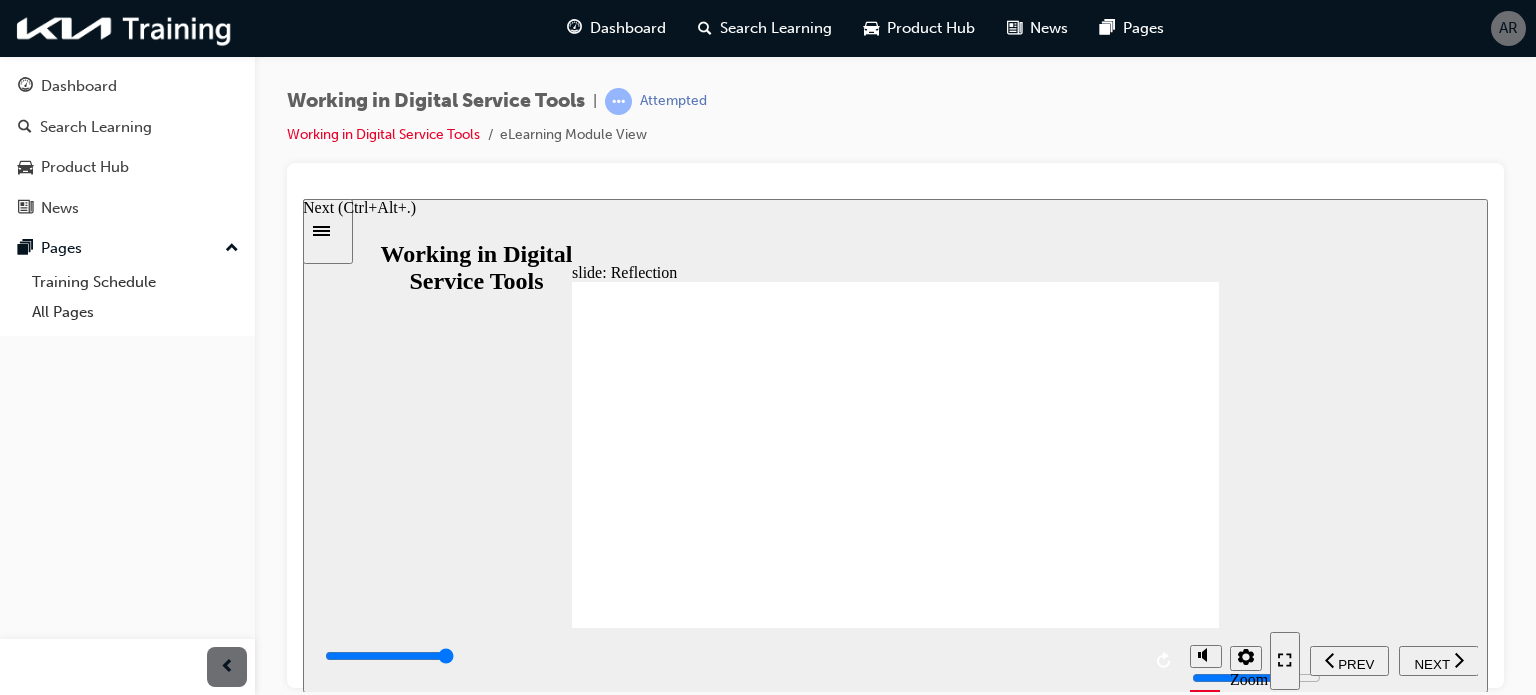 click on "NEXT" at bounding box center (1431, 663) 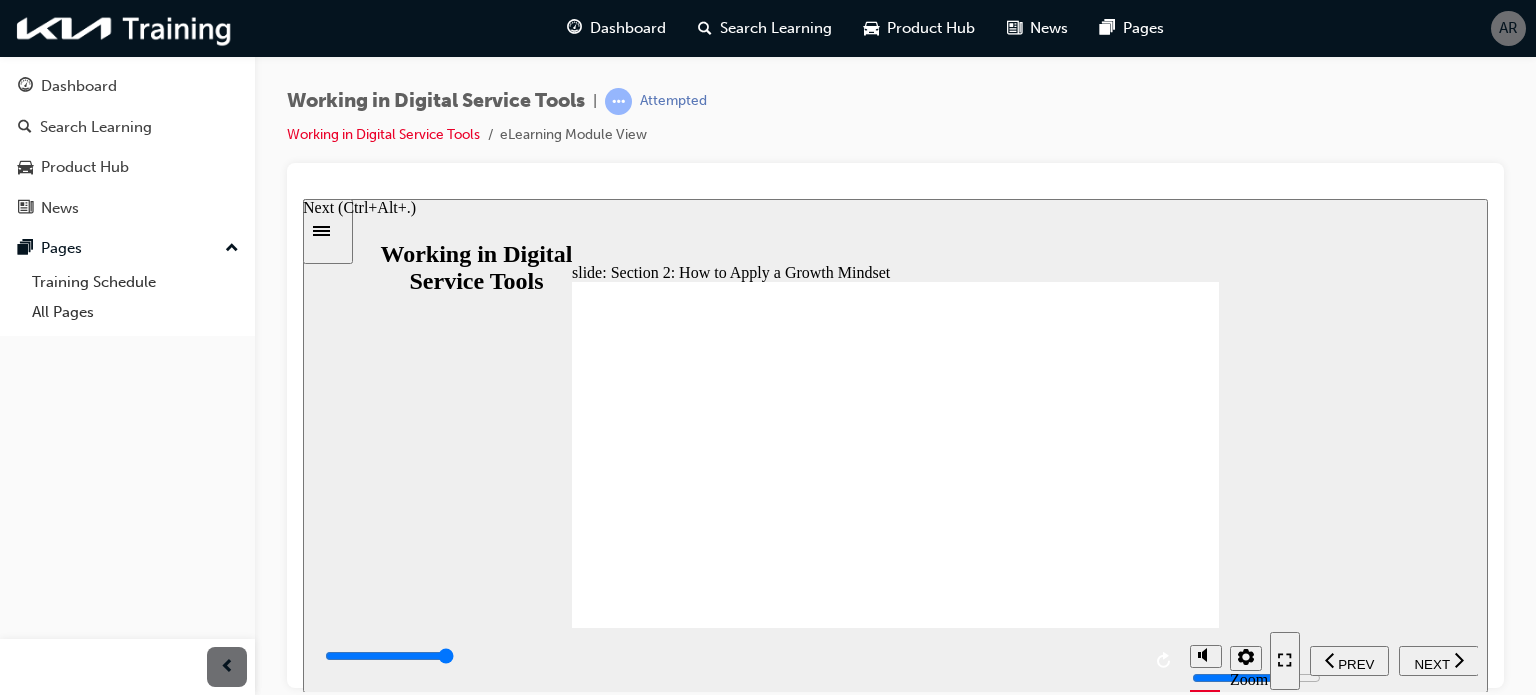 click on "NEXT" at bounding box center [1431, 663] 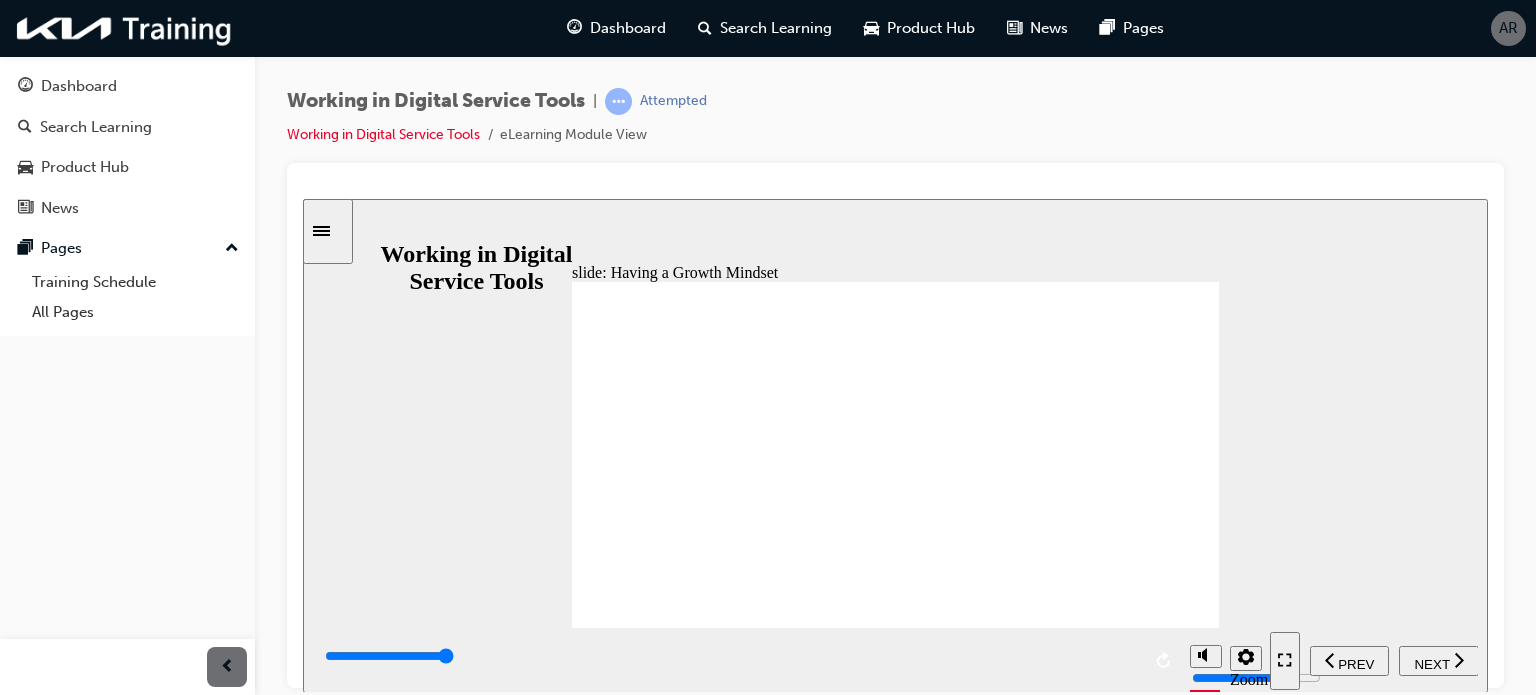 click 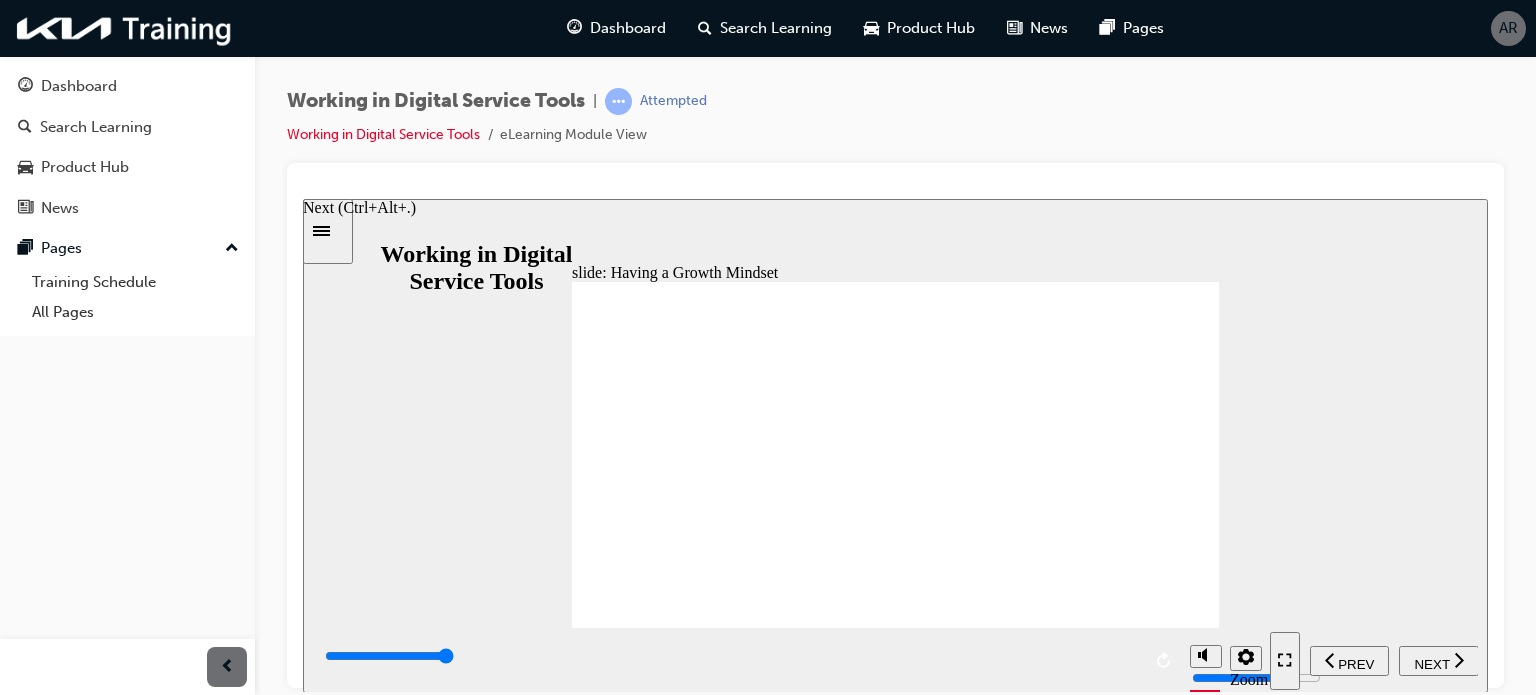 click 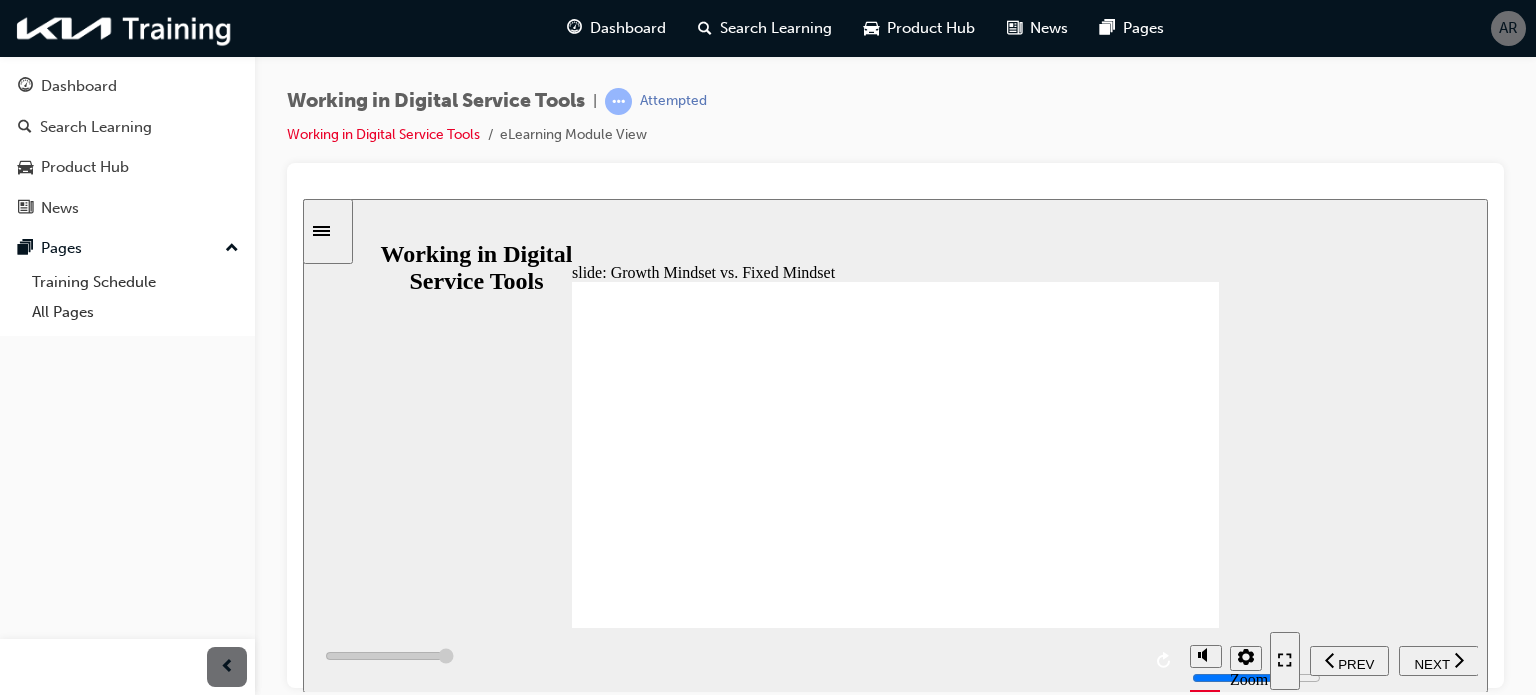 click 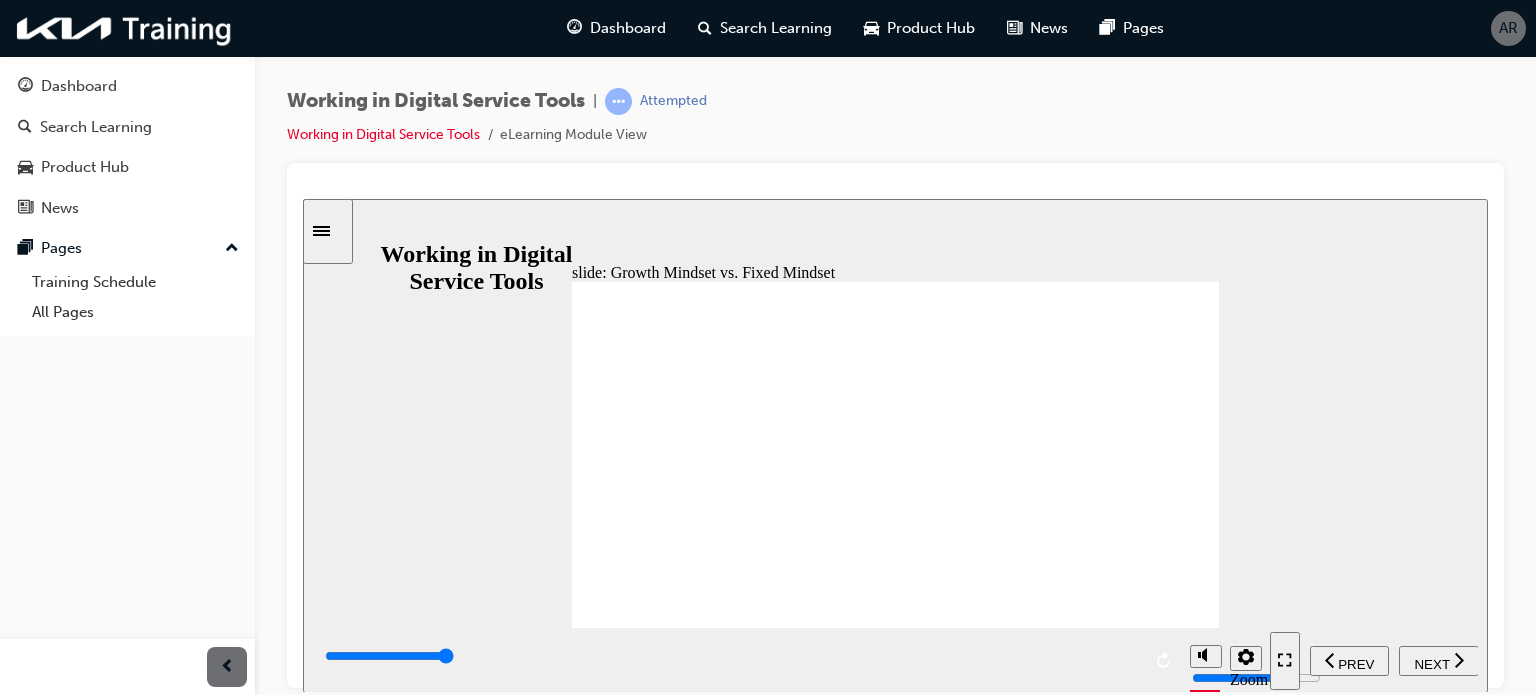 click 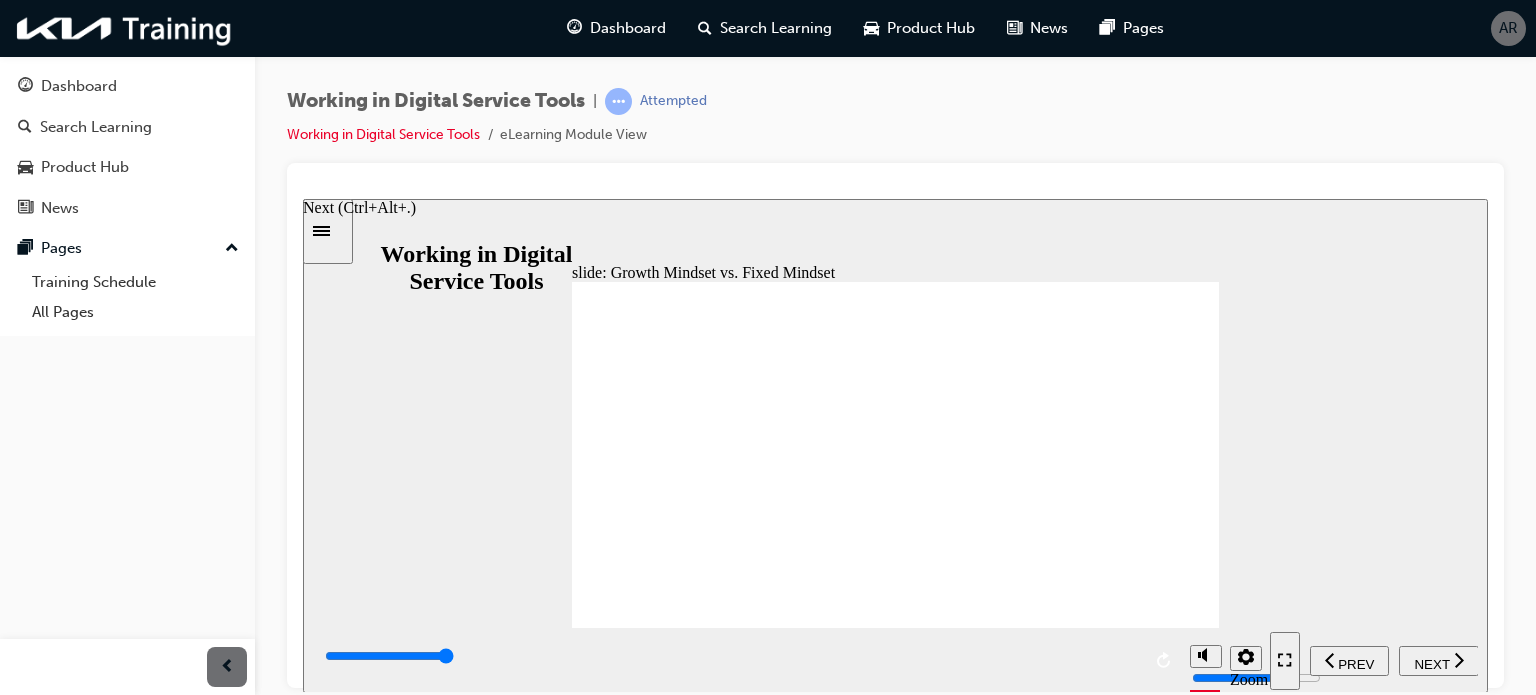 click 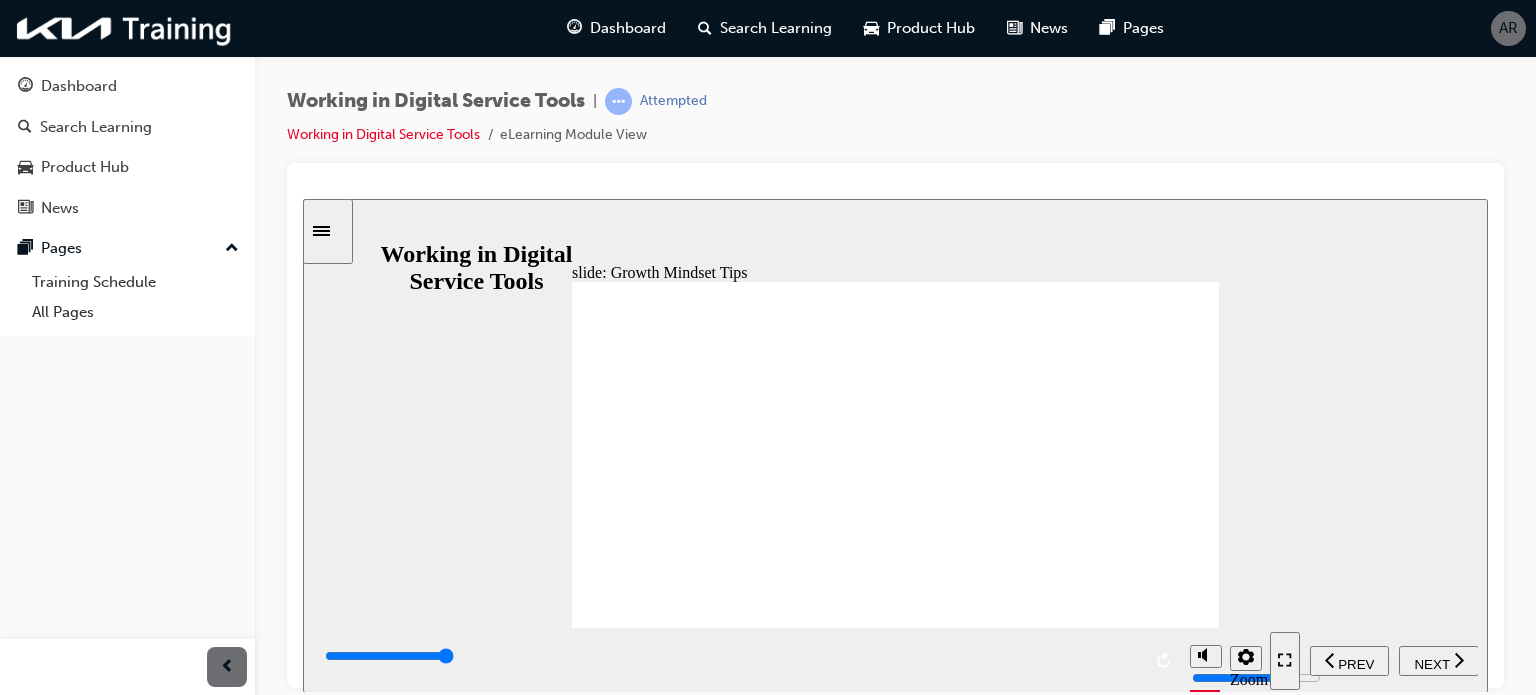 click 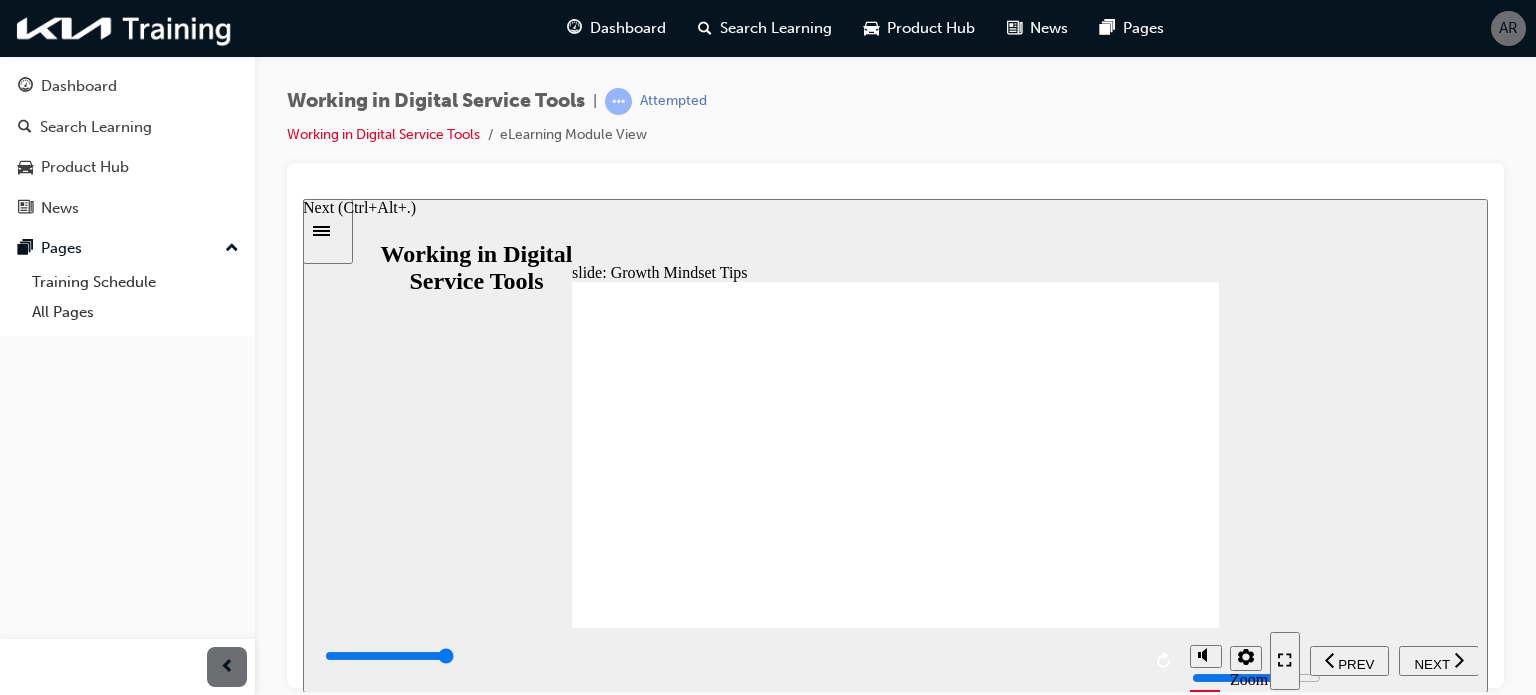 click 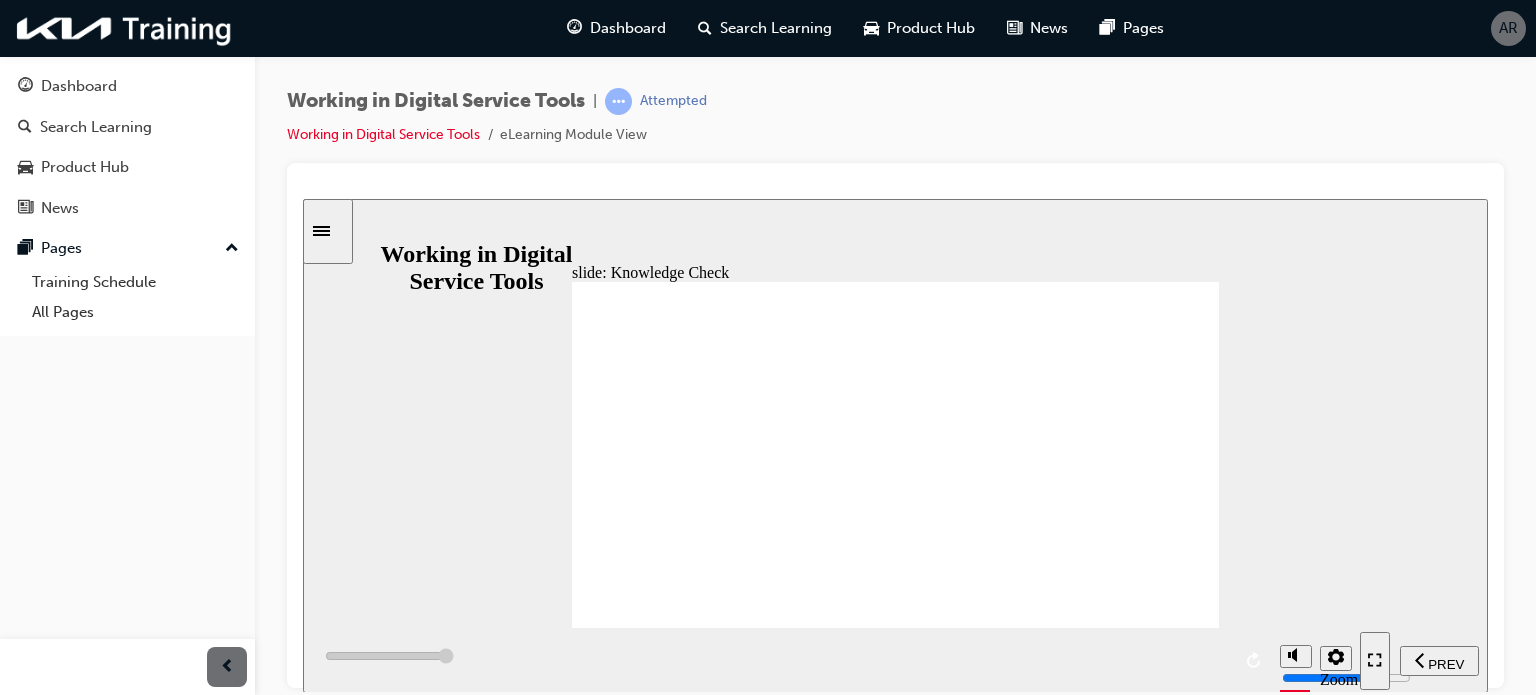 type on "7000" 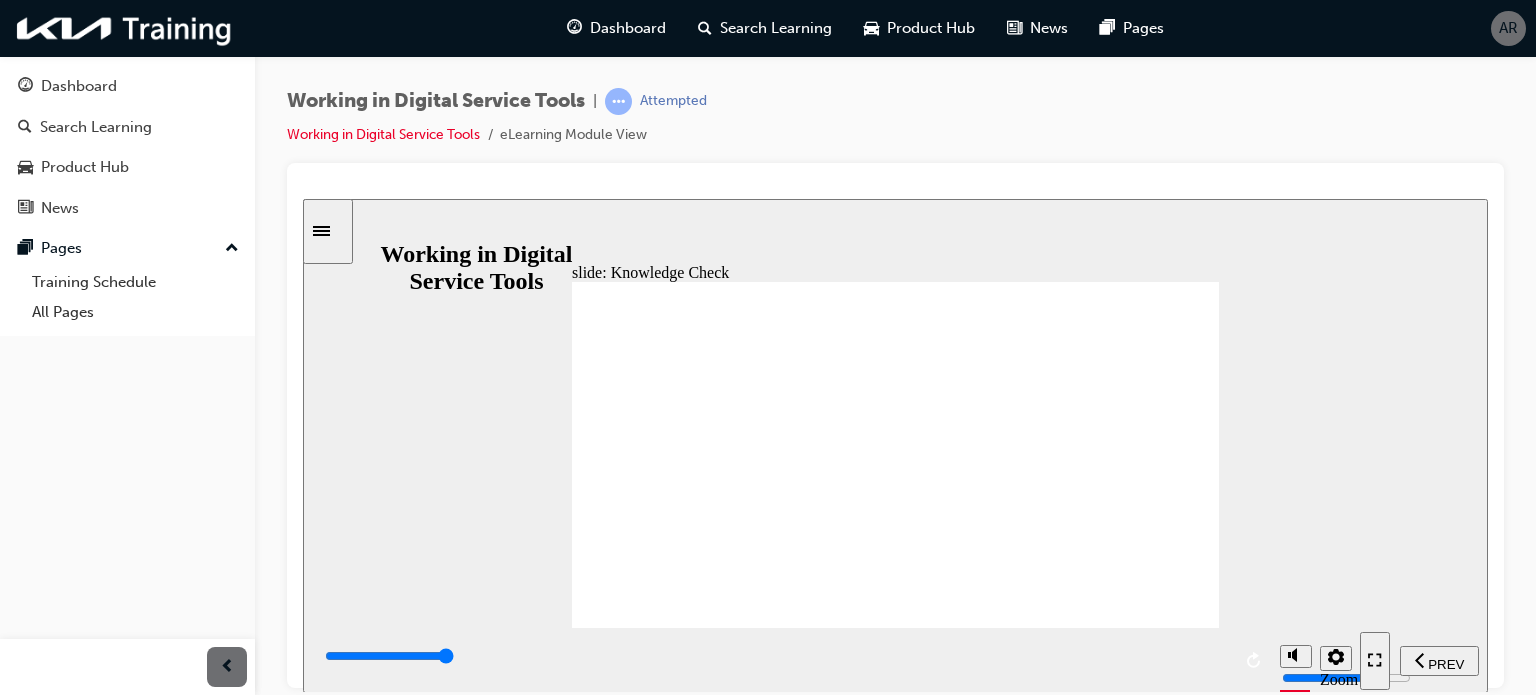 click 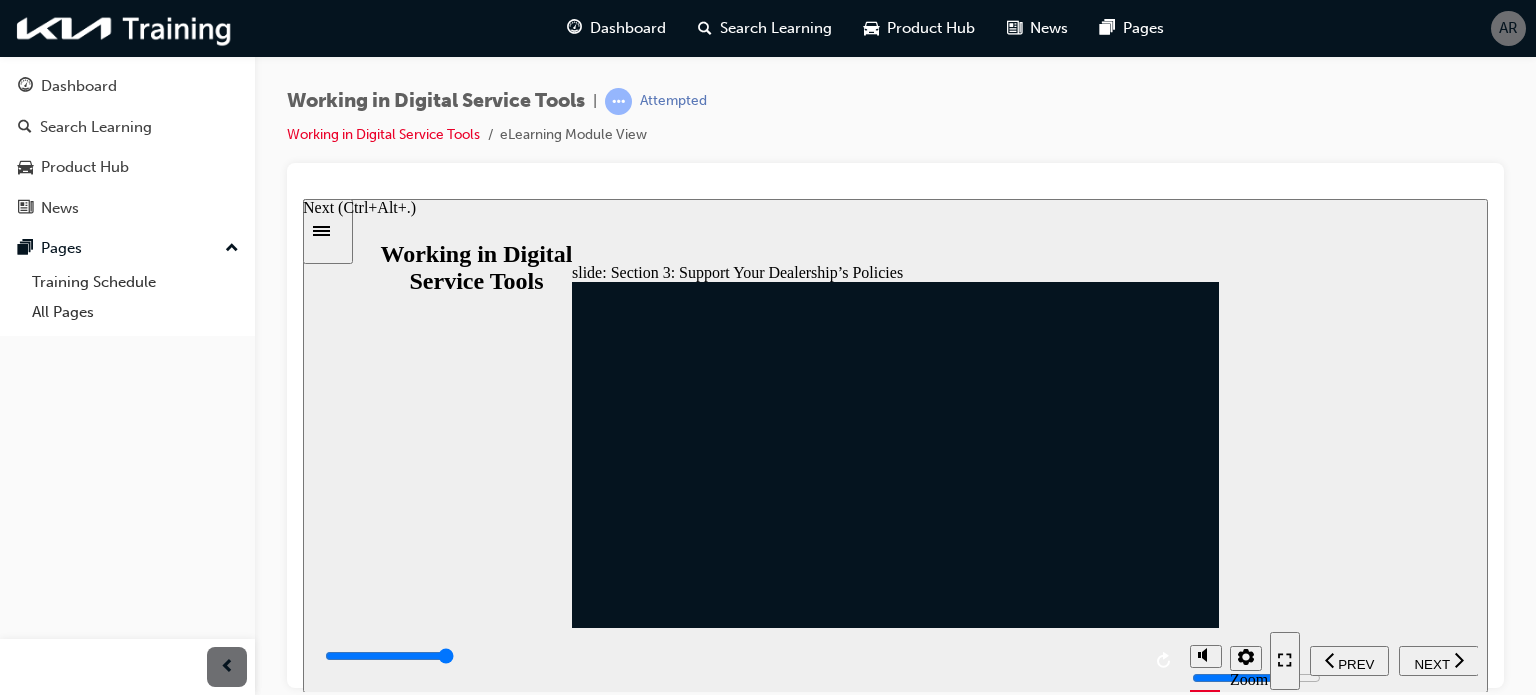 click on "NEXT" at bounding box center (1439, 660) 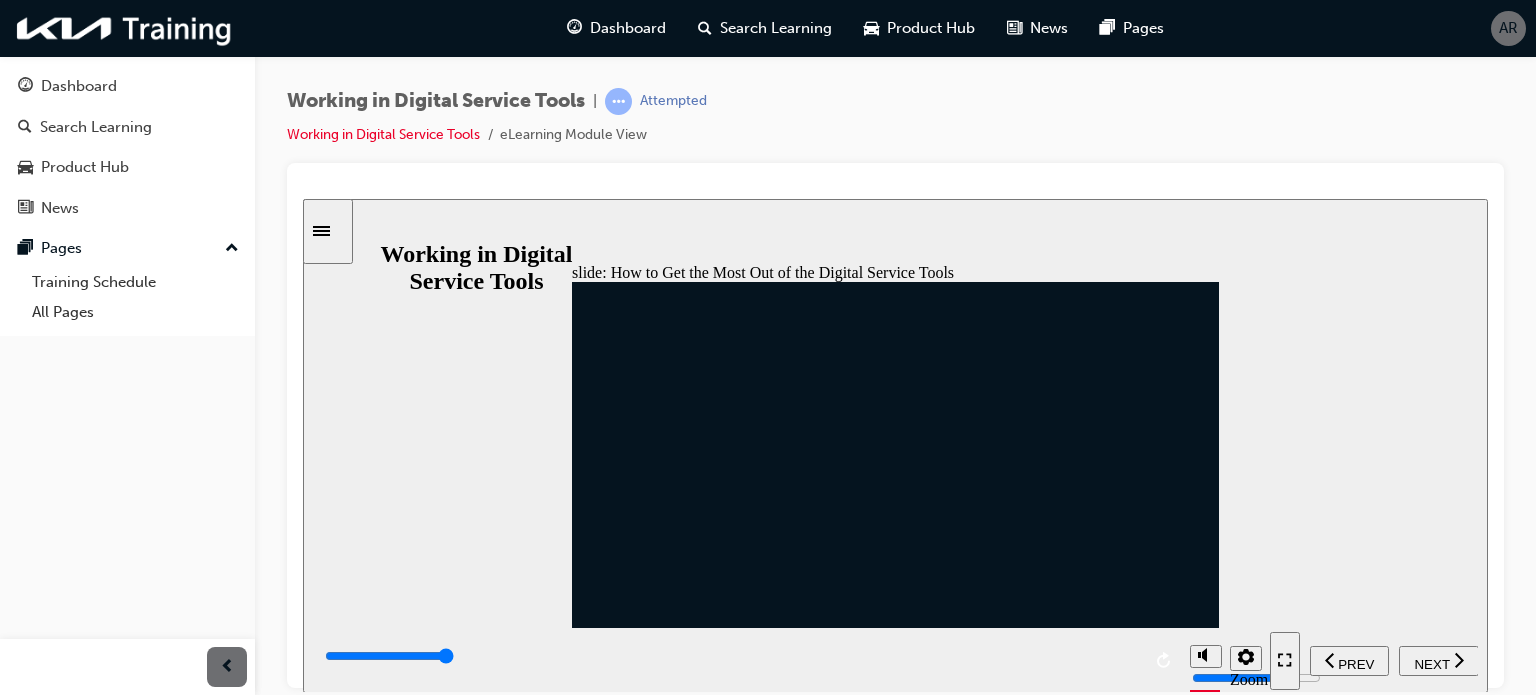 click 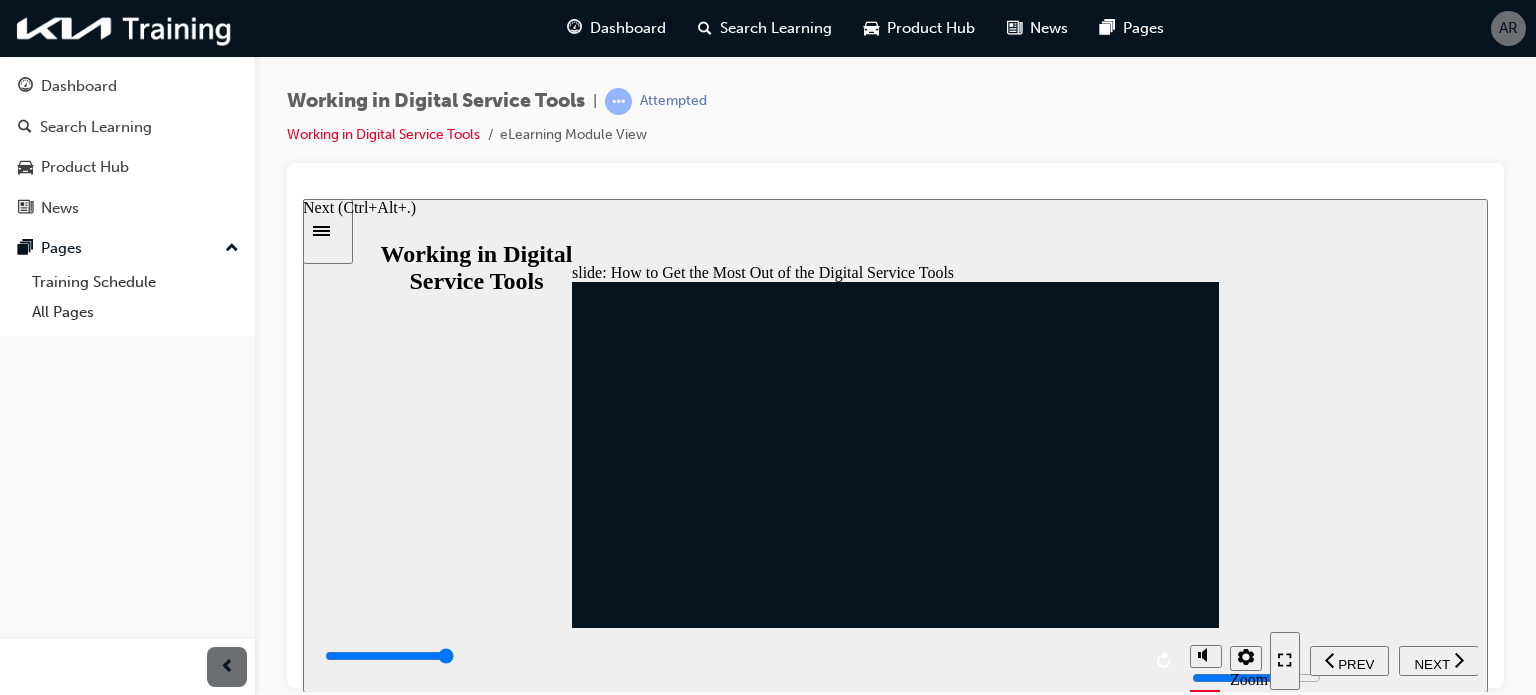 click on "NEXT" at bounding box center [1431, 663] 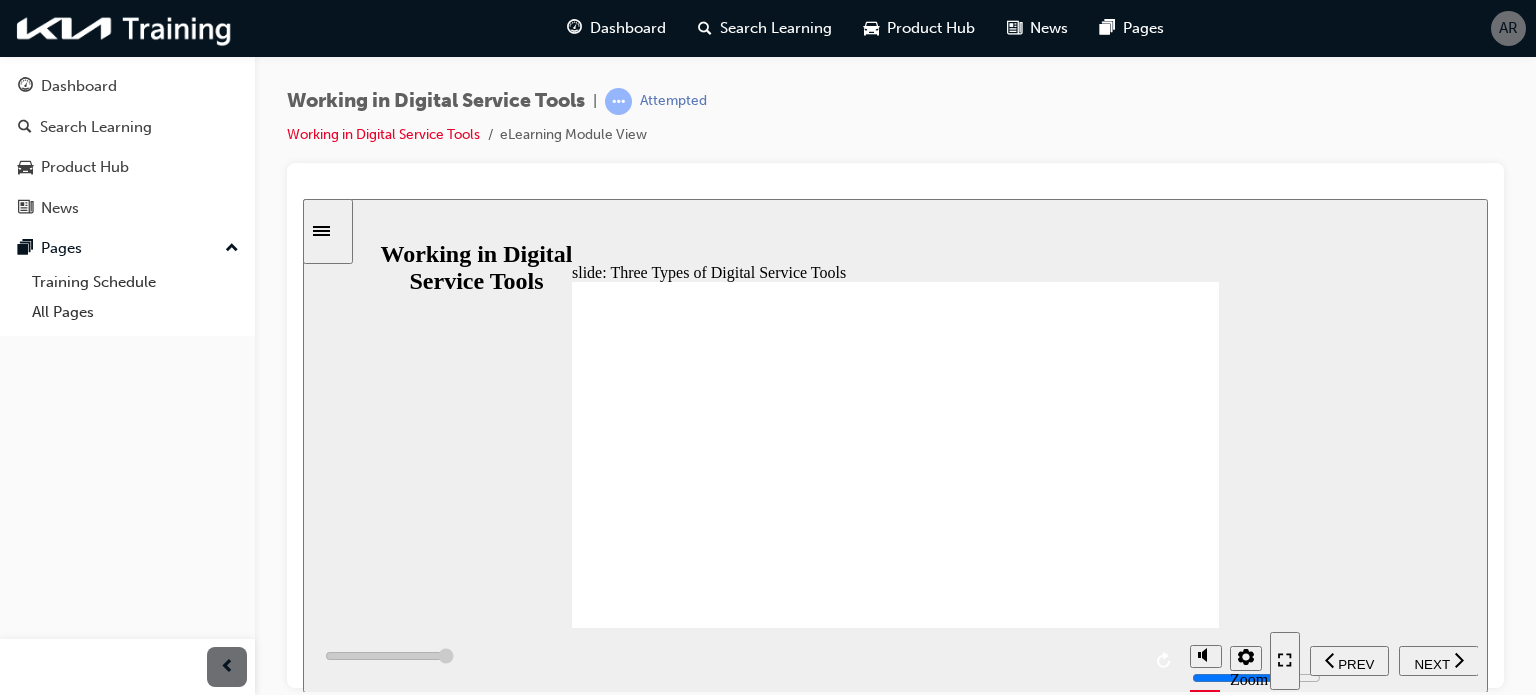 click 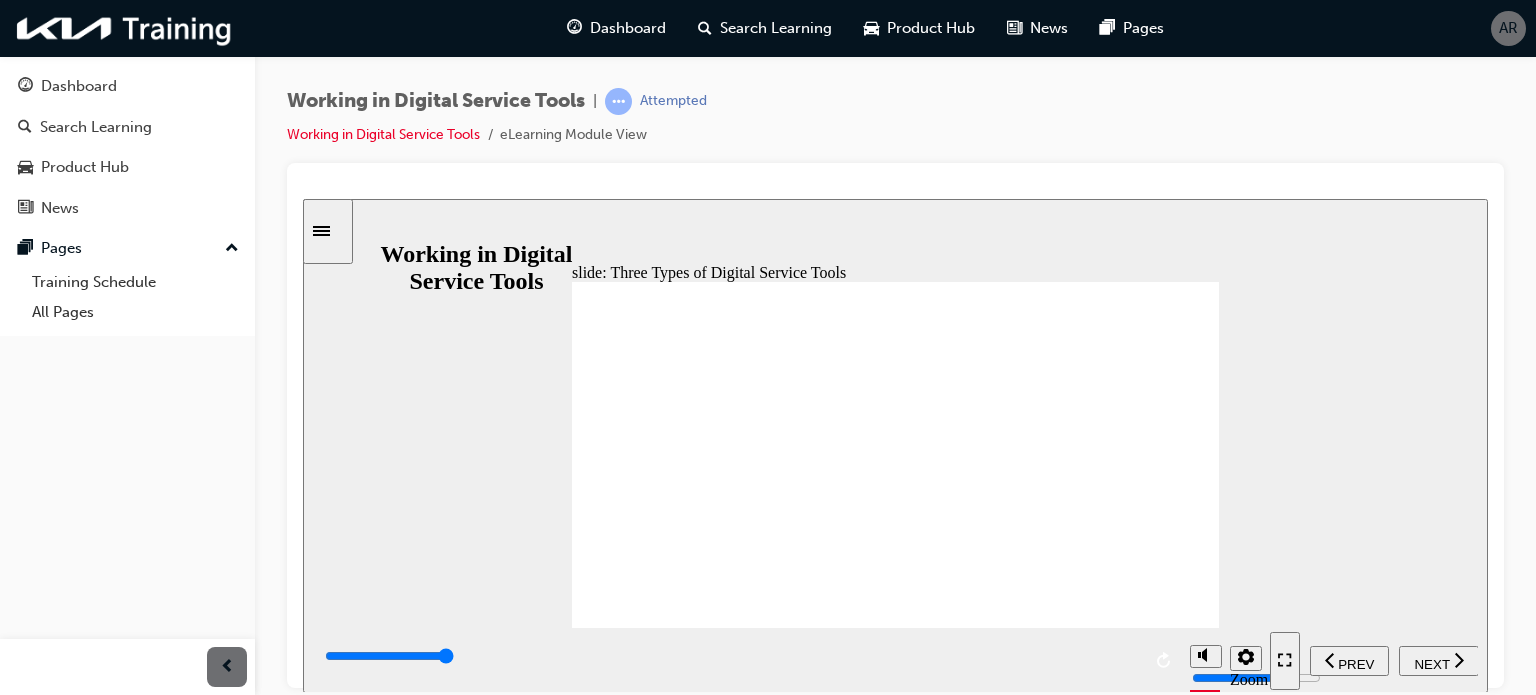 click 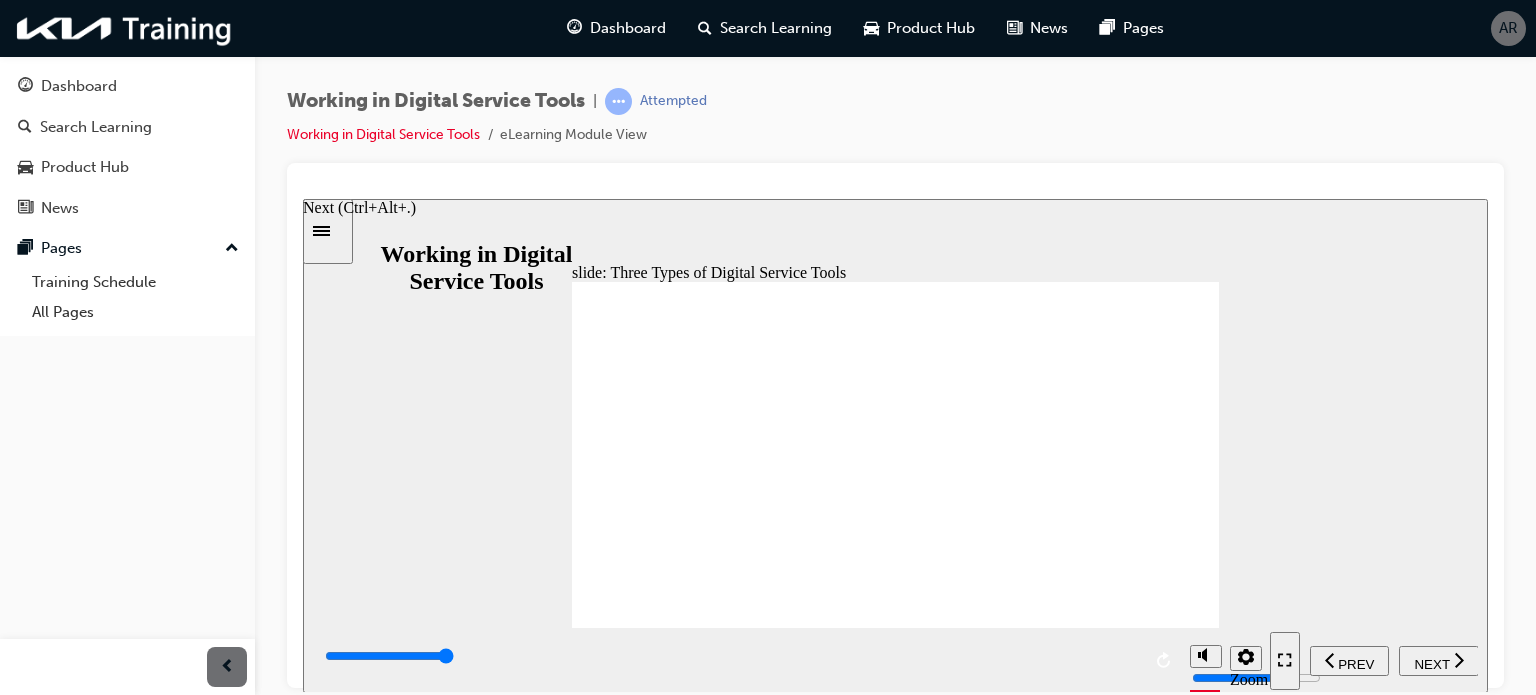click on "NEXT" at bounding box center [1431, 663] 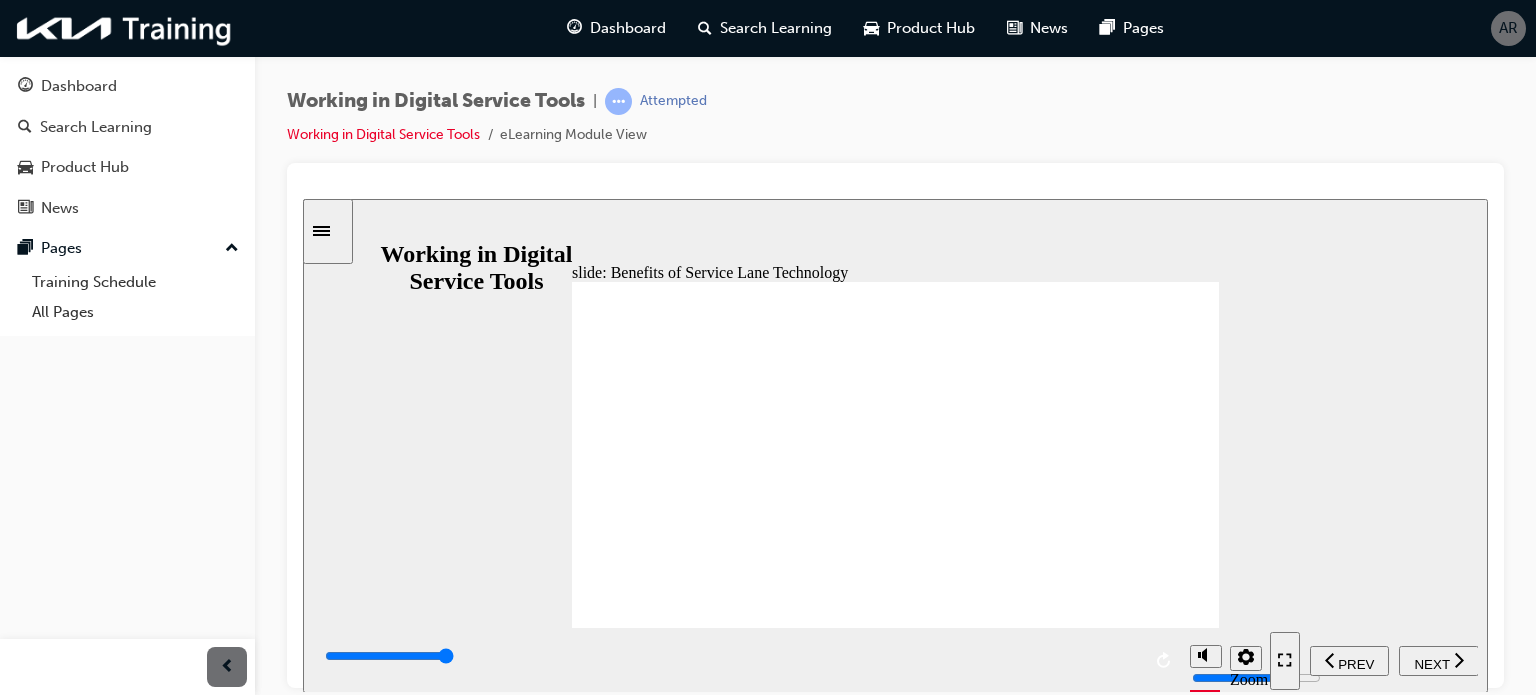 click 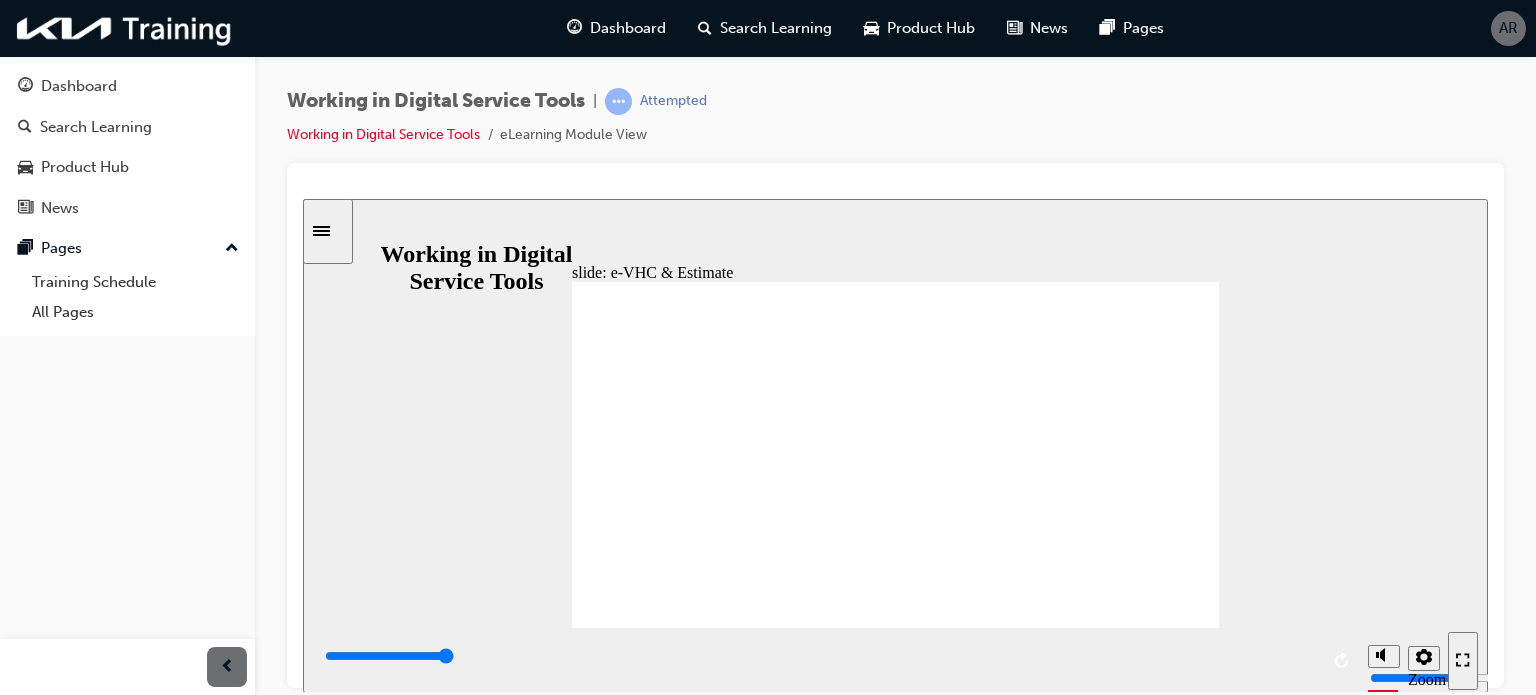 click 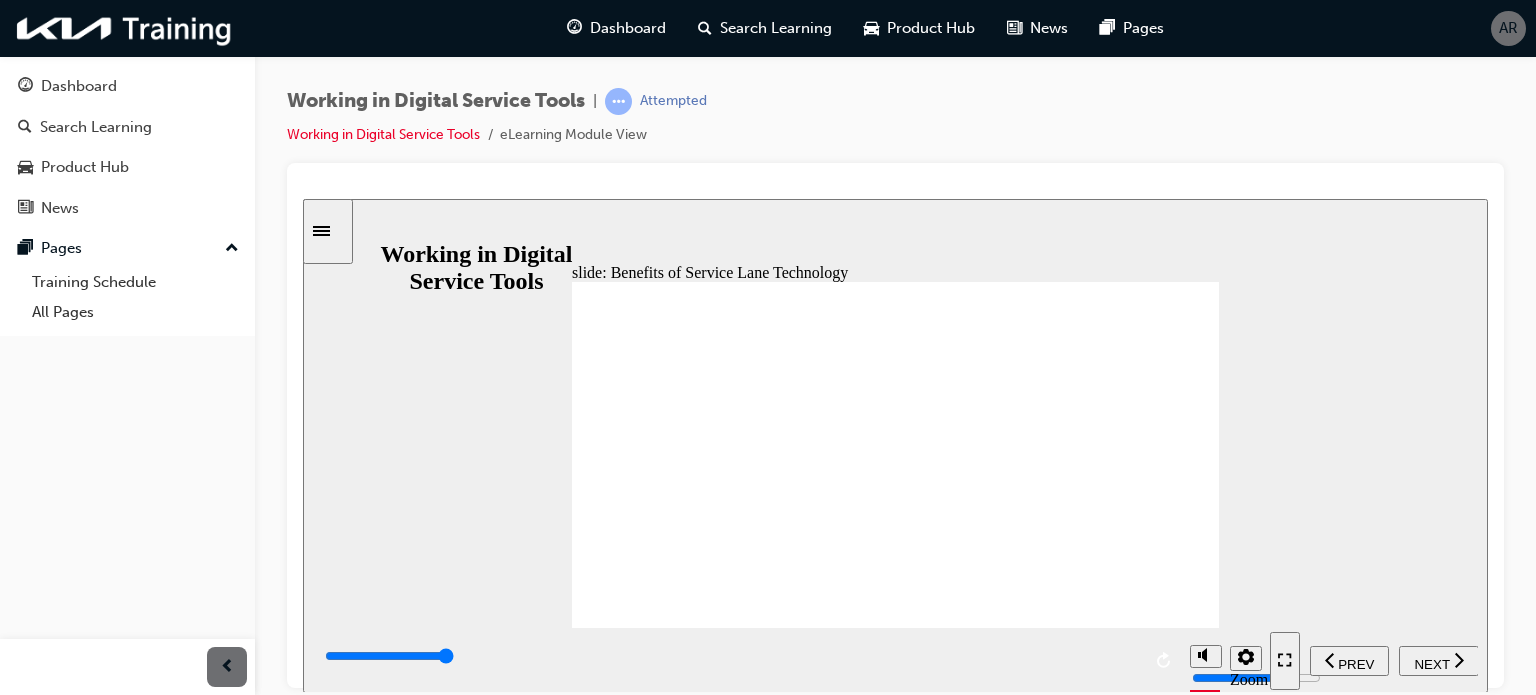 click 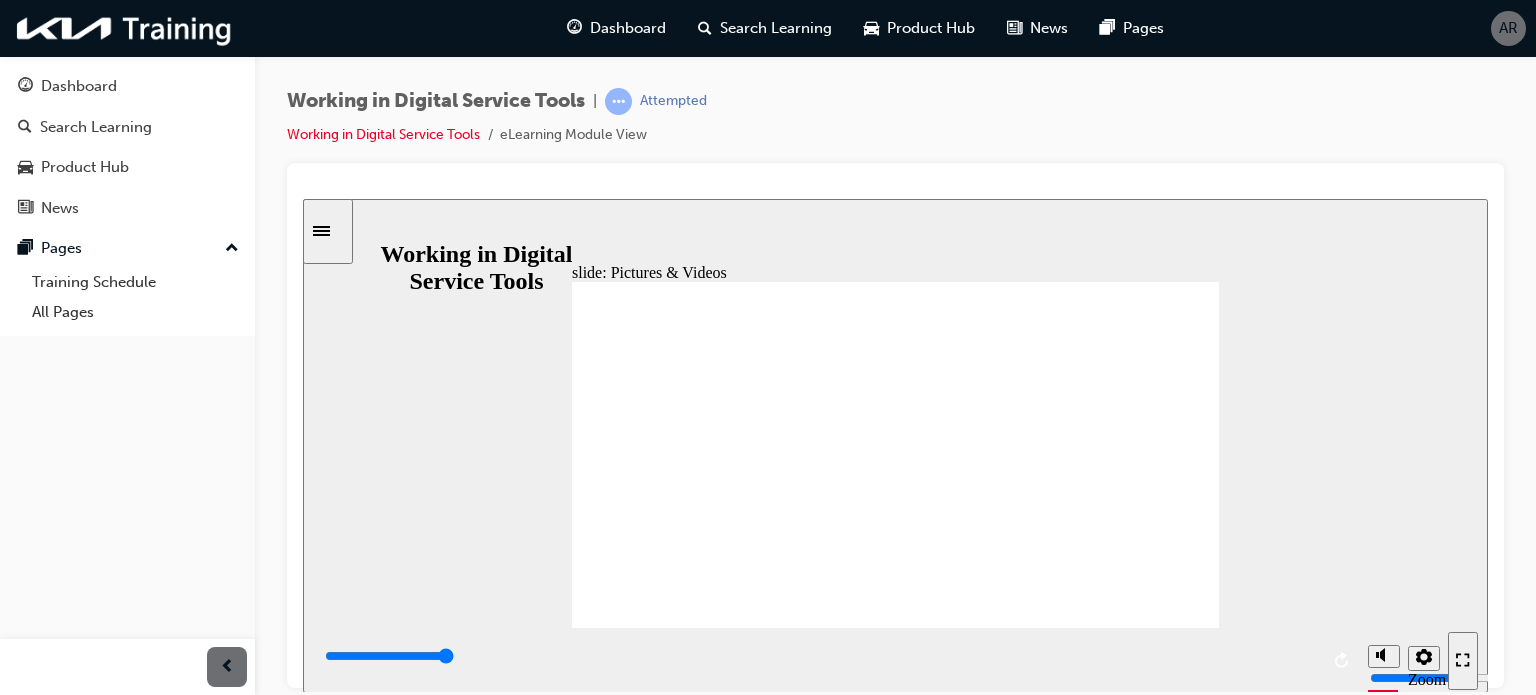 click 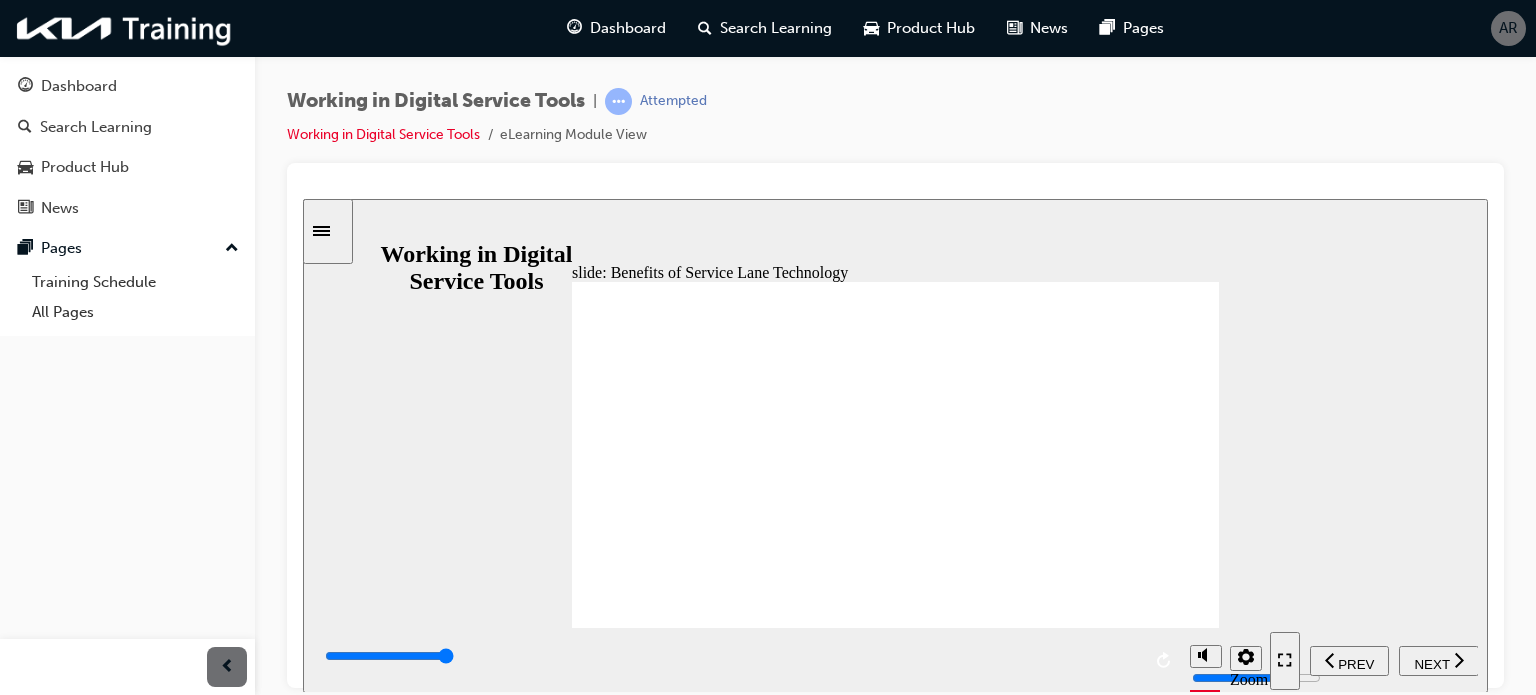 click 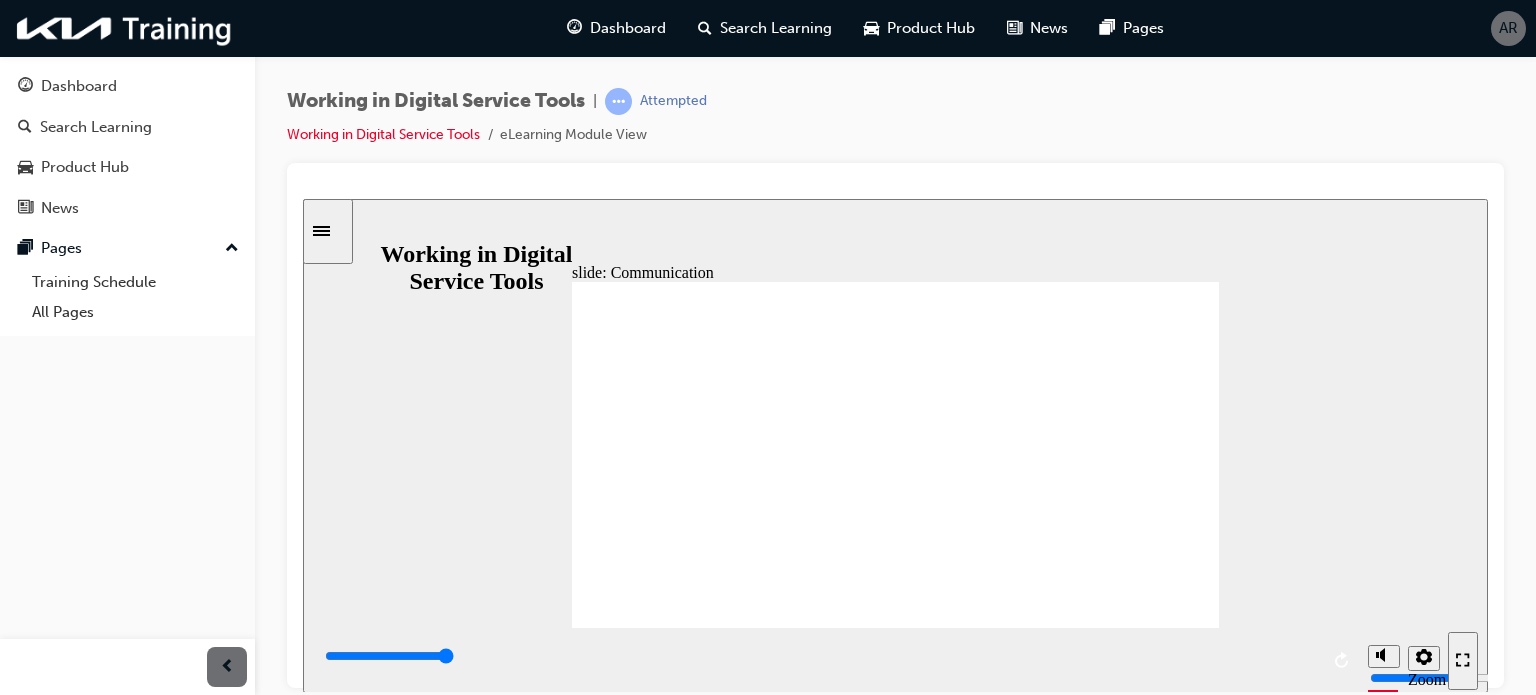 click 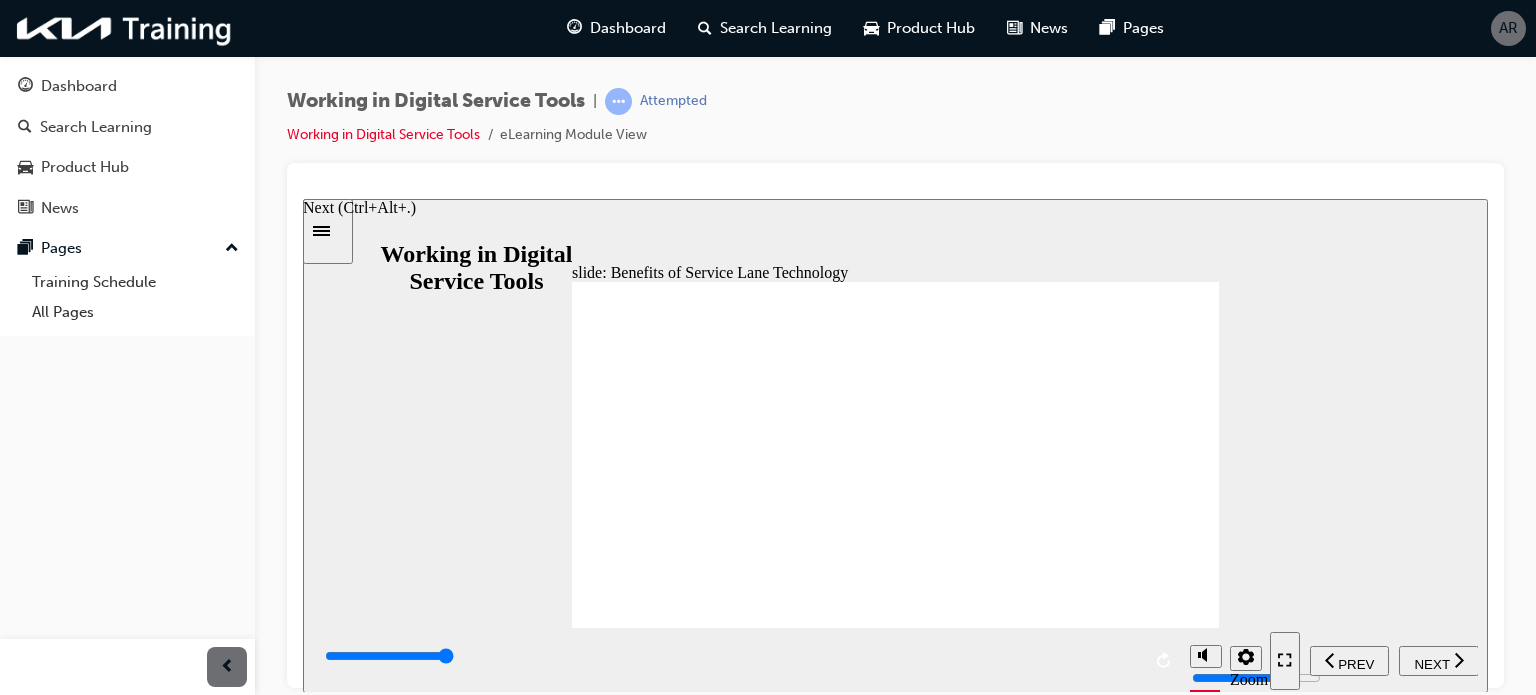 click on "NEXT" at bounding box center (1431, 663) 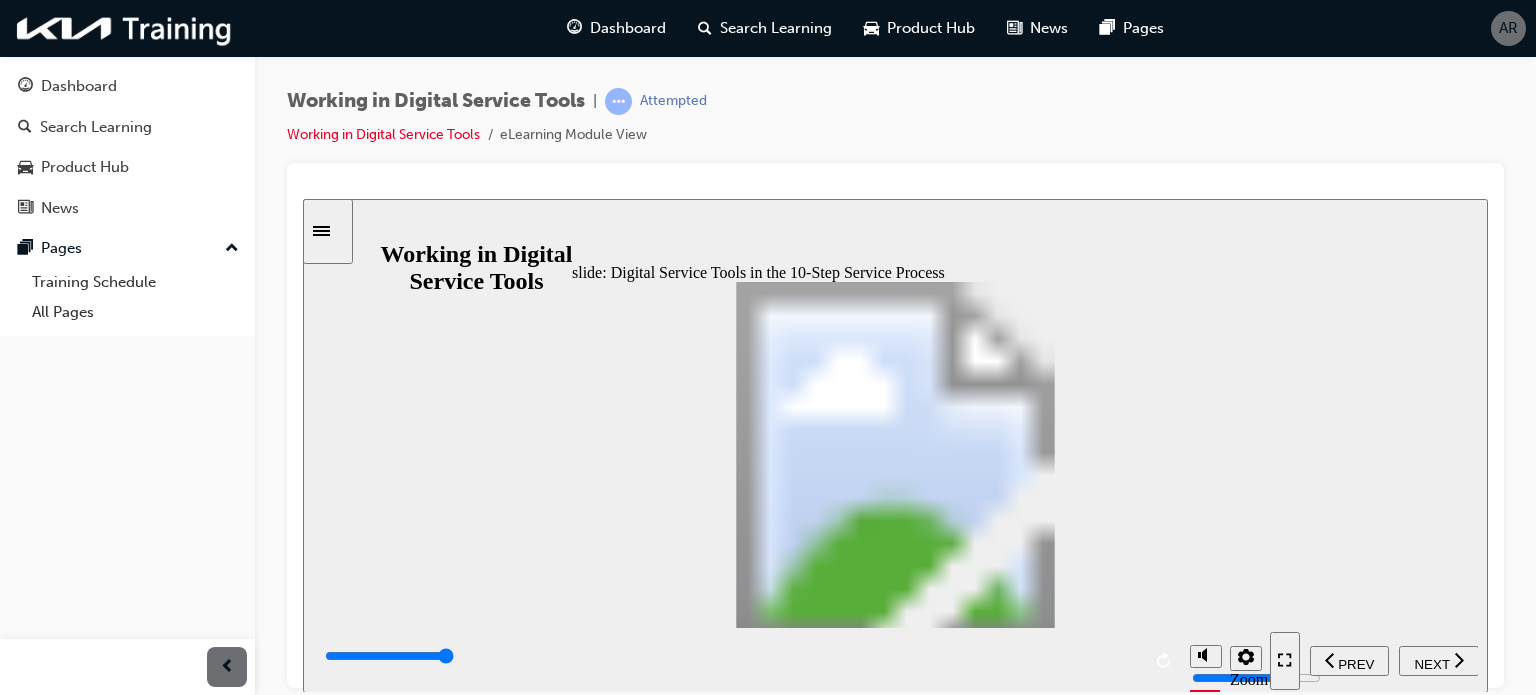 click 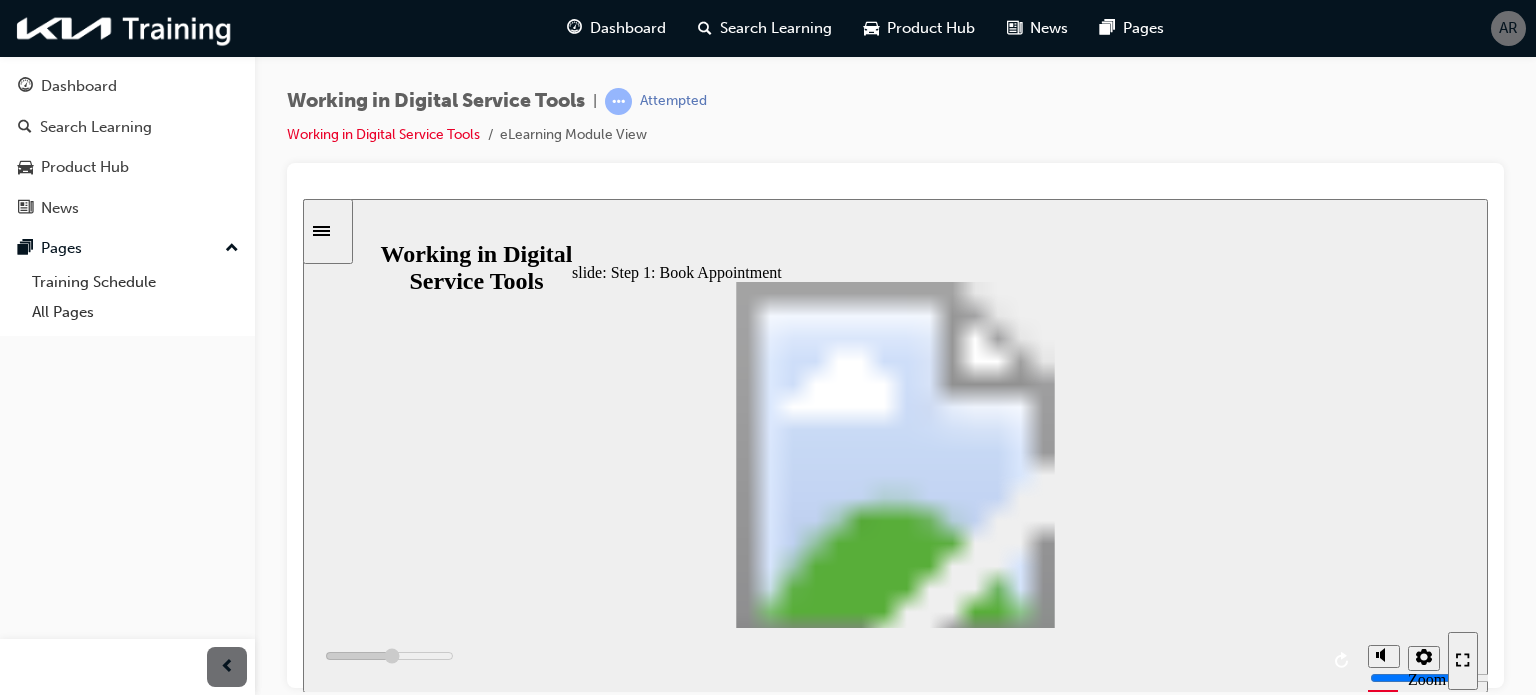 click 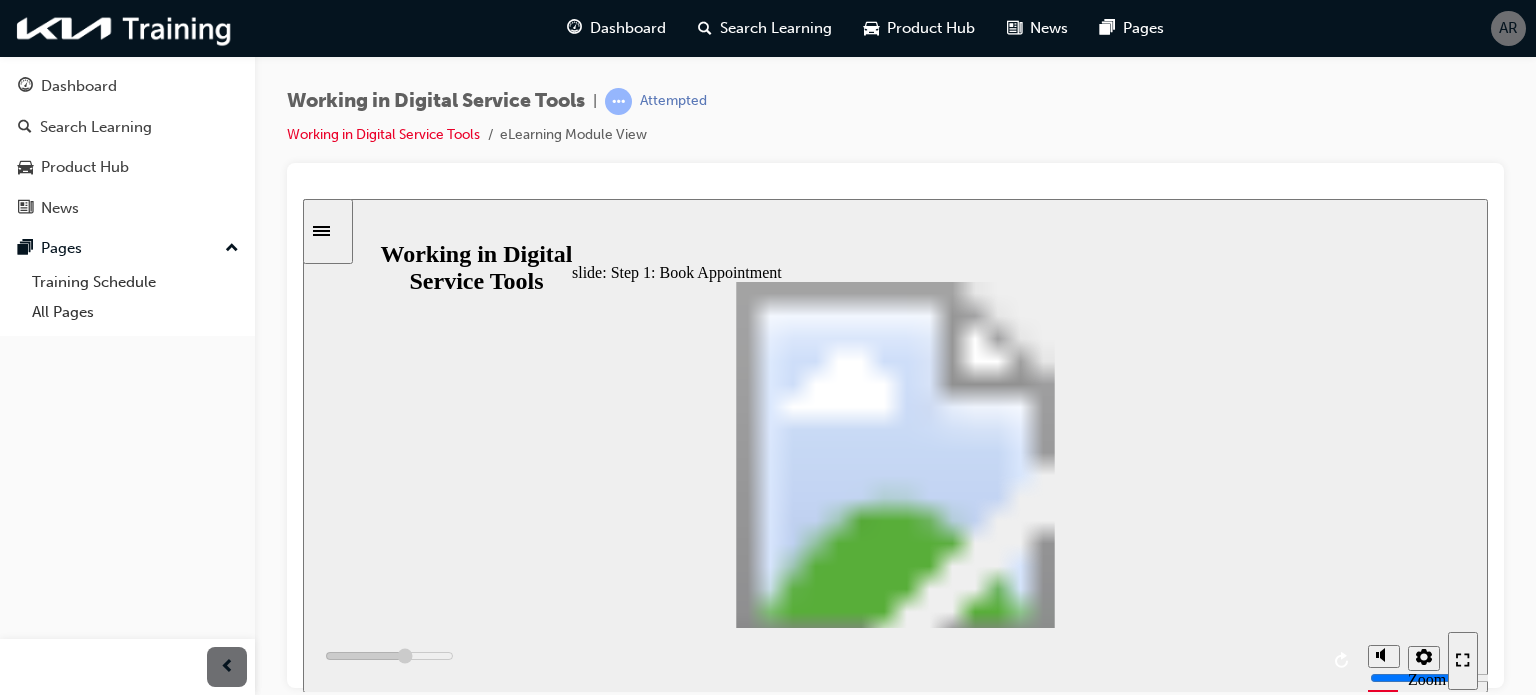 click 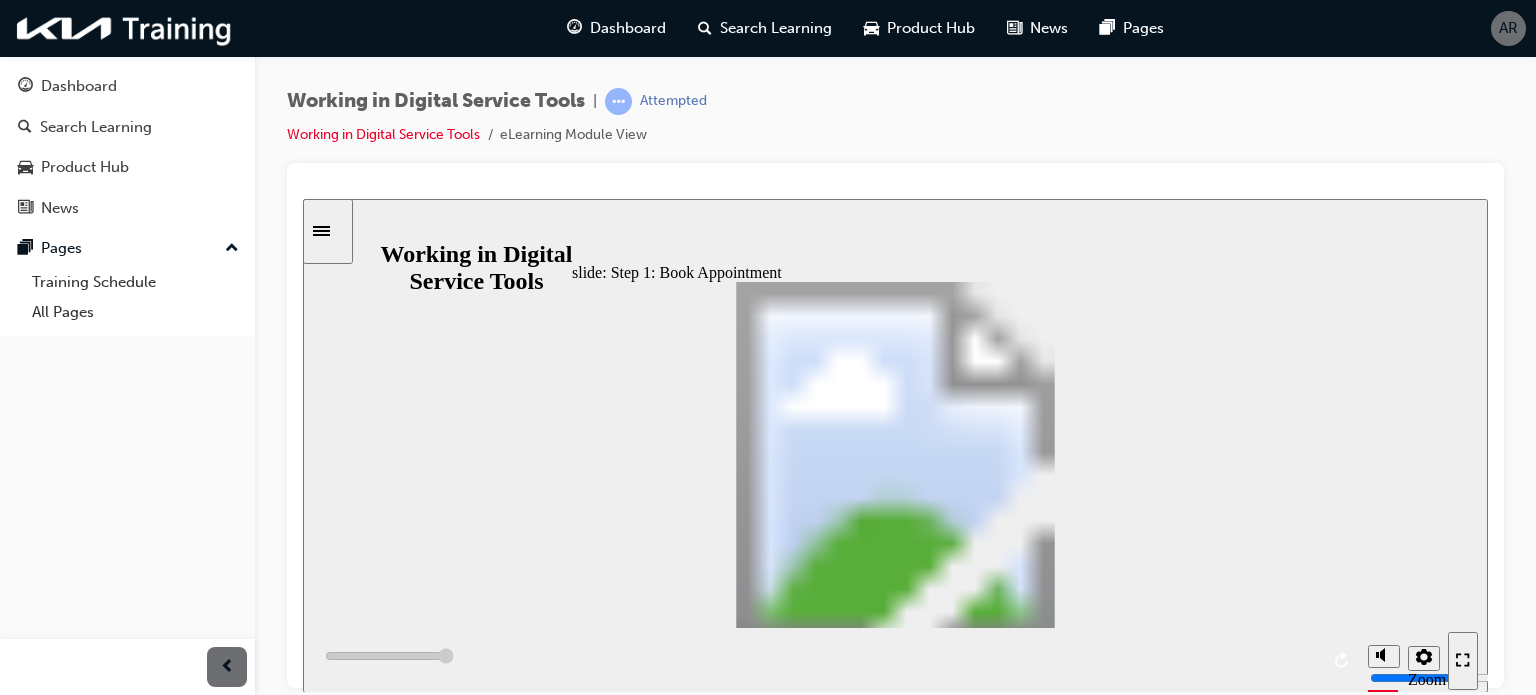 click 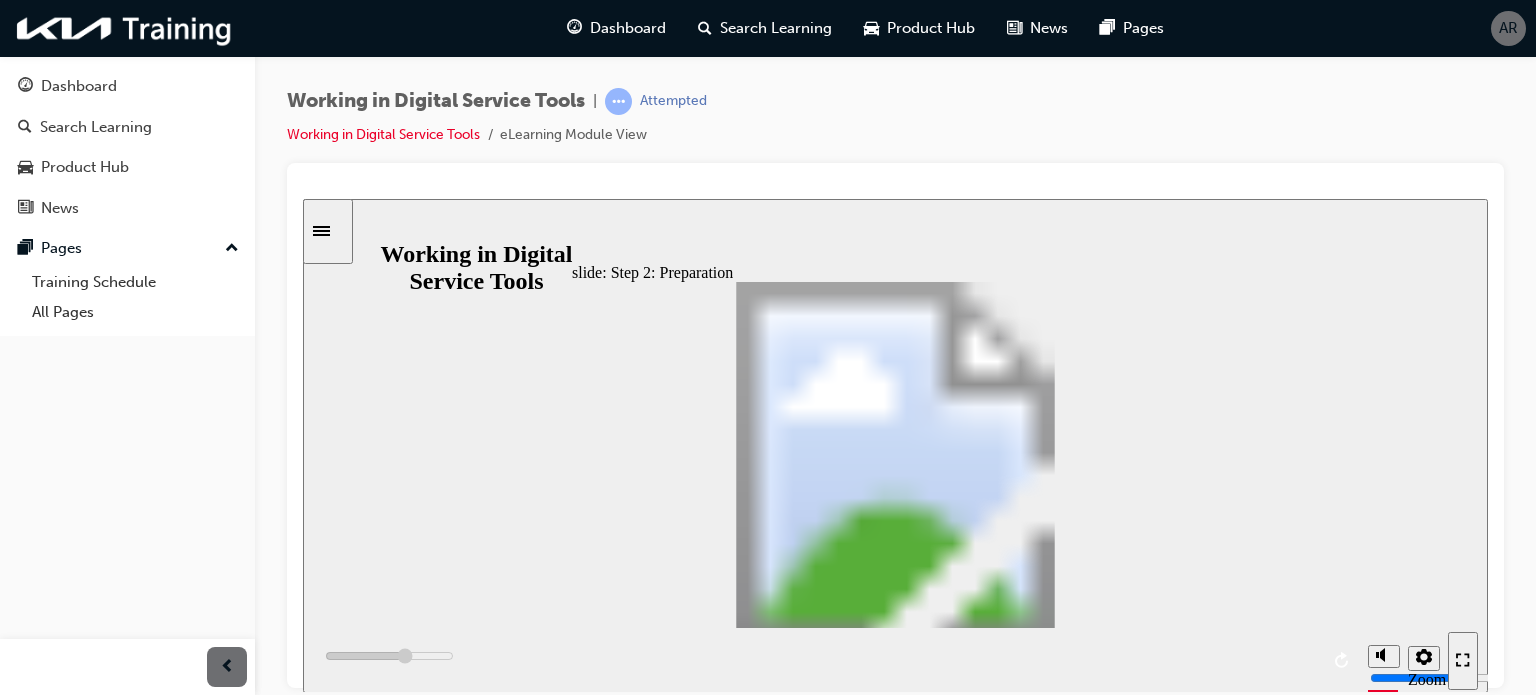 click 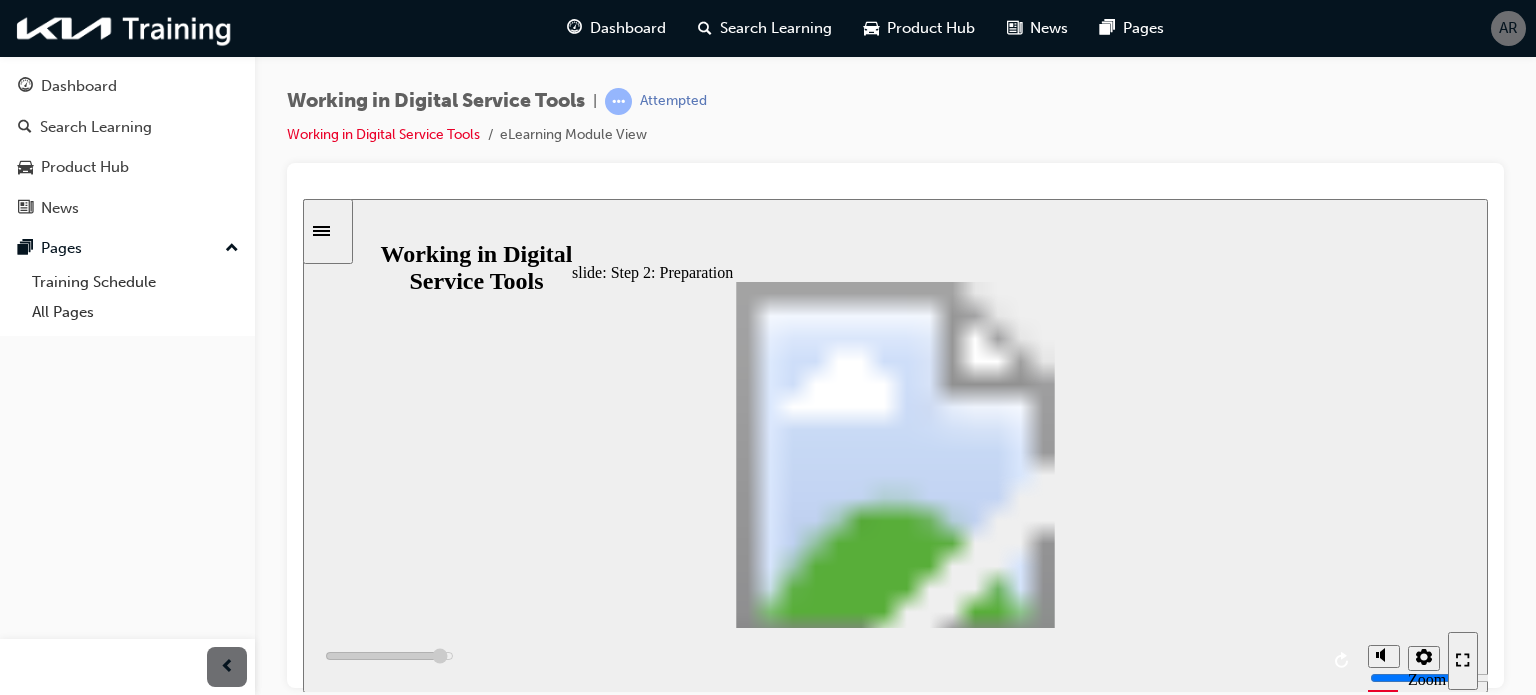 click 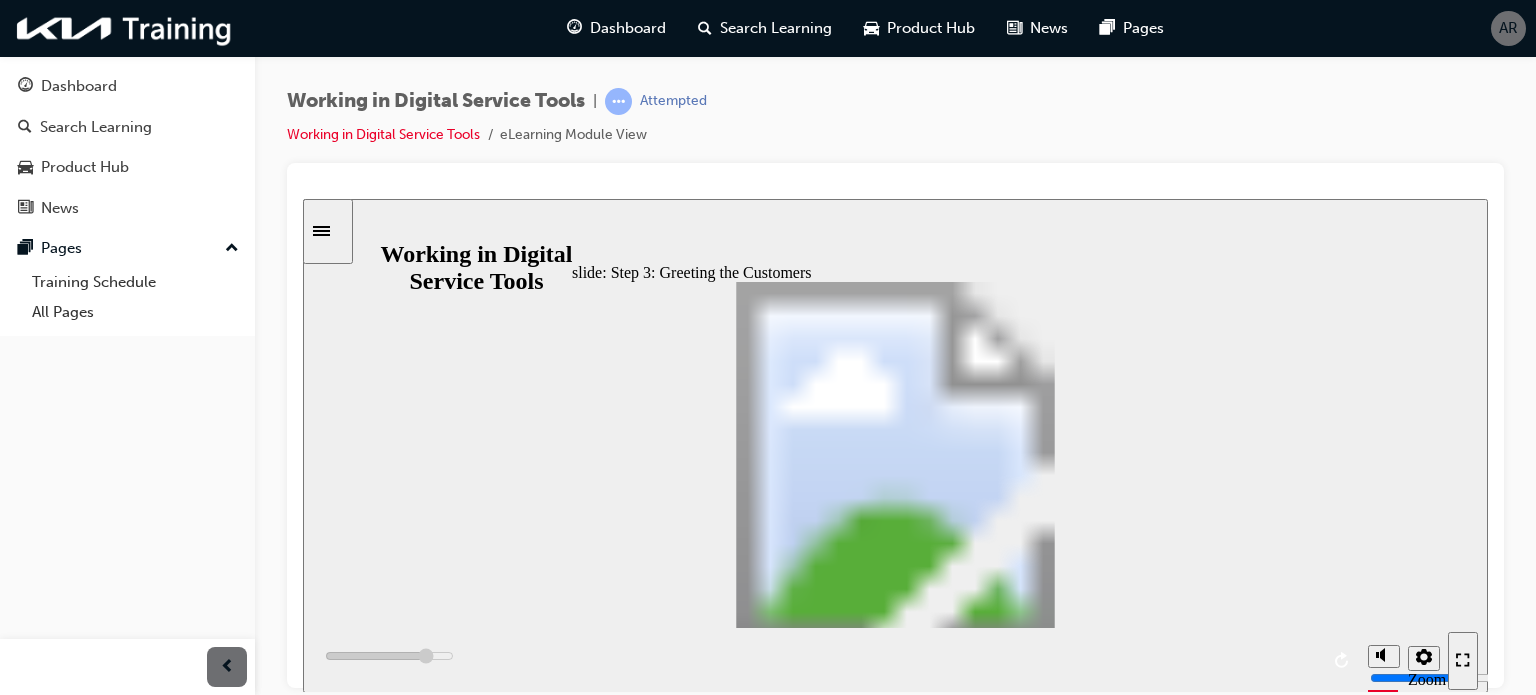 click on "3: U U AH’ C Digital Service Tools in the 10-Step Service Process i Use the arrows at the bottom to navigate between steps, or click the “X” to return to the Process Overview. 3 • vc a chg ca u h vhc’ V a u u h cum’ ah  h fm h M. G h cum h h av a h ah h u ab ha ha h vc  a chg a. Cfm h h cum h u f h vc v a Greeting the Customers" at bounding box center (895, 2262) 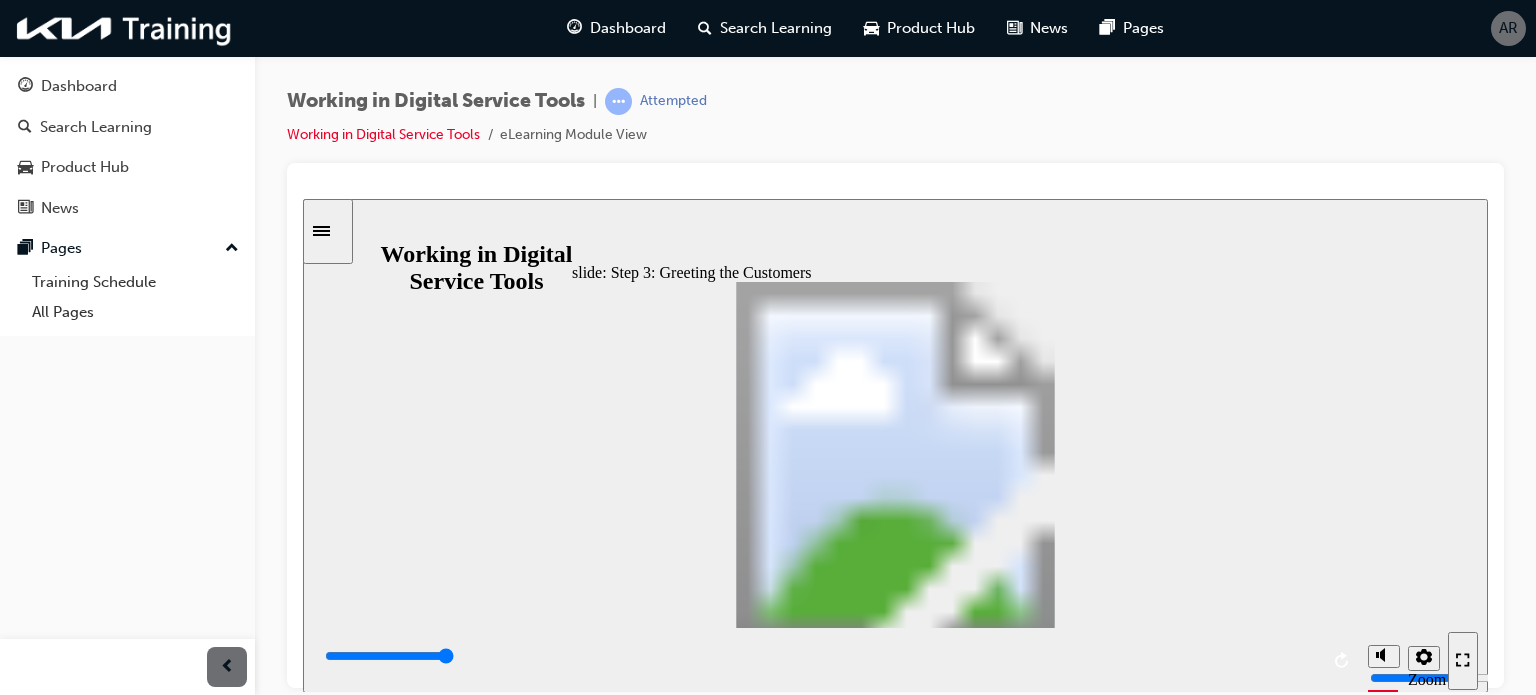 click 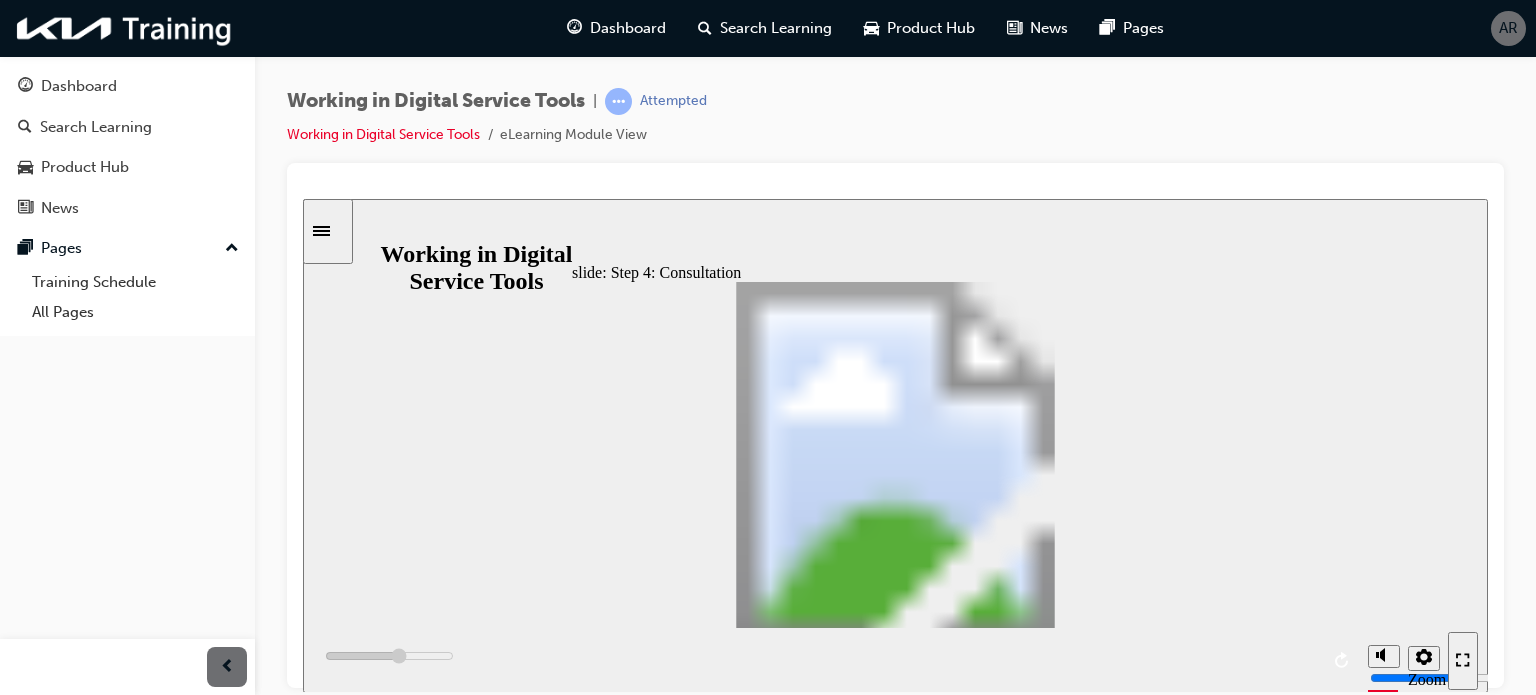click 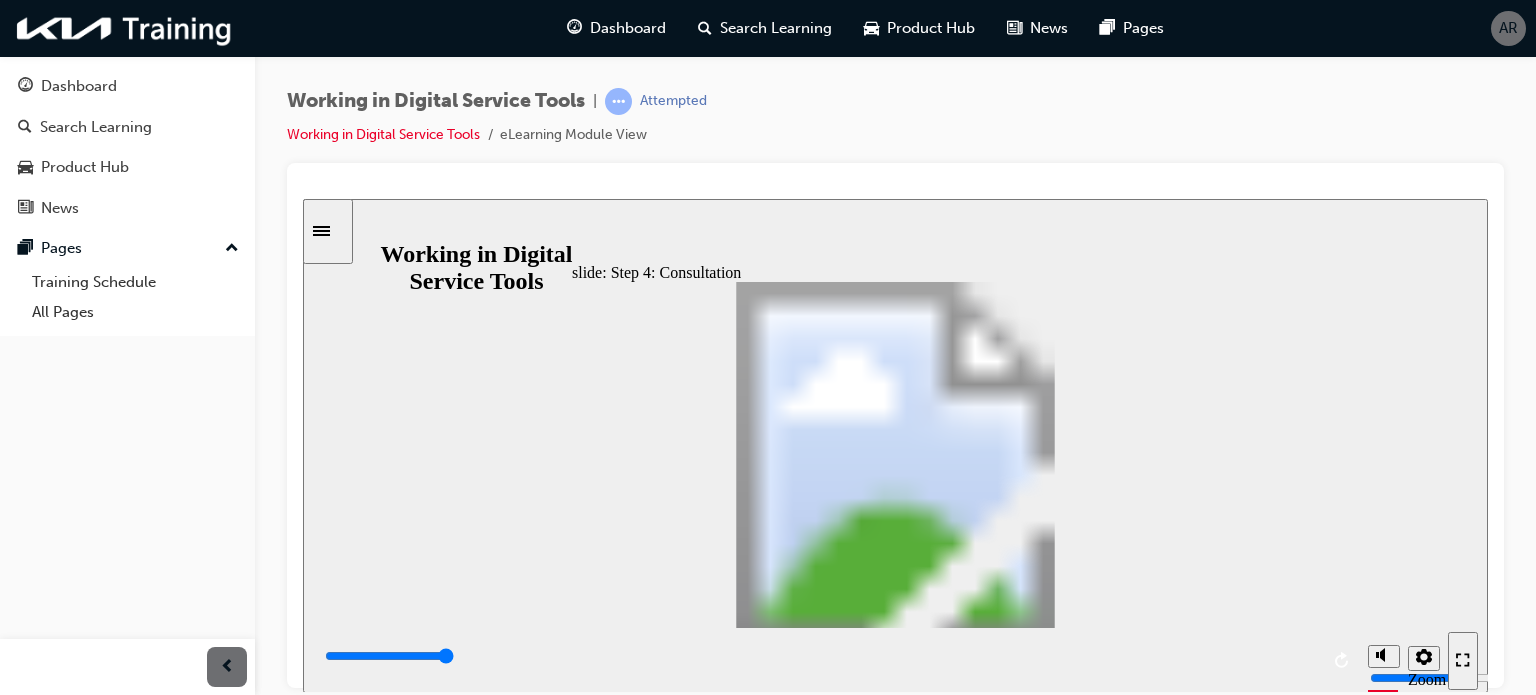 click 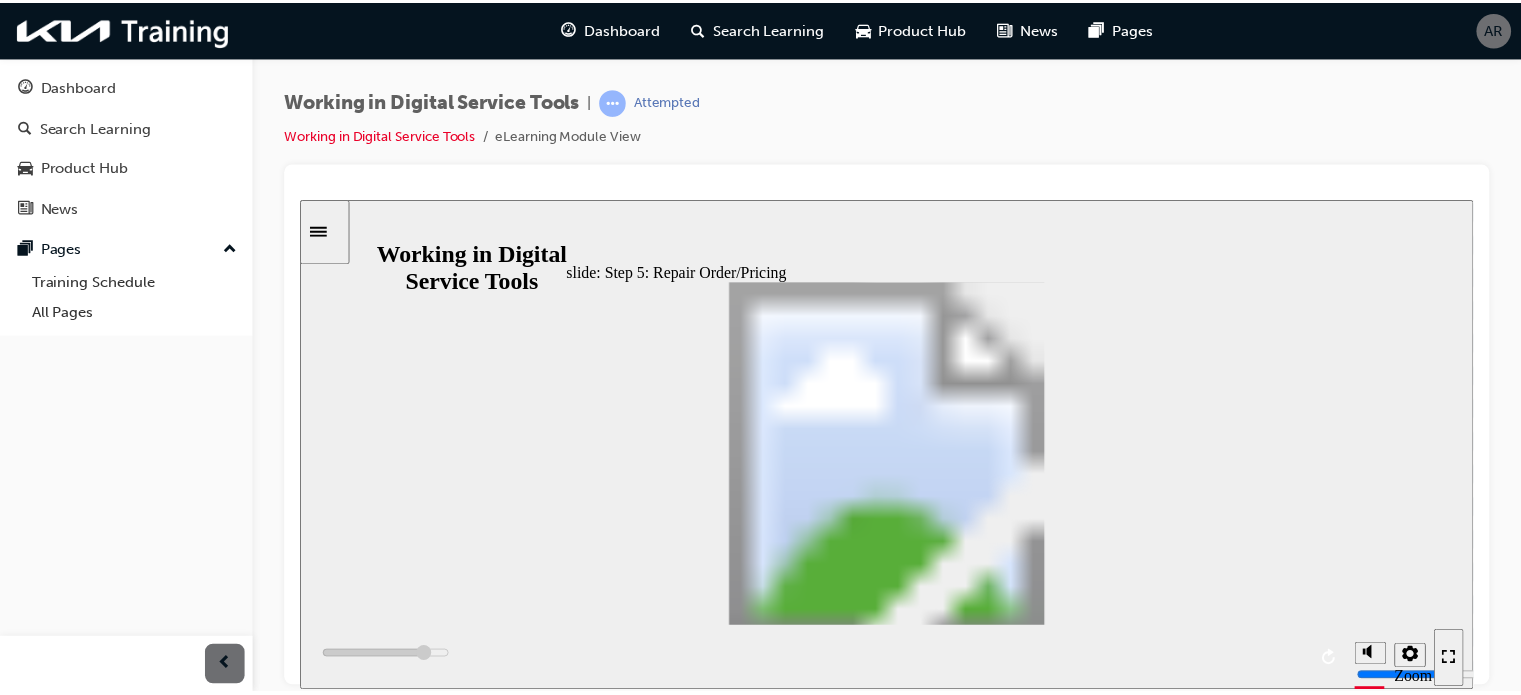 scroll, scrollTop: 160, scrollLeft: 0, axis: vertical 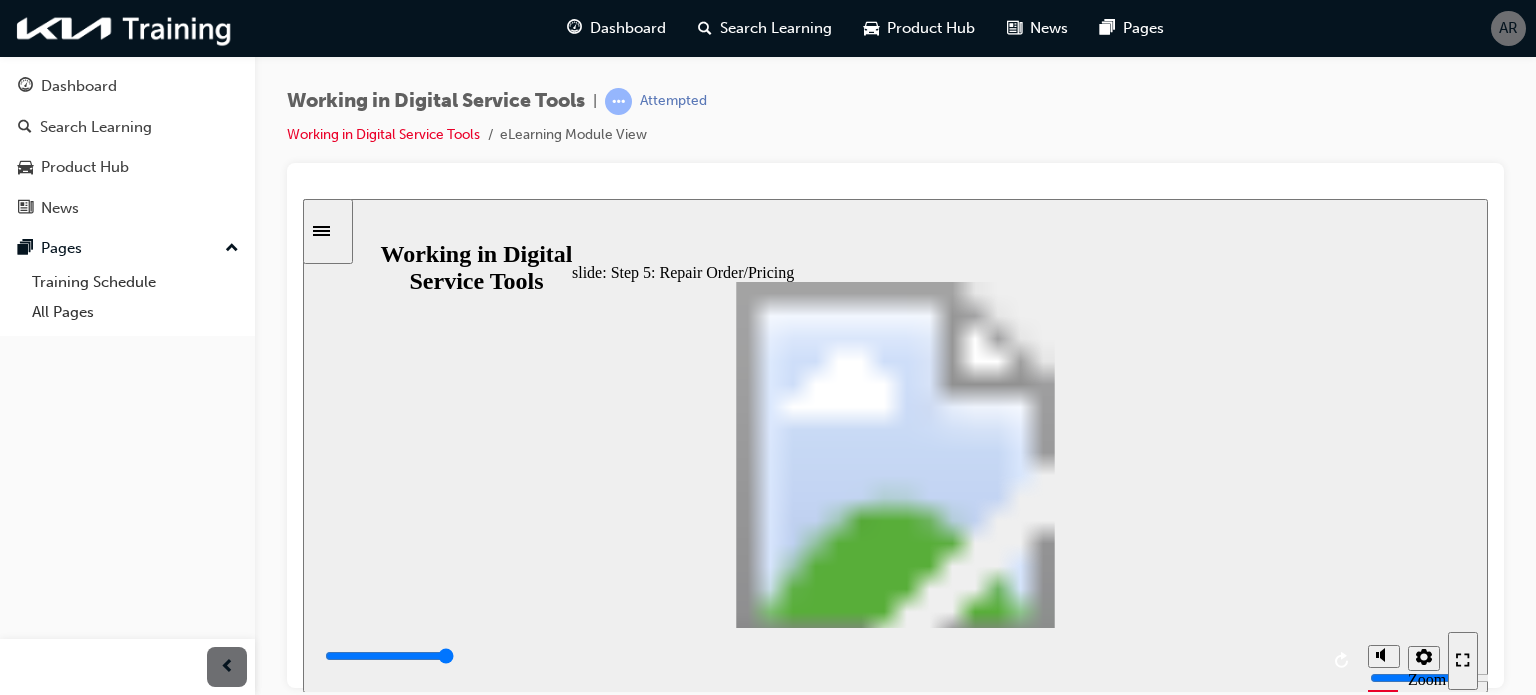 click at bounding box center [961, 3066] 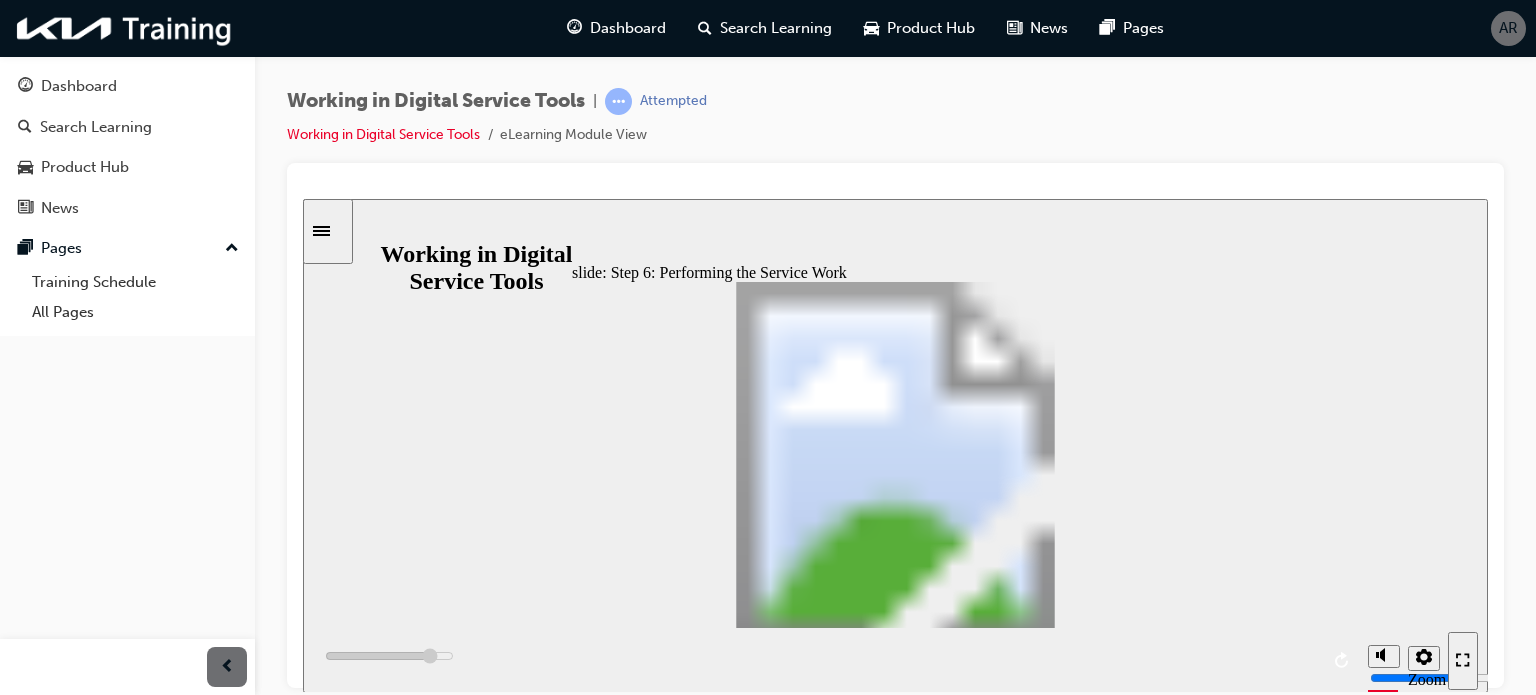 click 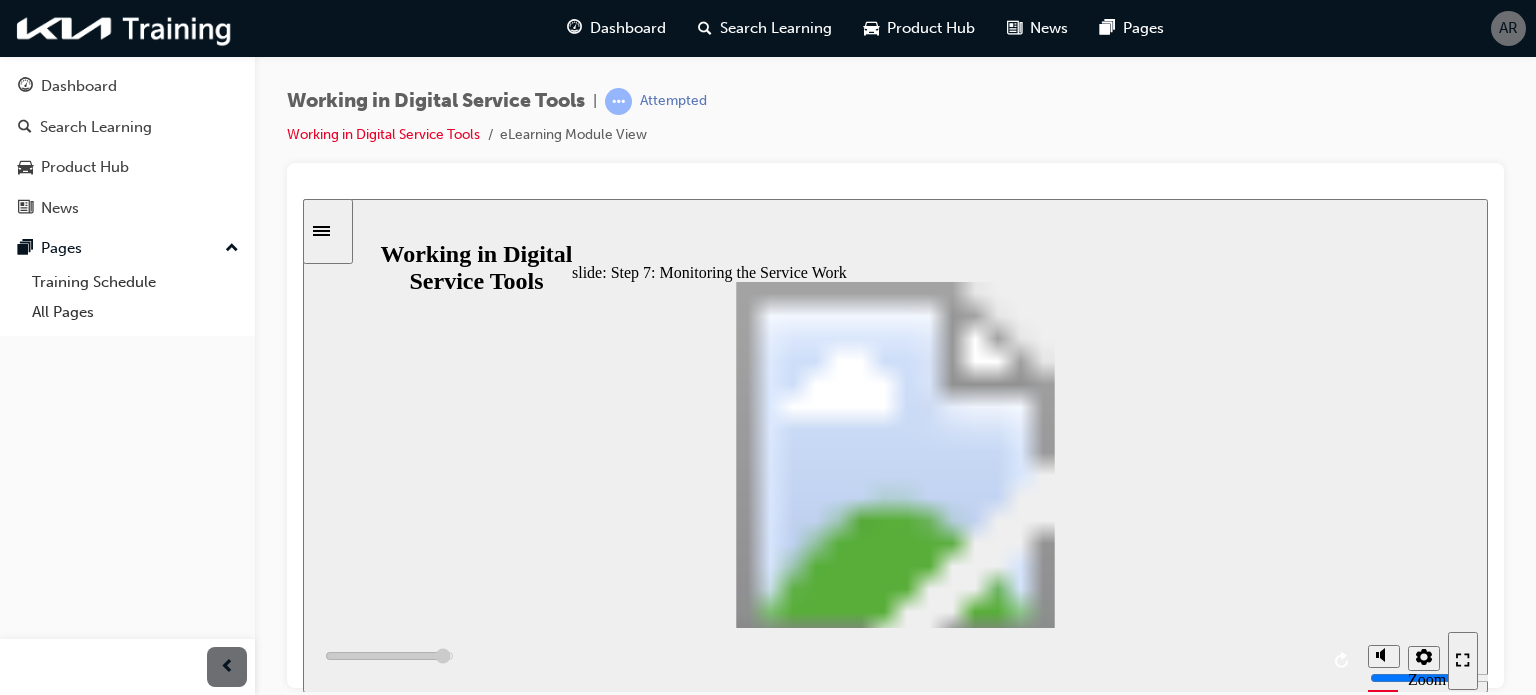click 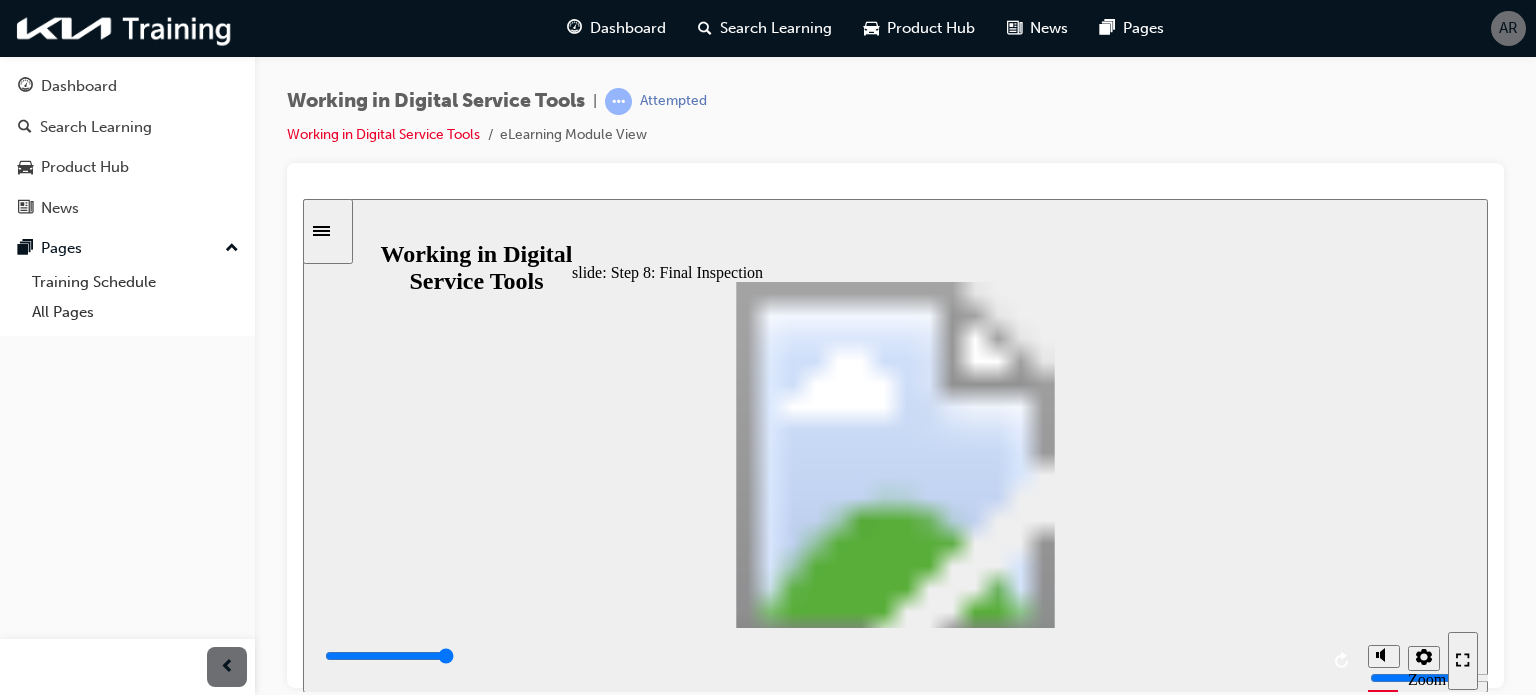click 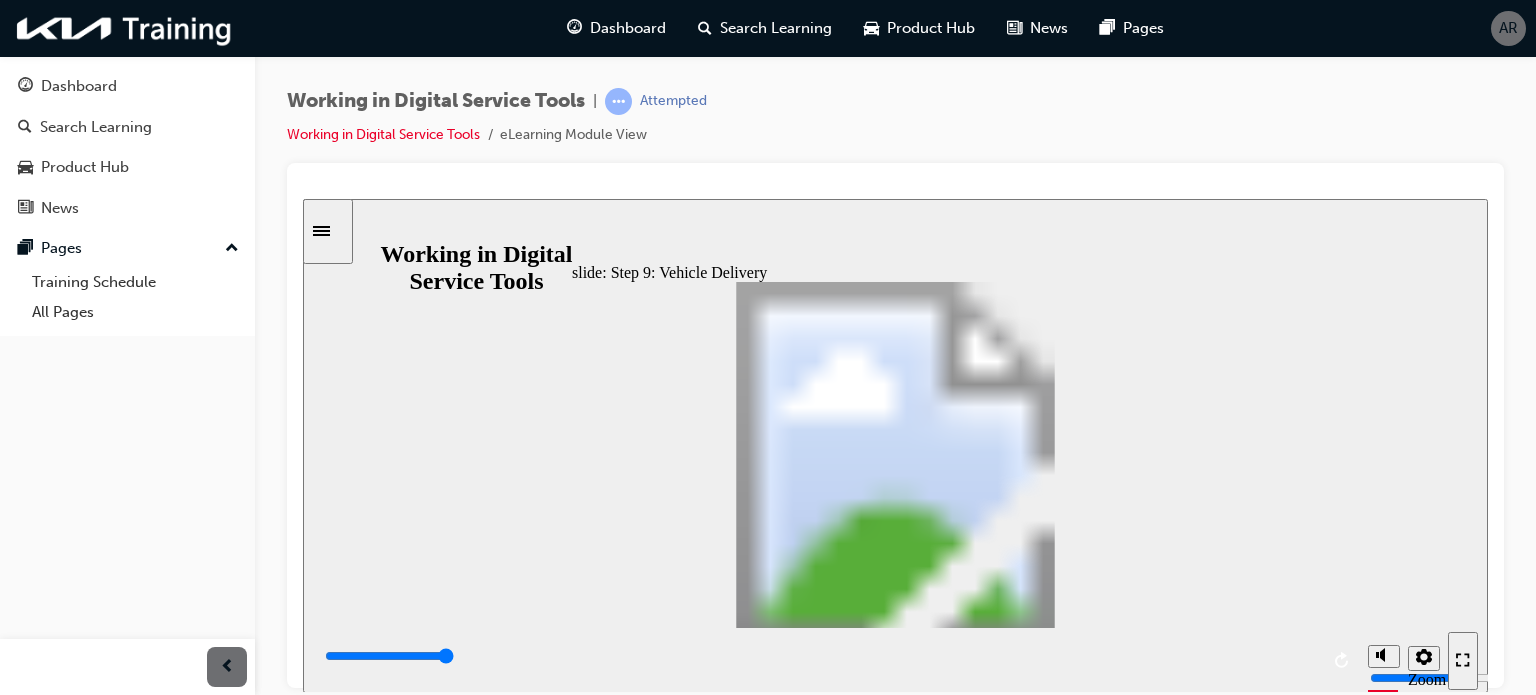 click 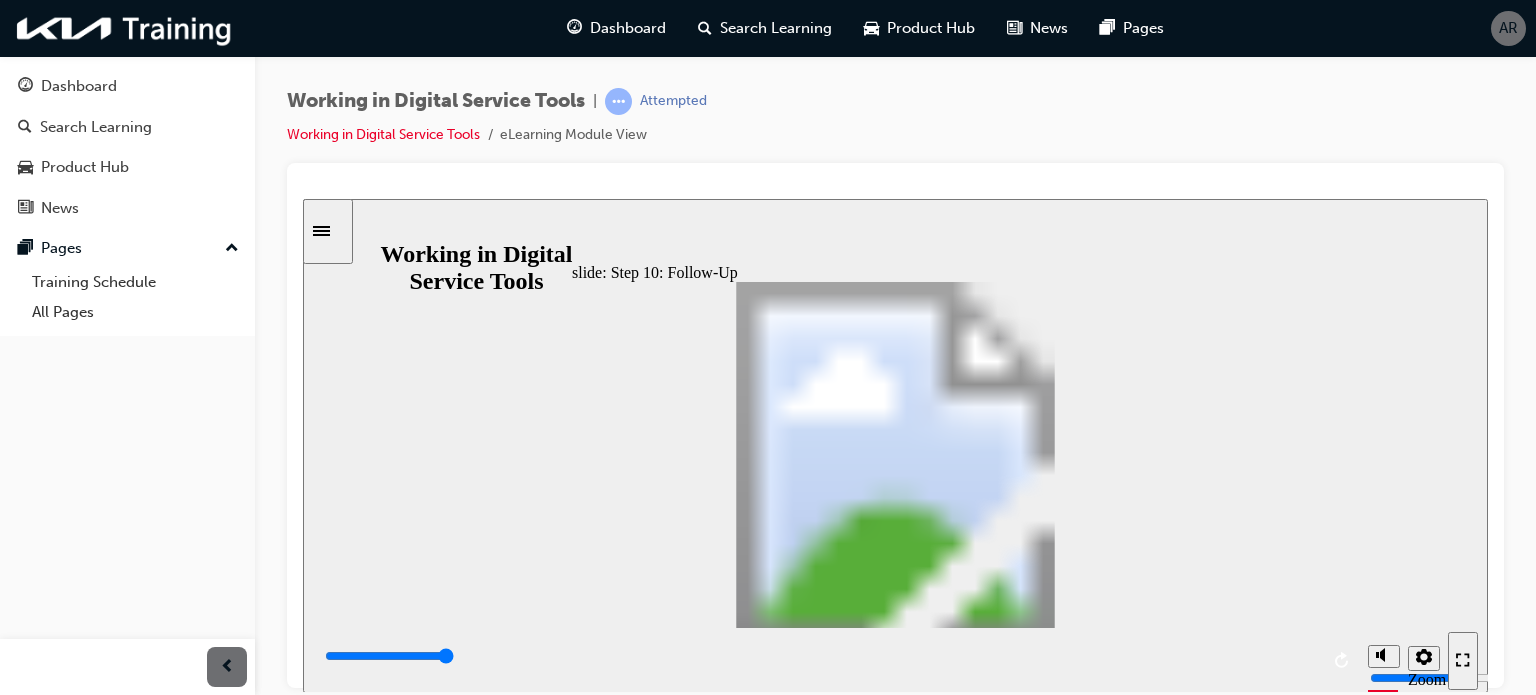 click 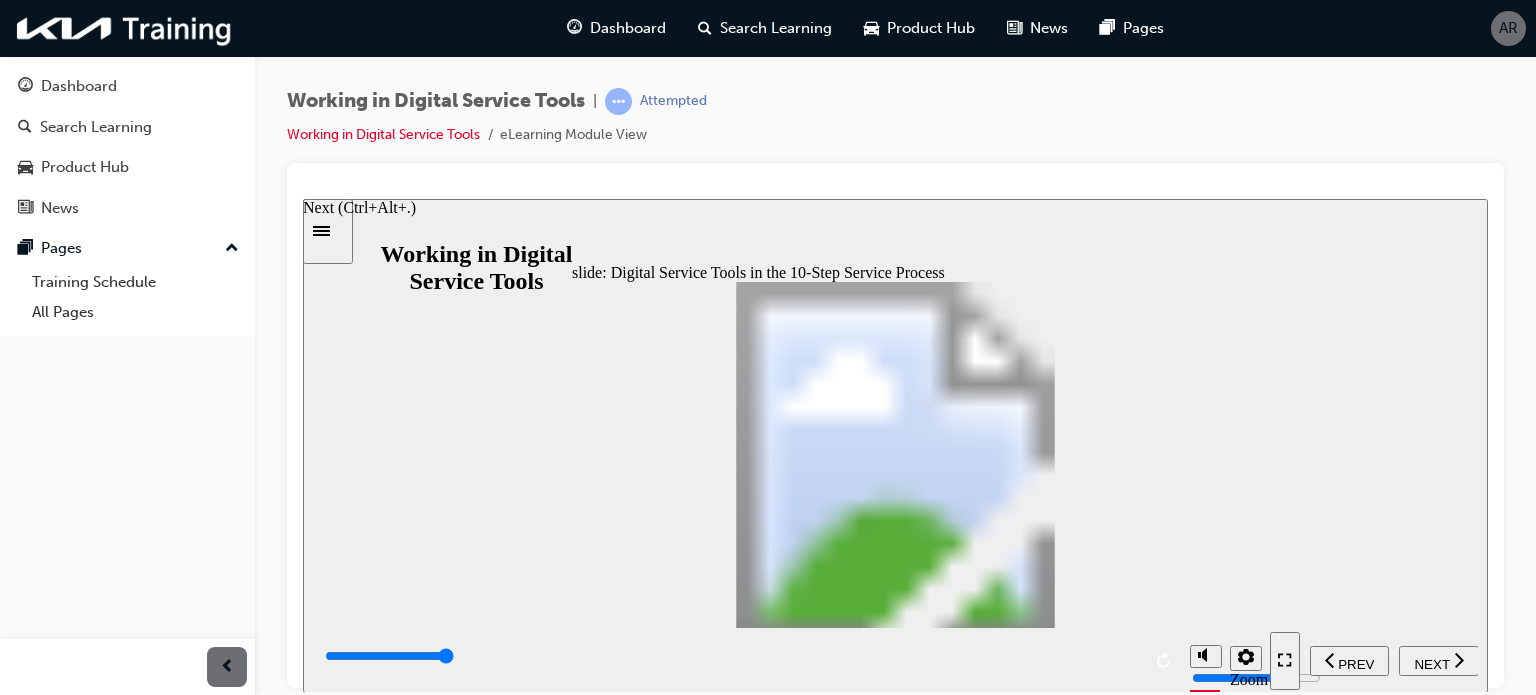 click on "NEXT" at bounding box center (1439, 660) 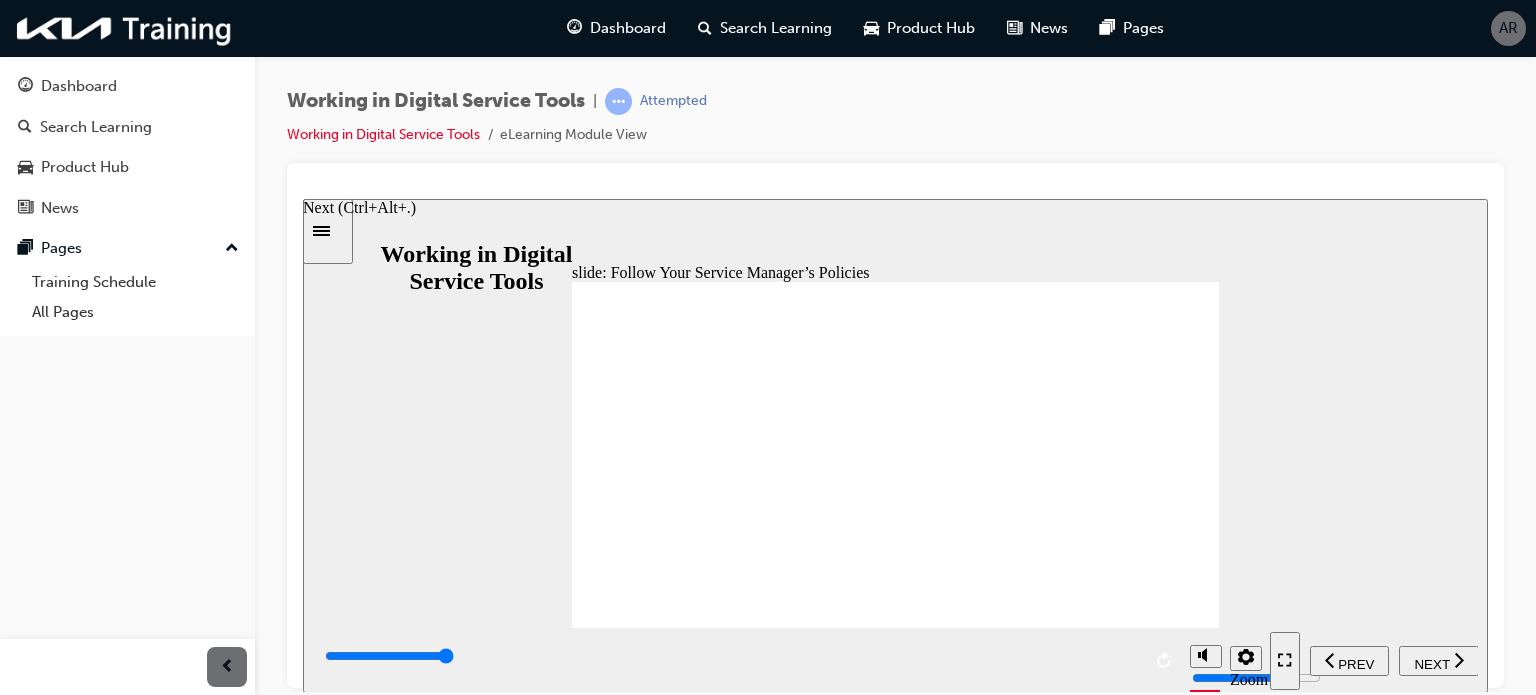 click on "NEXT" at bounding box center (1439, 660) 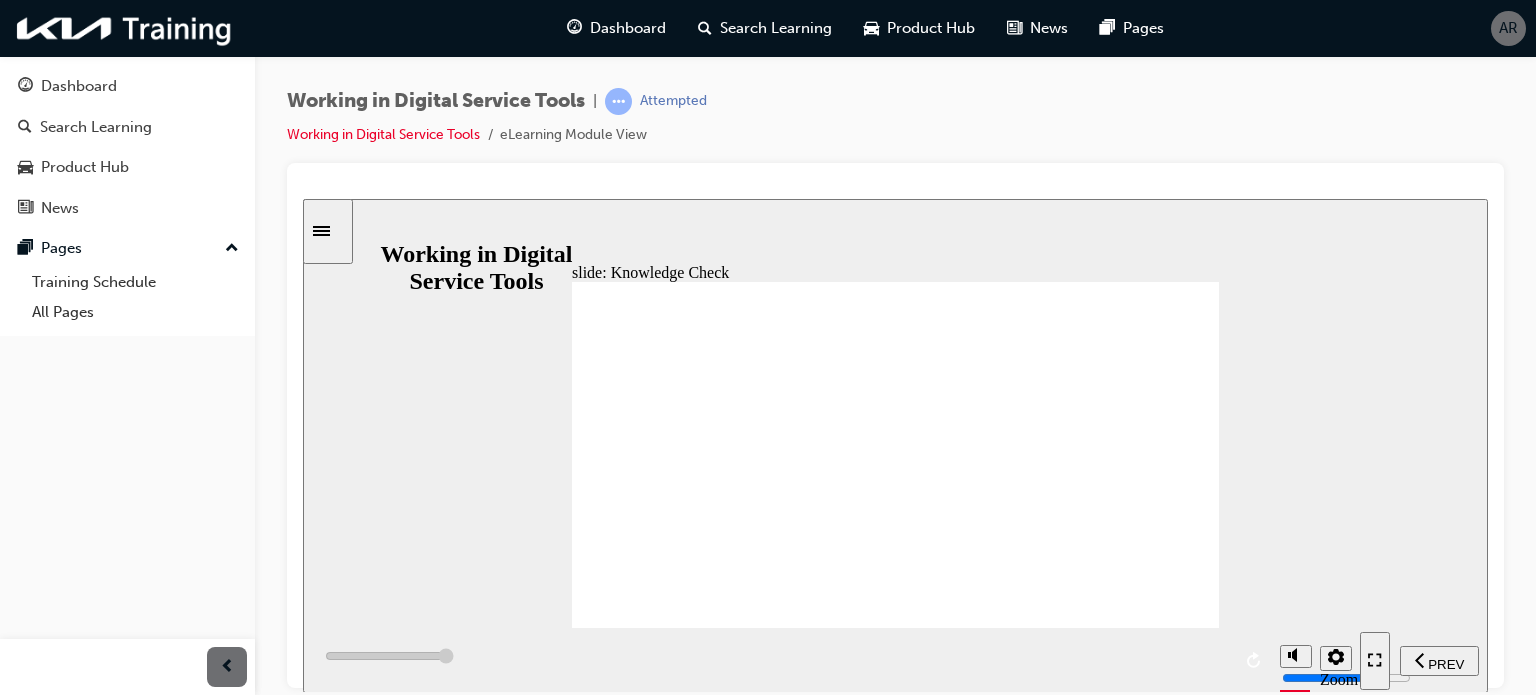 type on "7000" 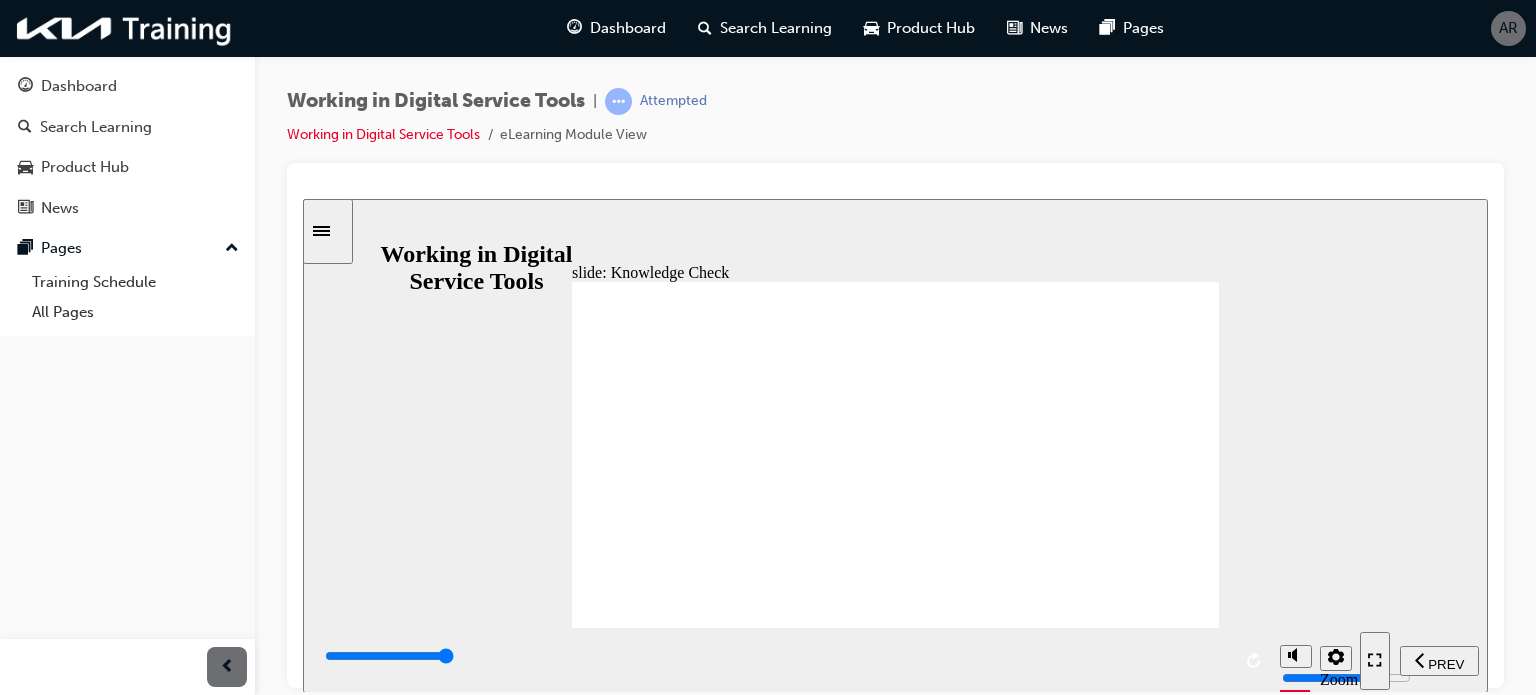 click 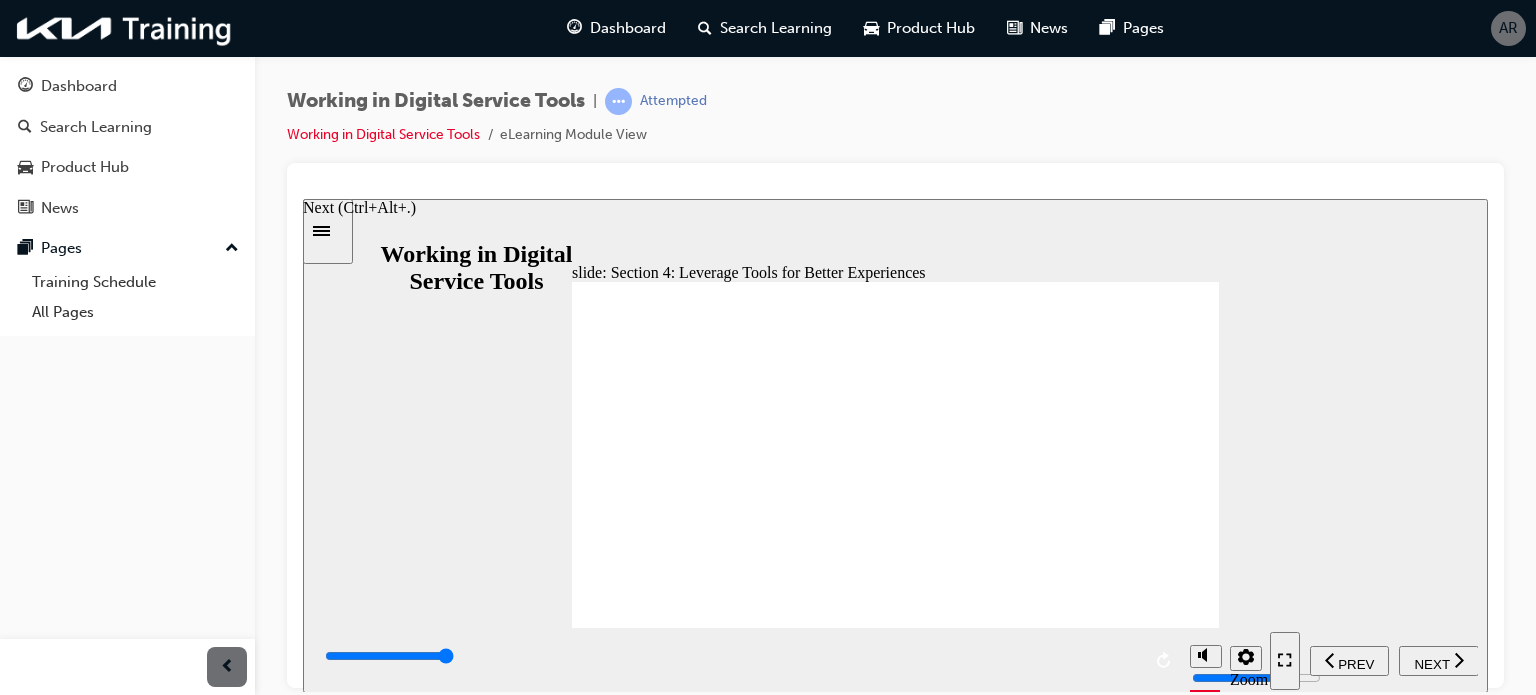 click on "NEXT" at bounding box center (1431, 663) 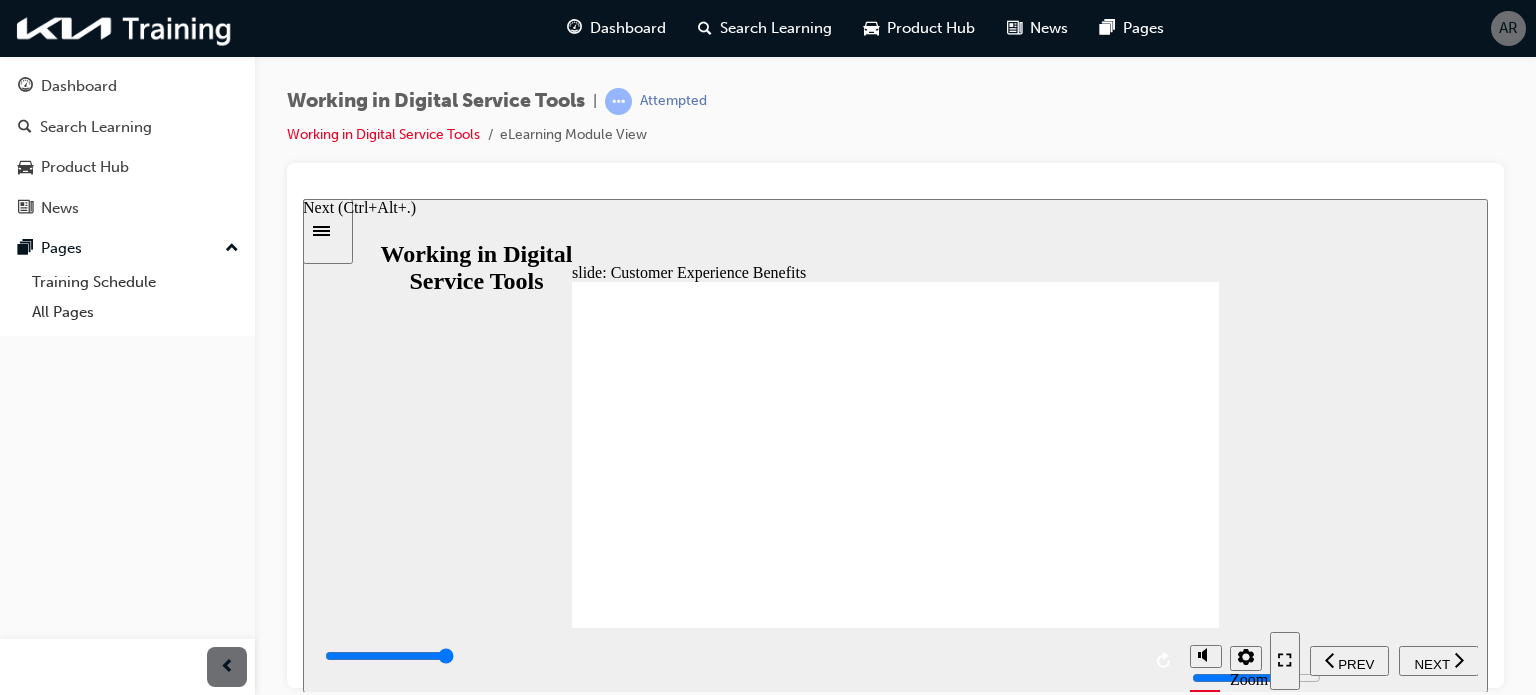 click on "NEXT" at bounding box center [1431, 663] 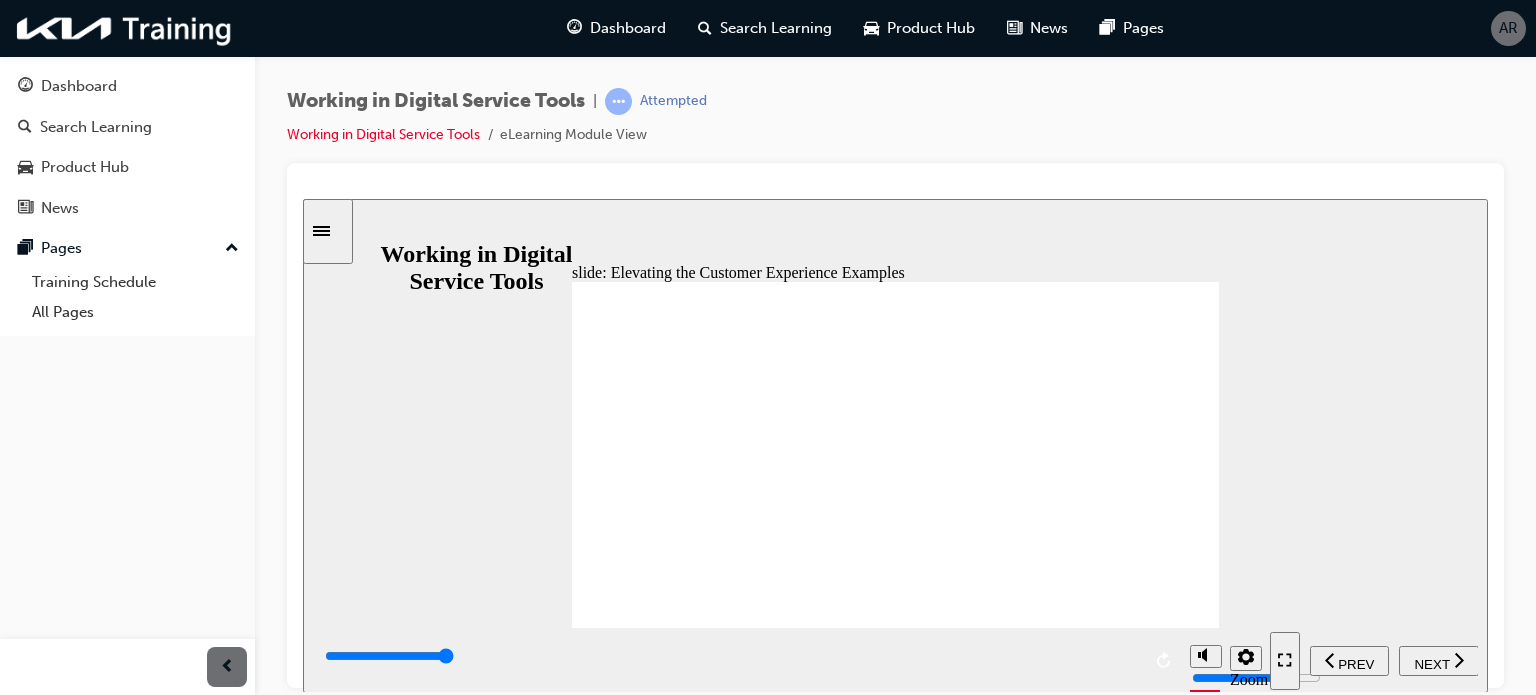 click 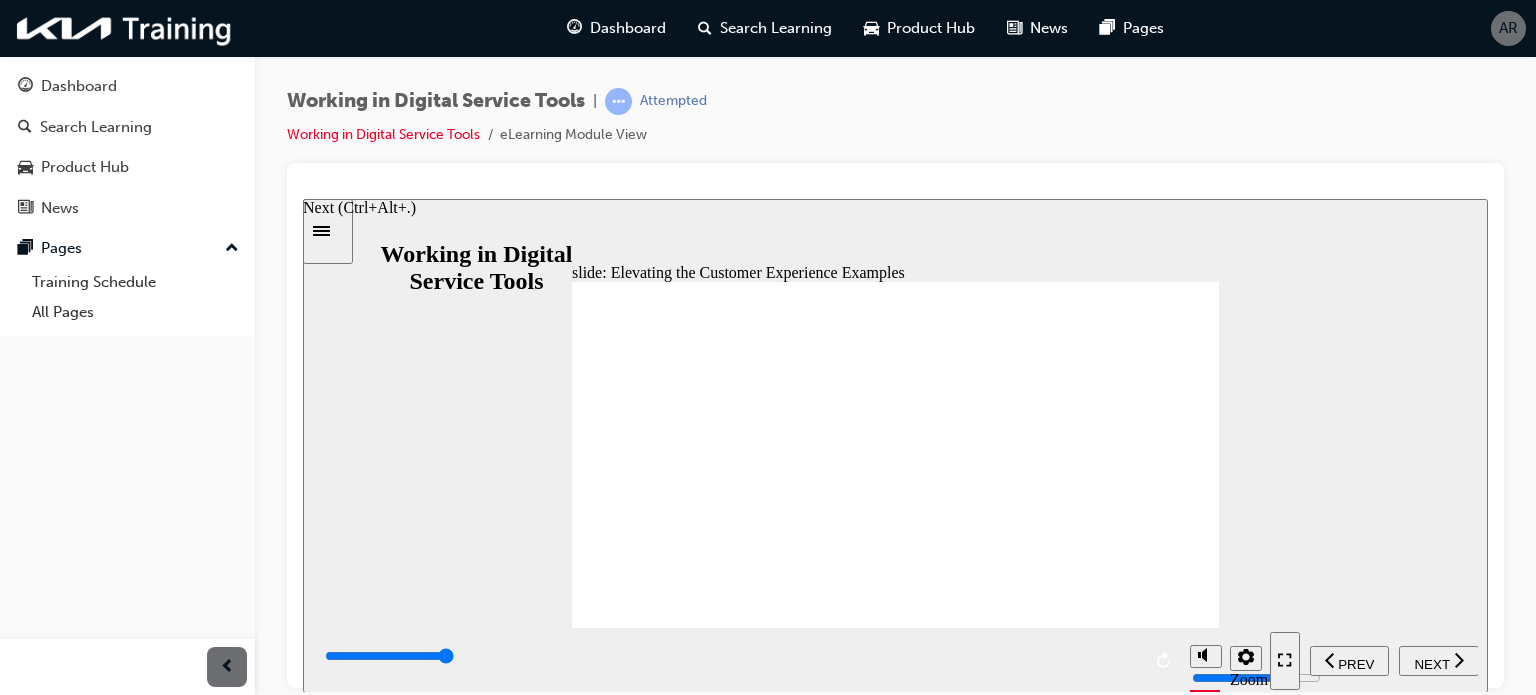 click 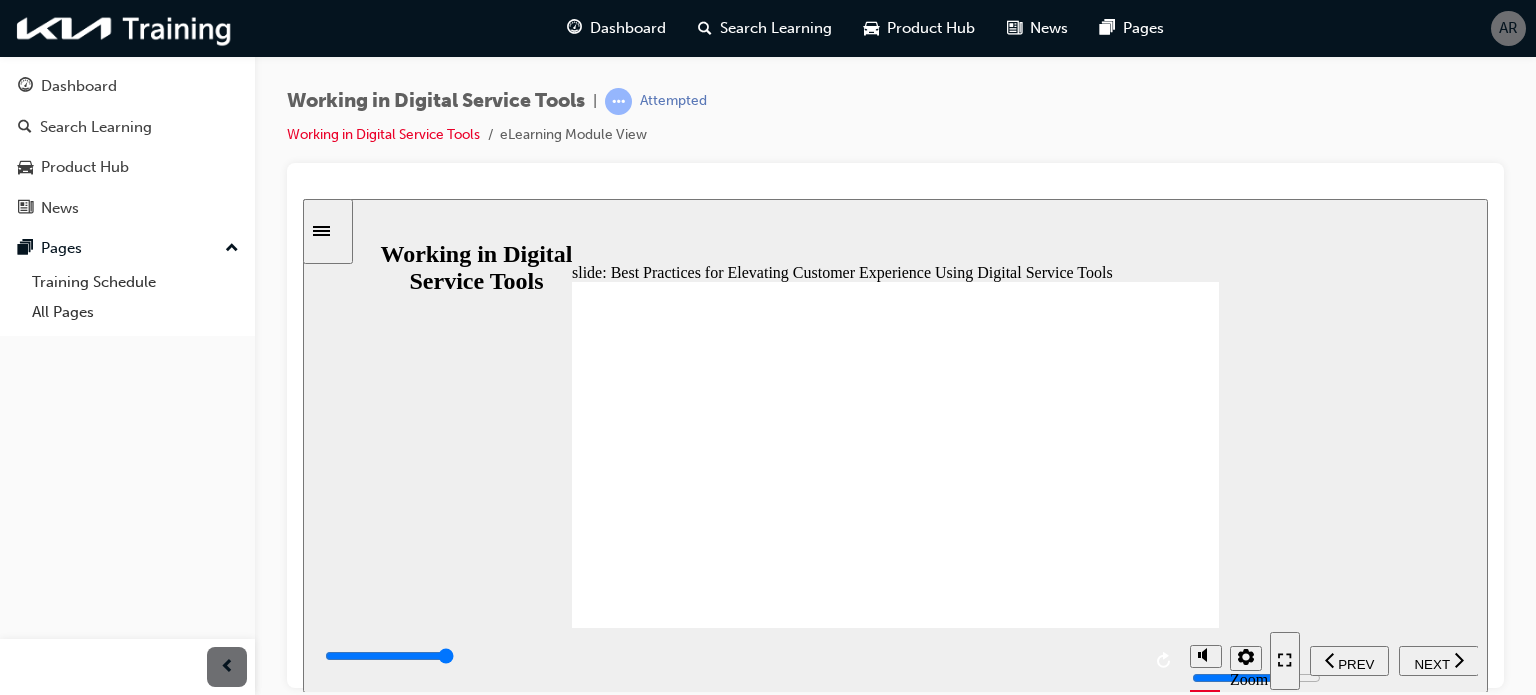 click 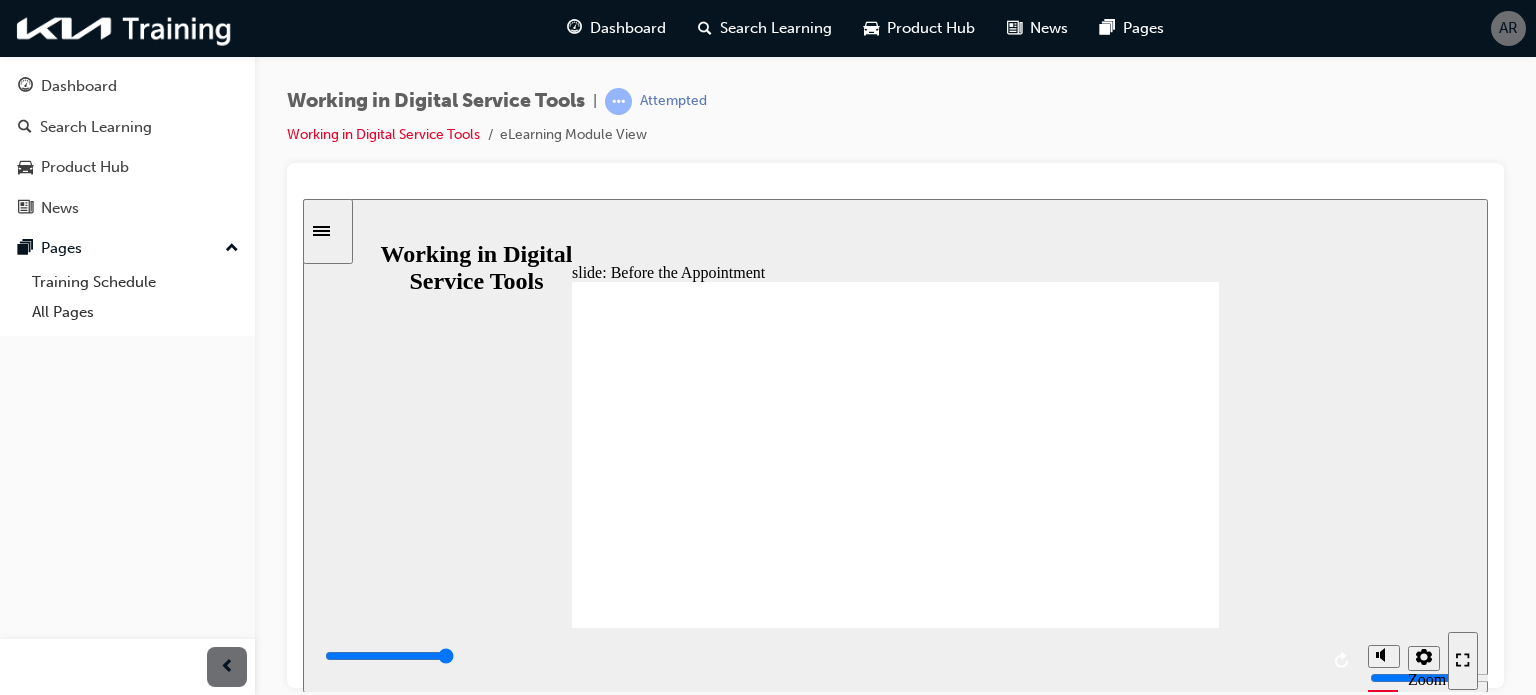 click 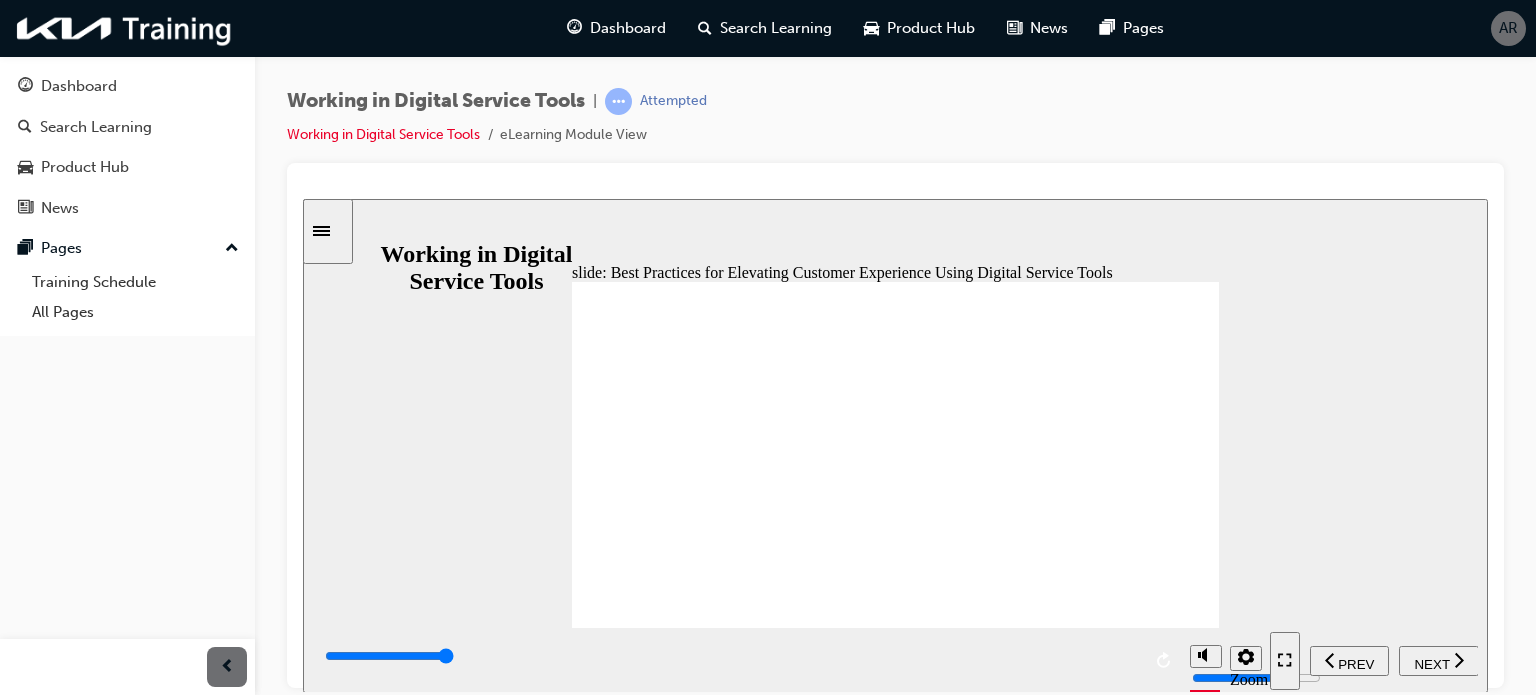 click on "Cum Gg & akau Cum Gg & akau" at bounding box center (895, 2123) 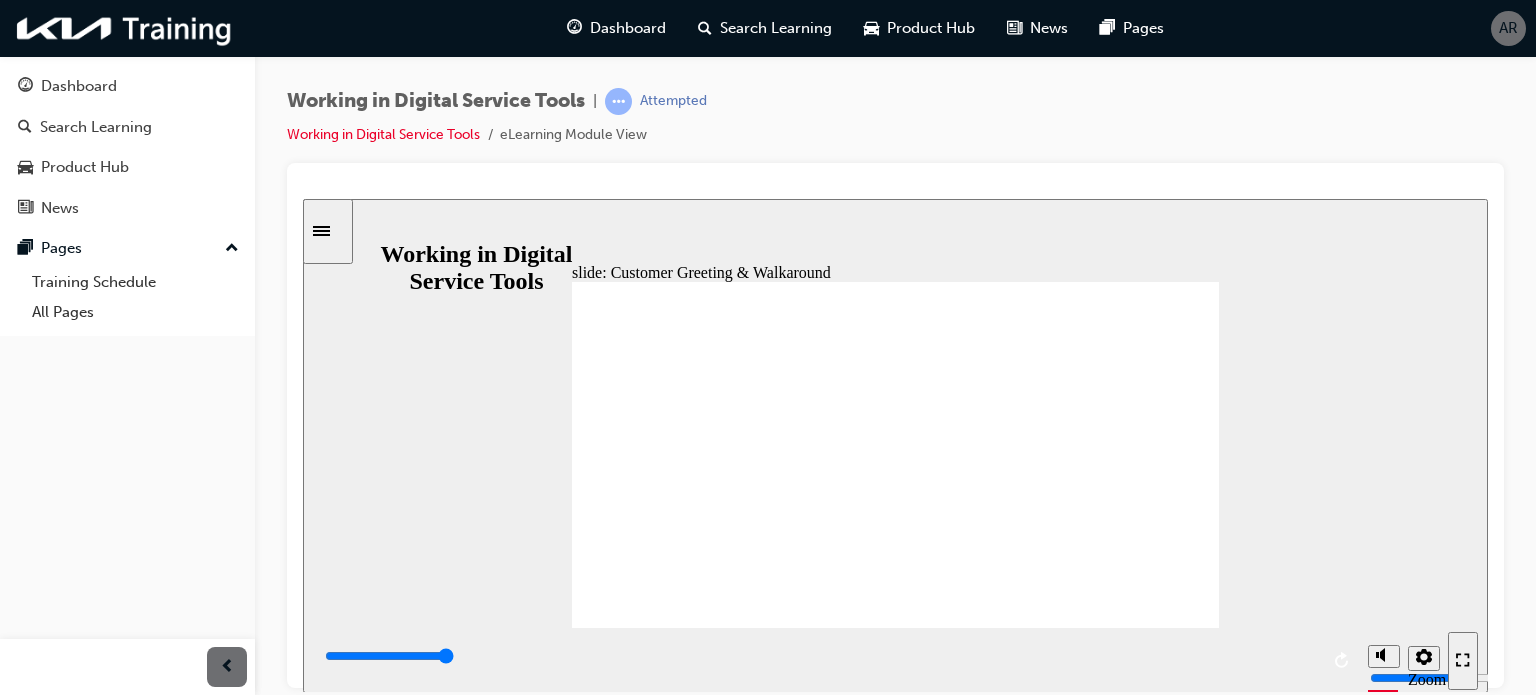 click 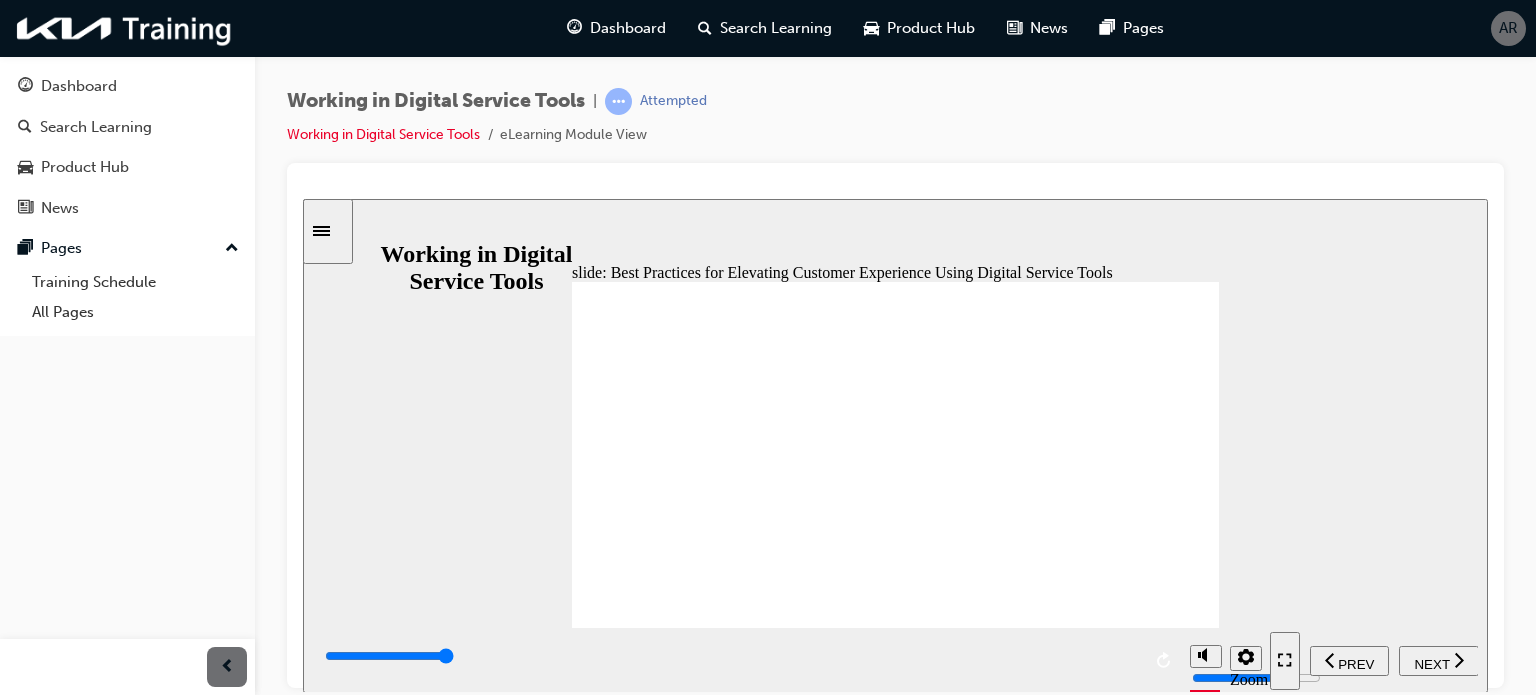 click 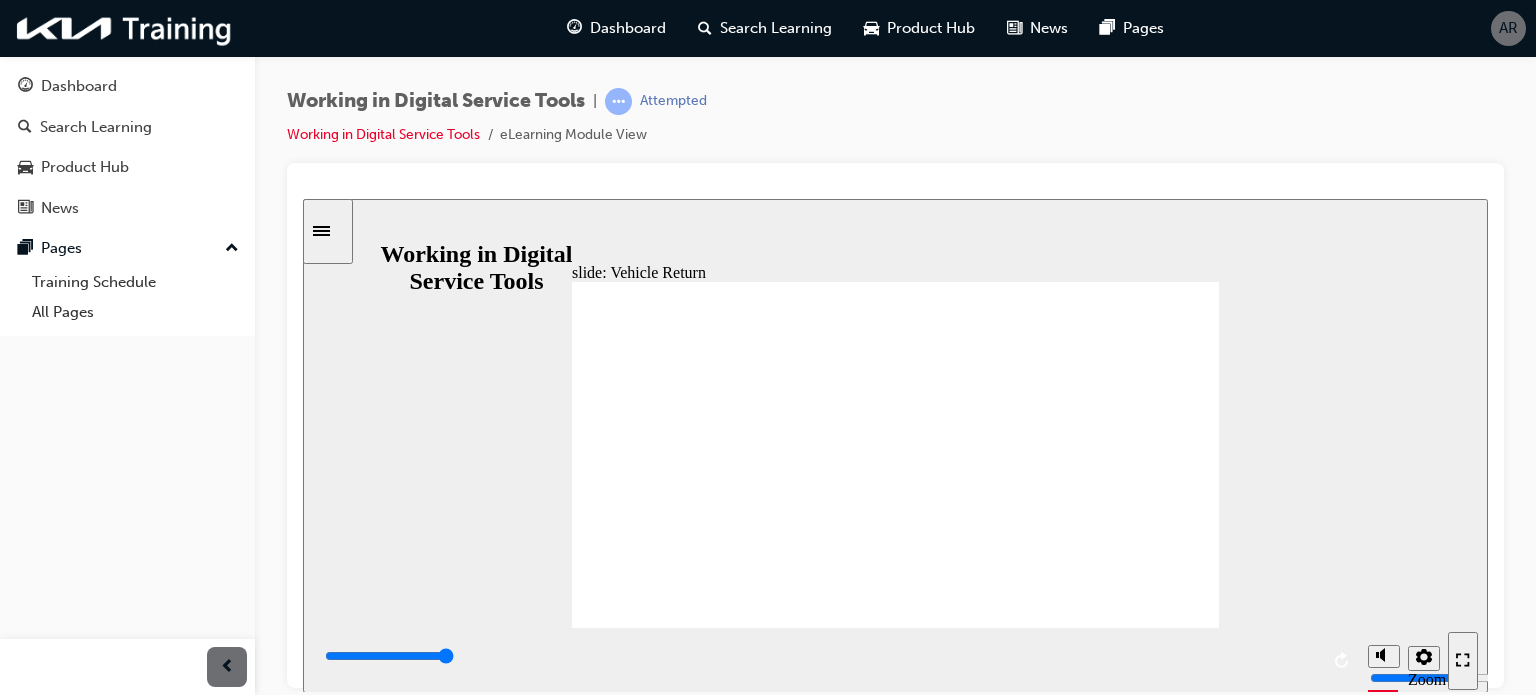 click 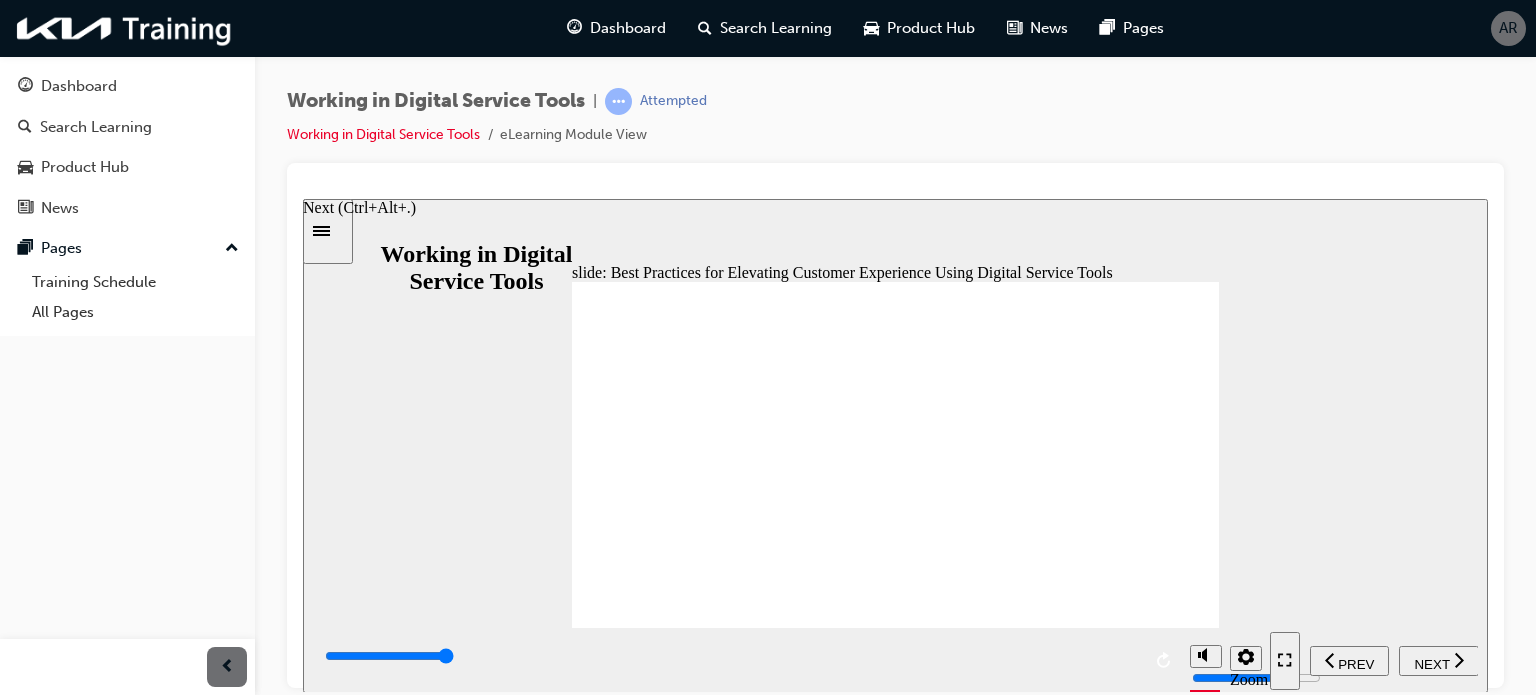 click on "NEXT" at bounding box center [1431, 663] 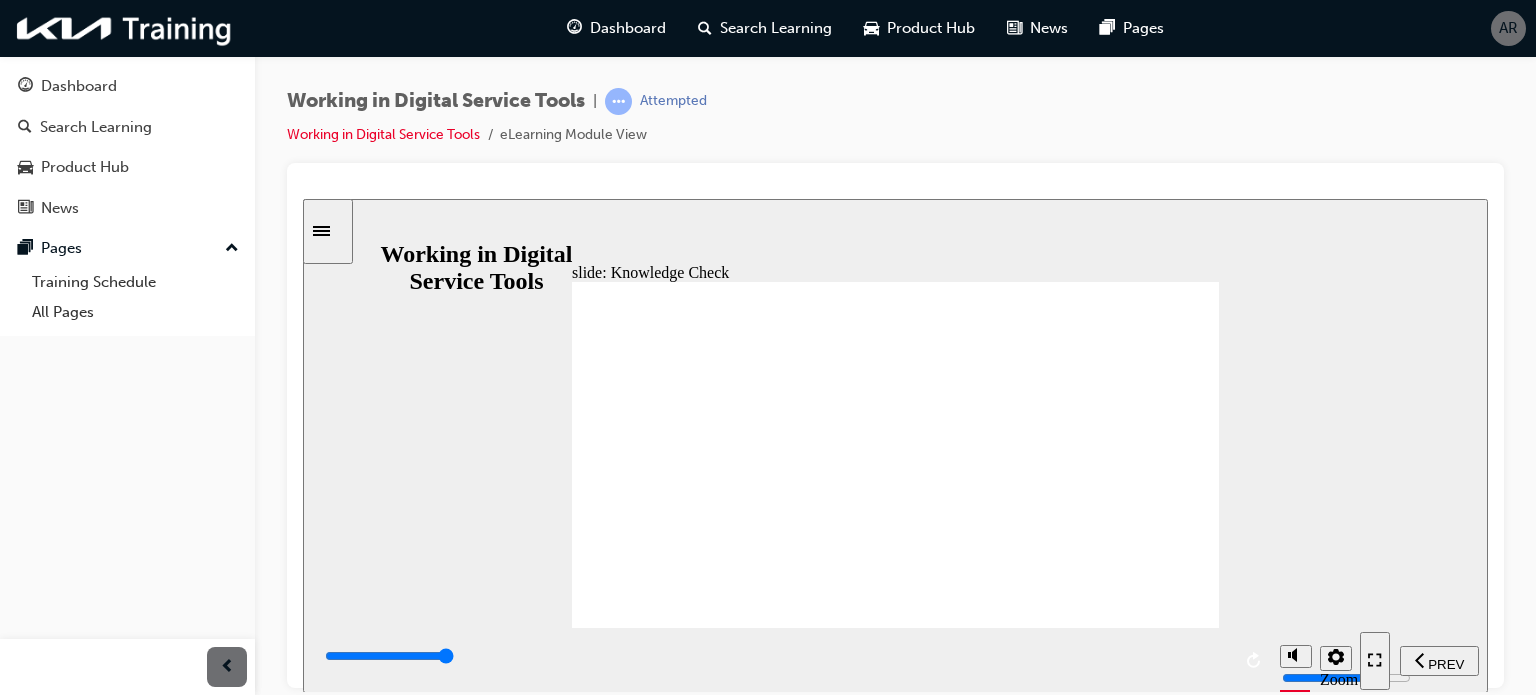 click 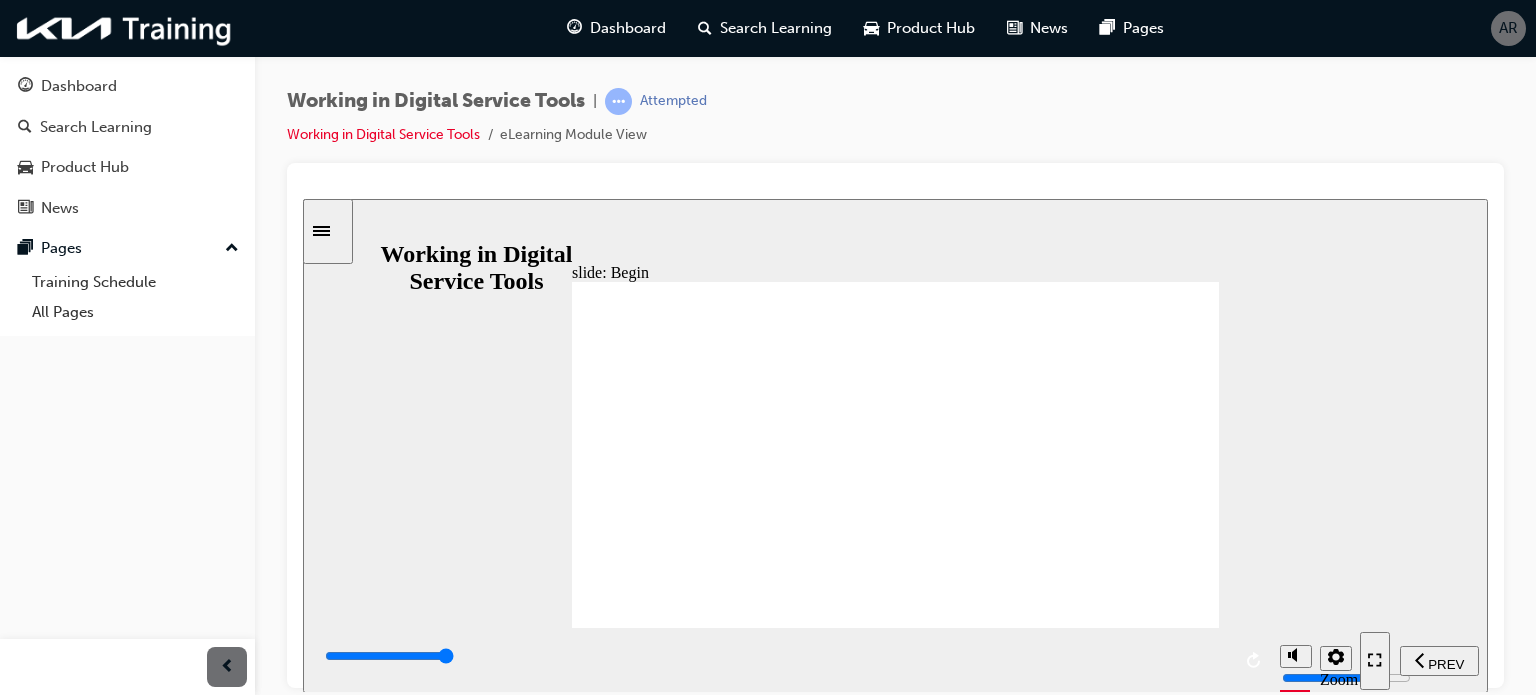 click 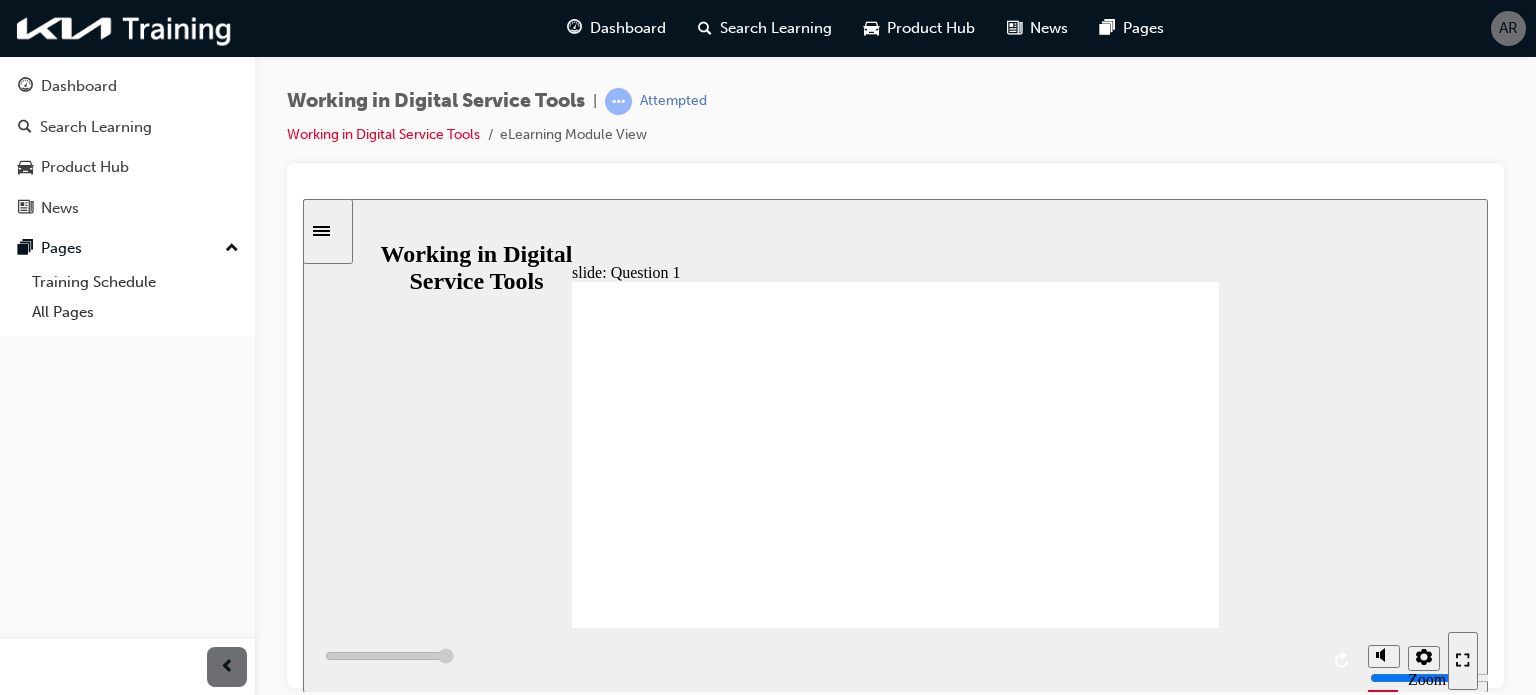type on "6000" 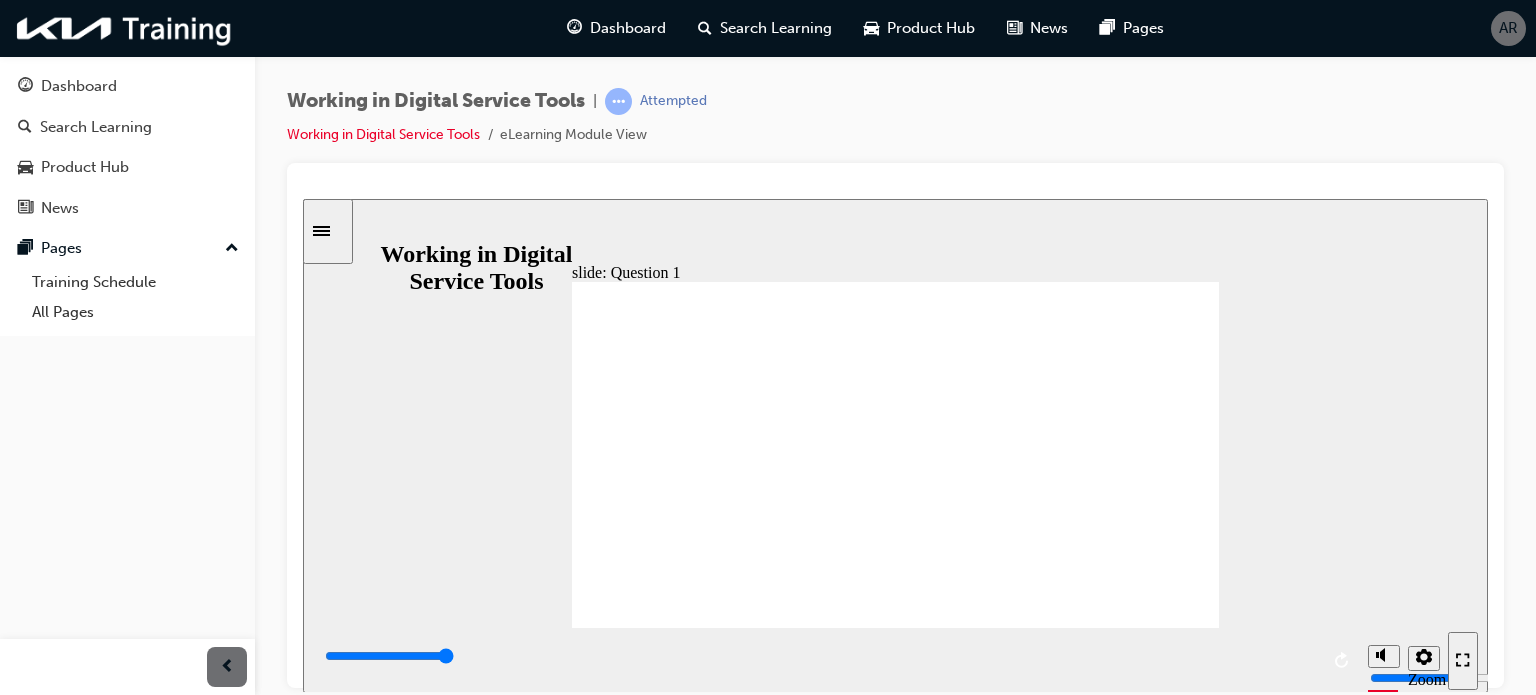 click 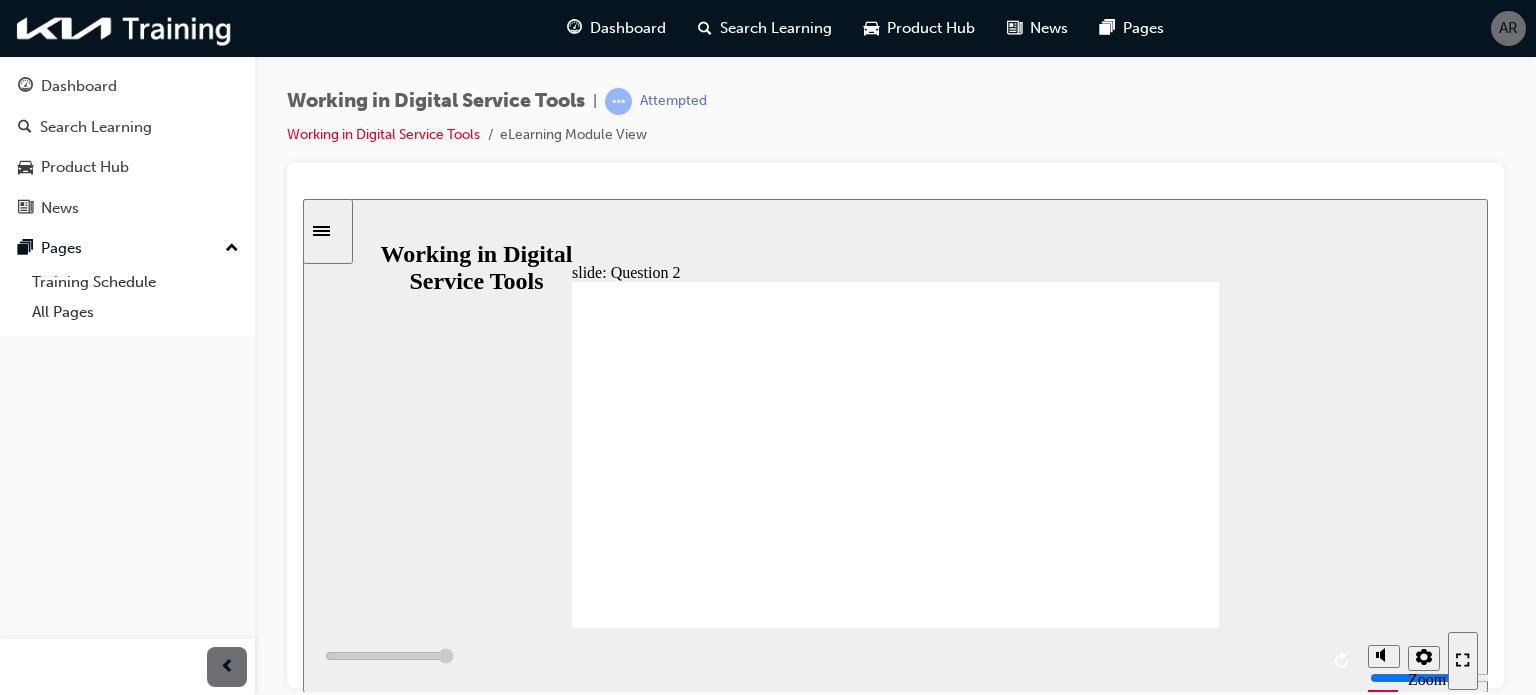 type on "6000" 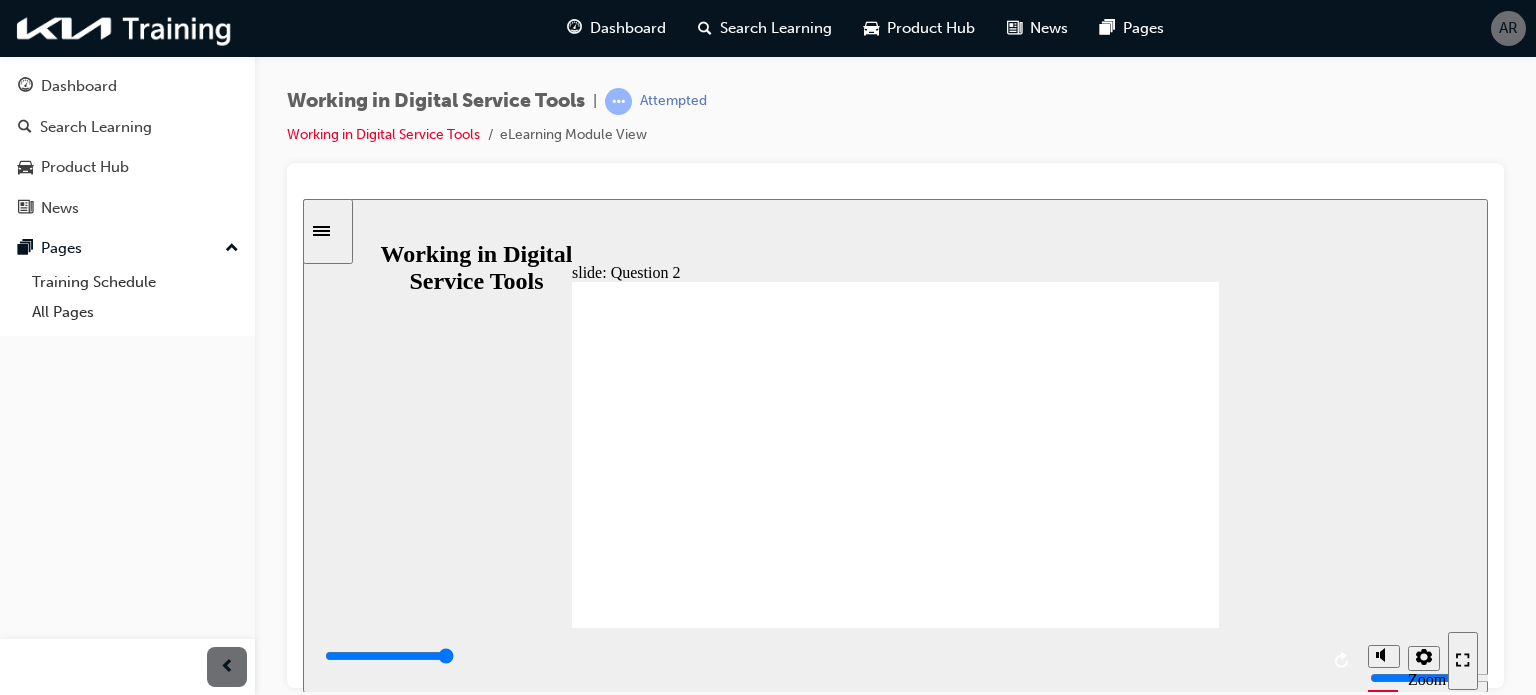 click 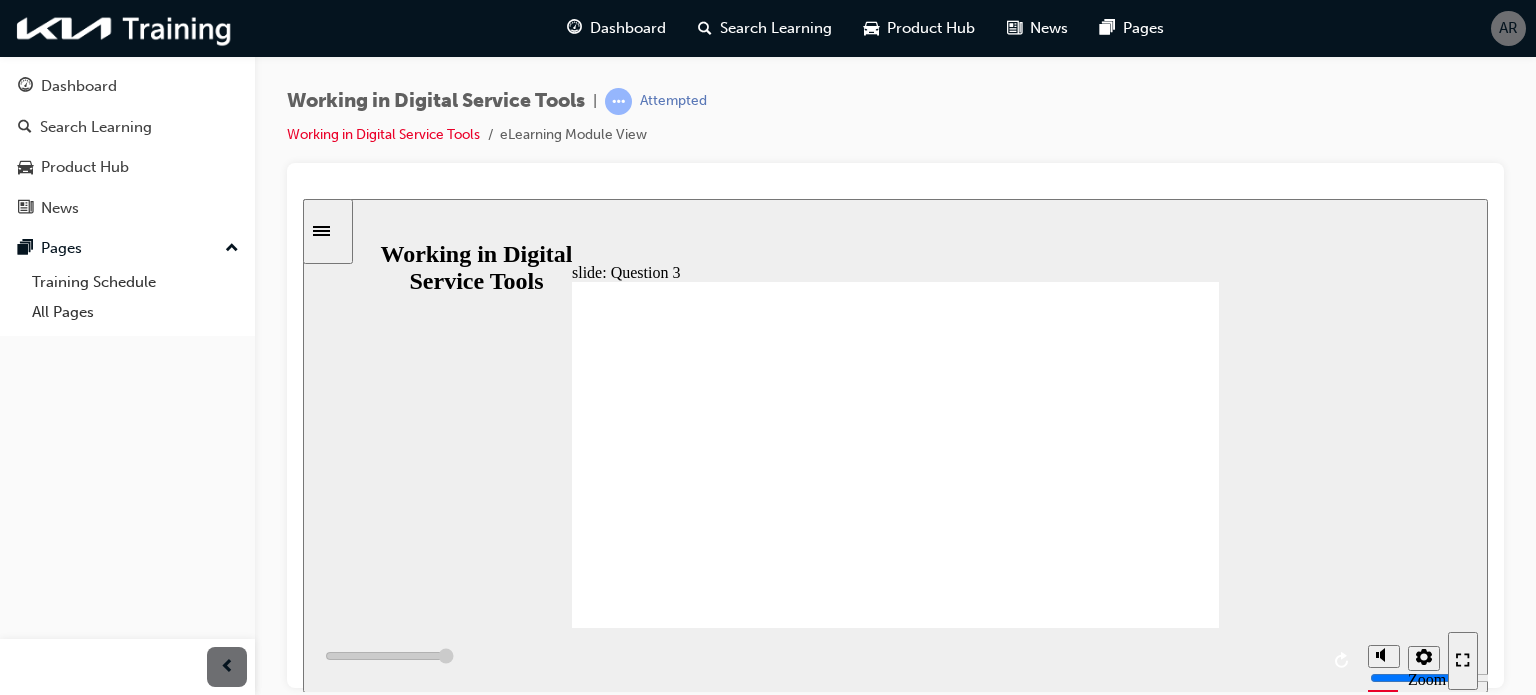 type on "6000" 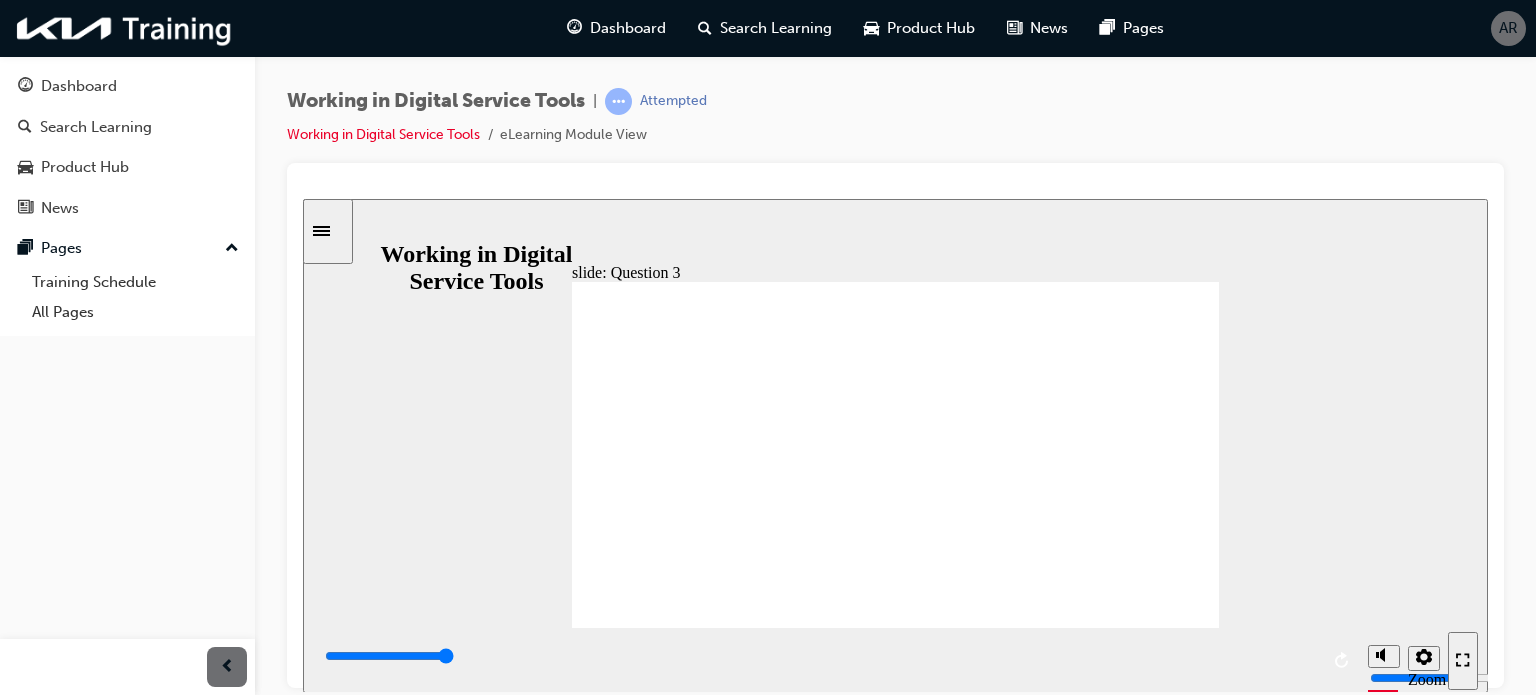 click 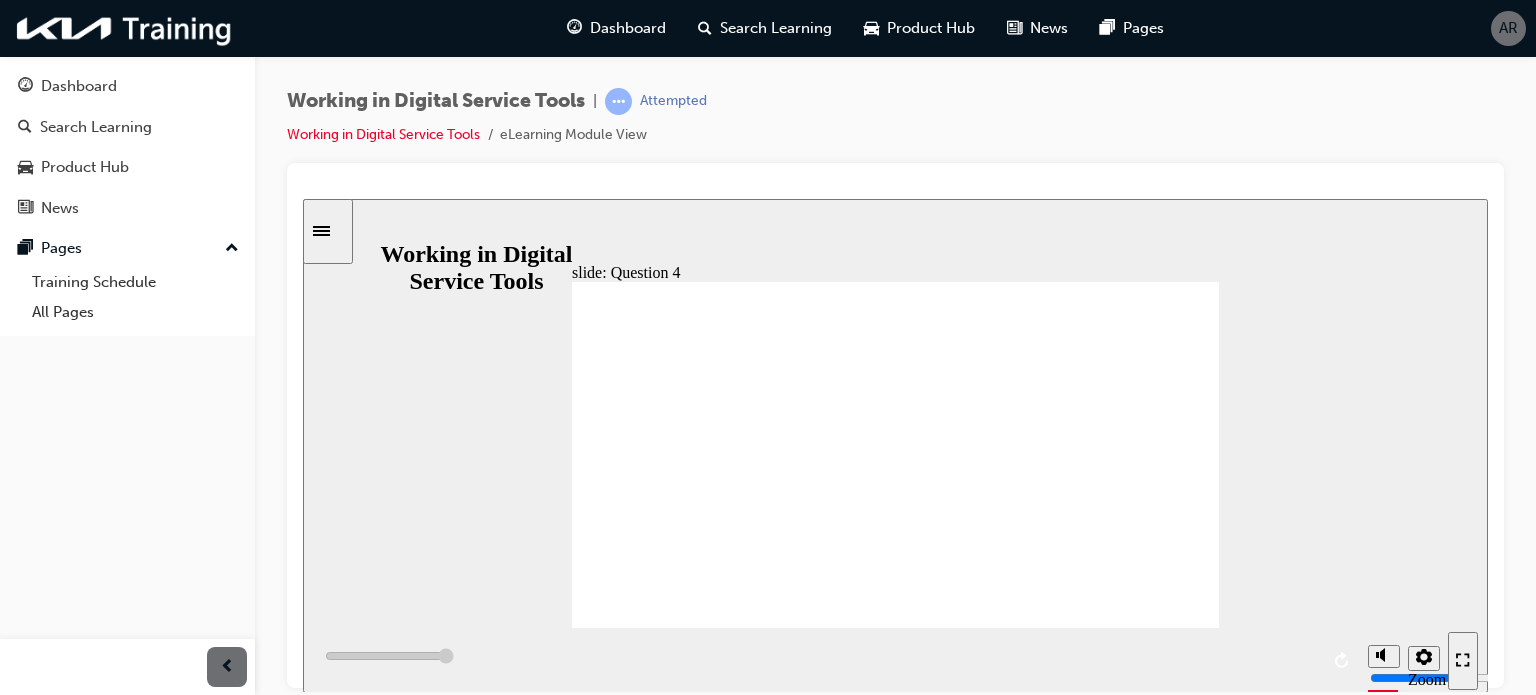 type on "6000" 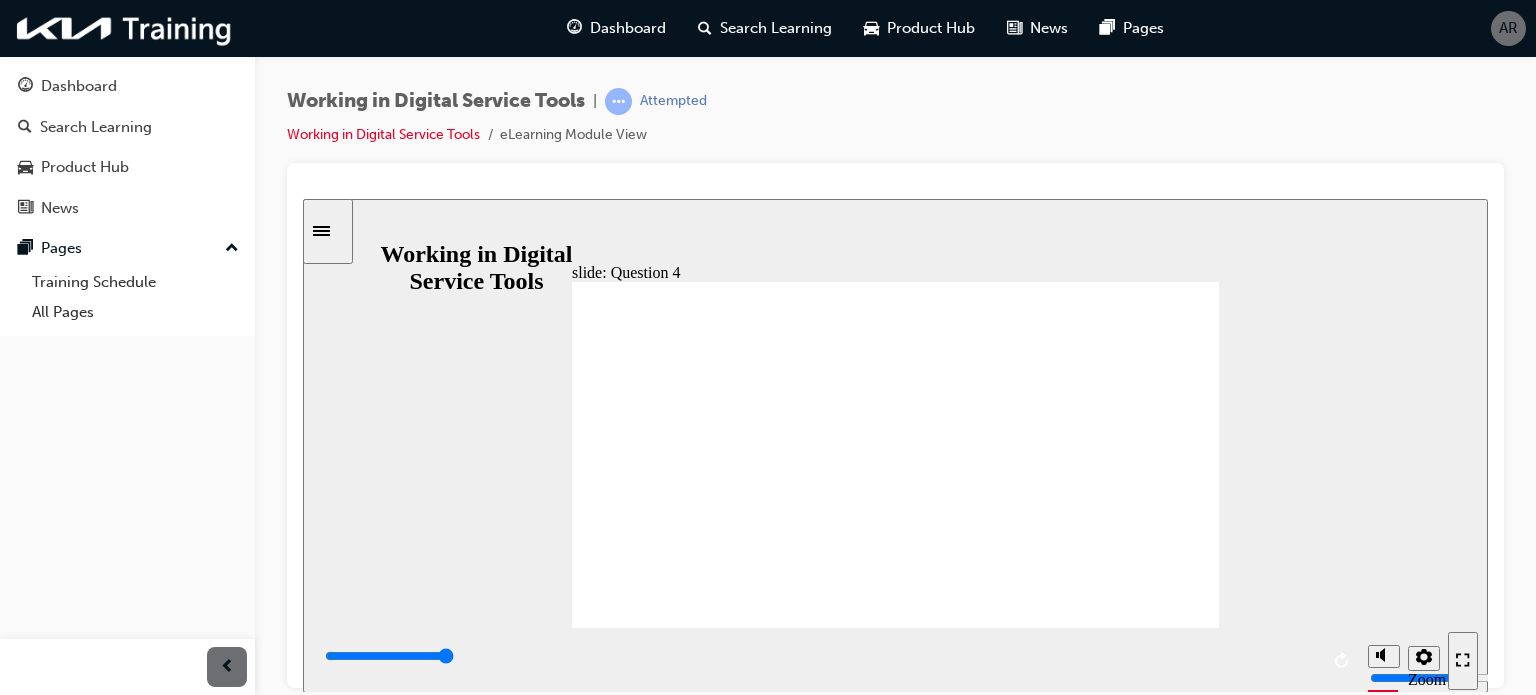 click 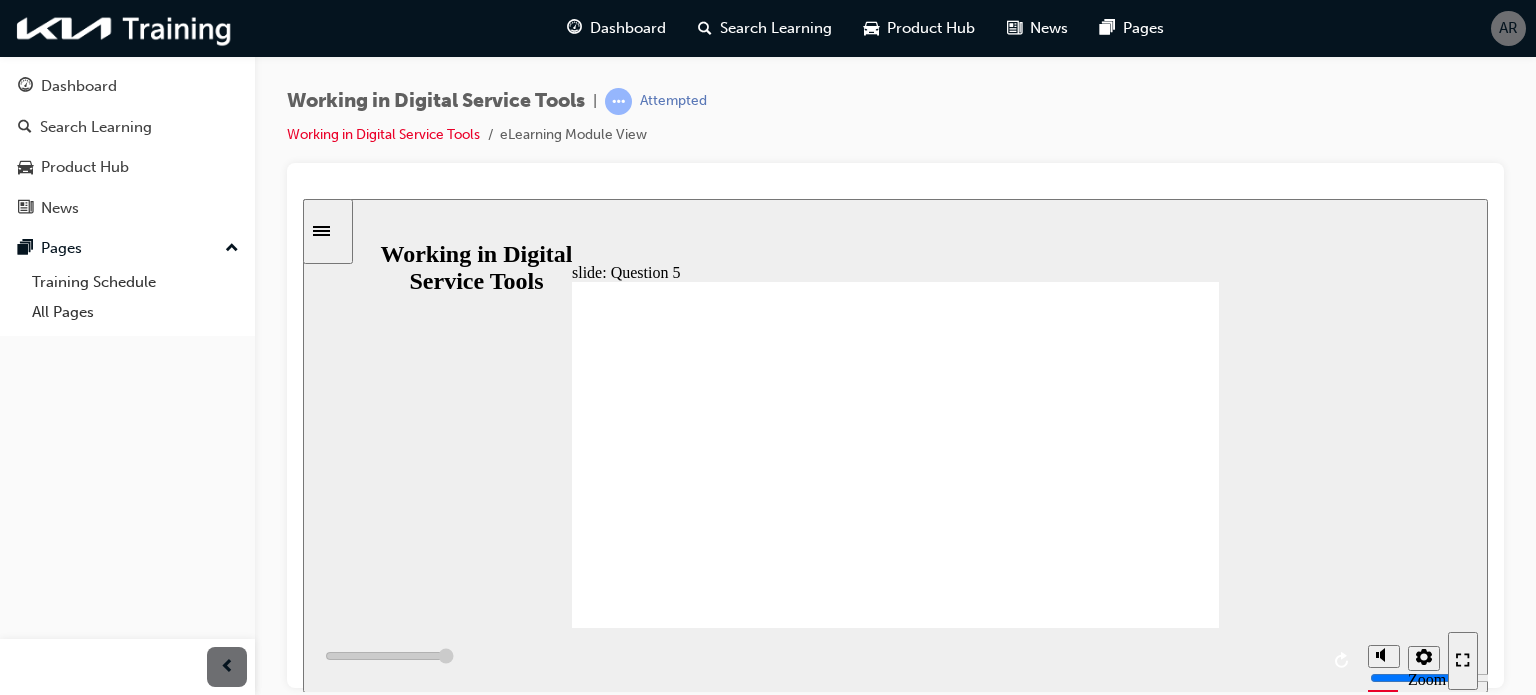 type on "6000" 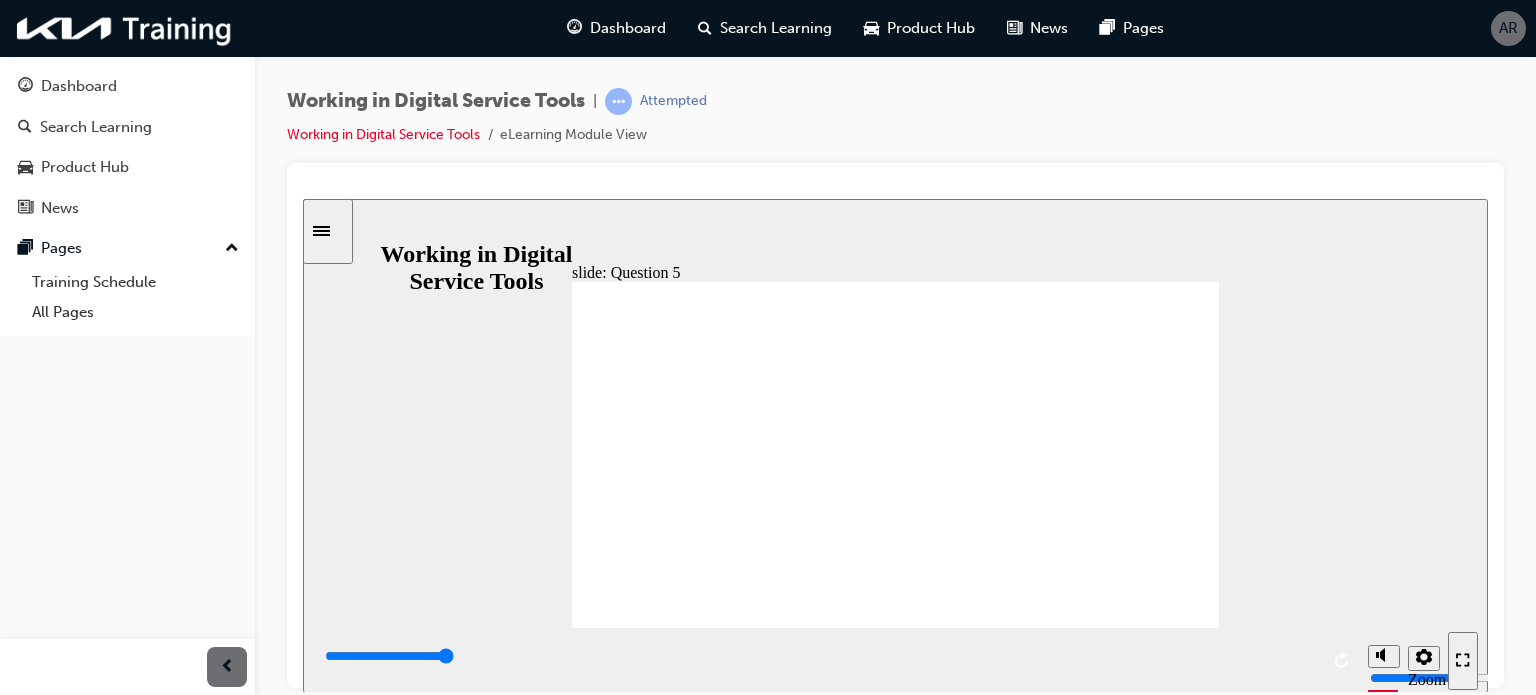 click 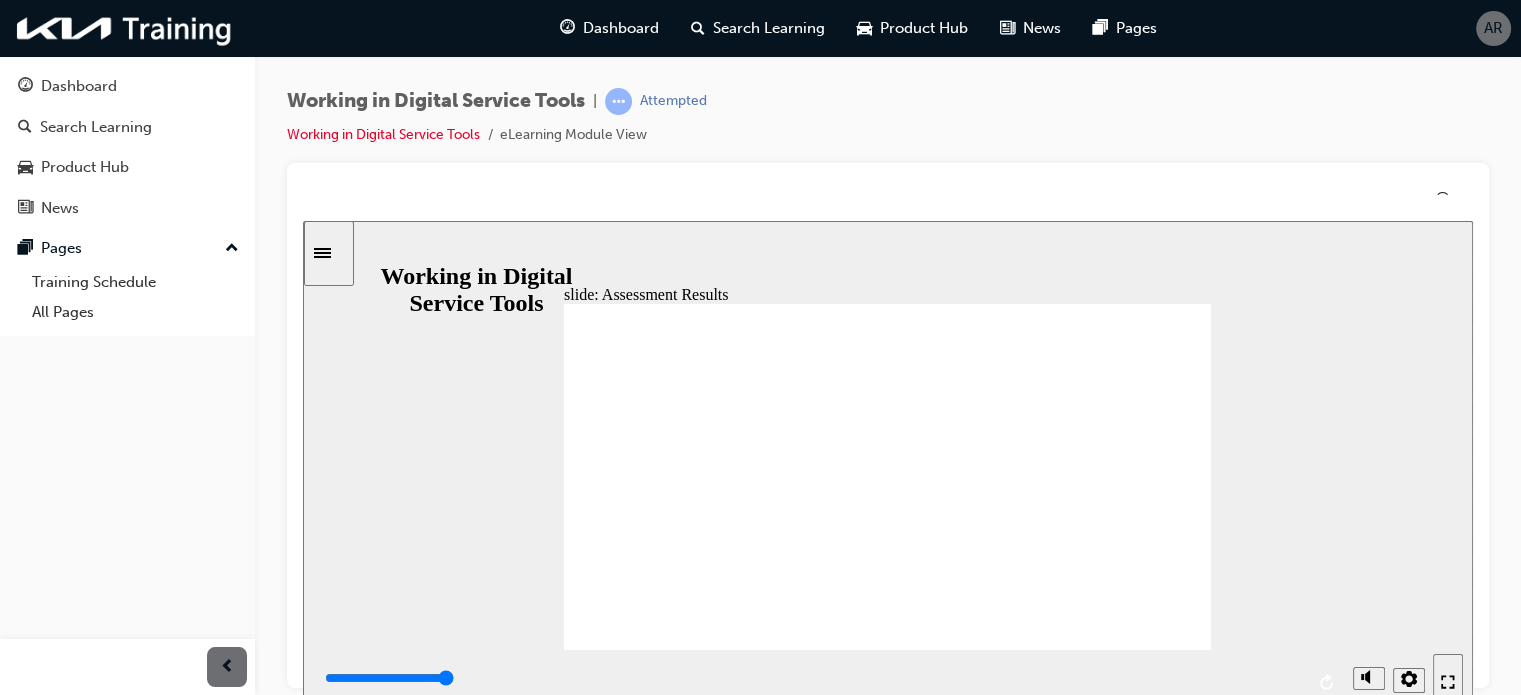 click 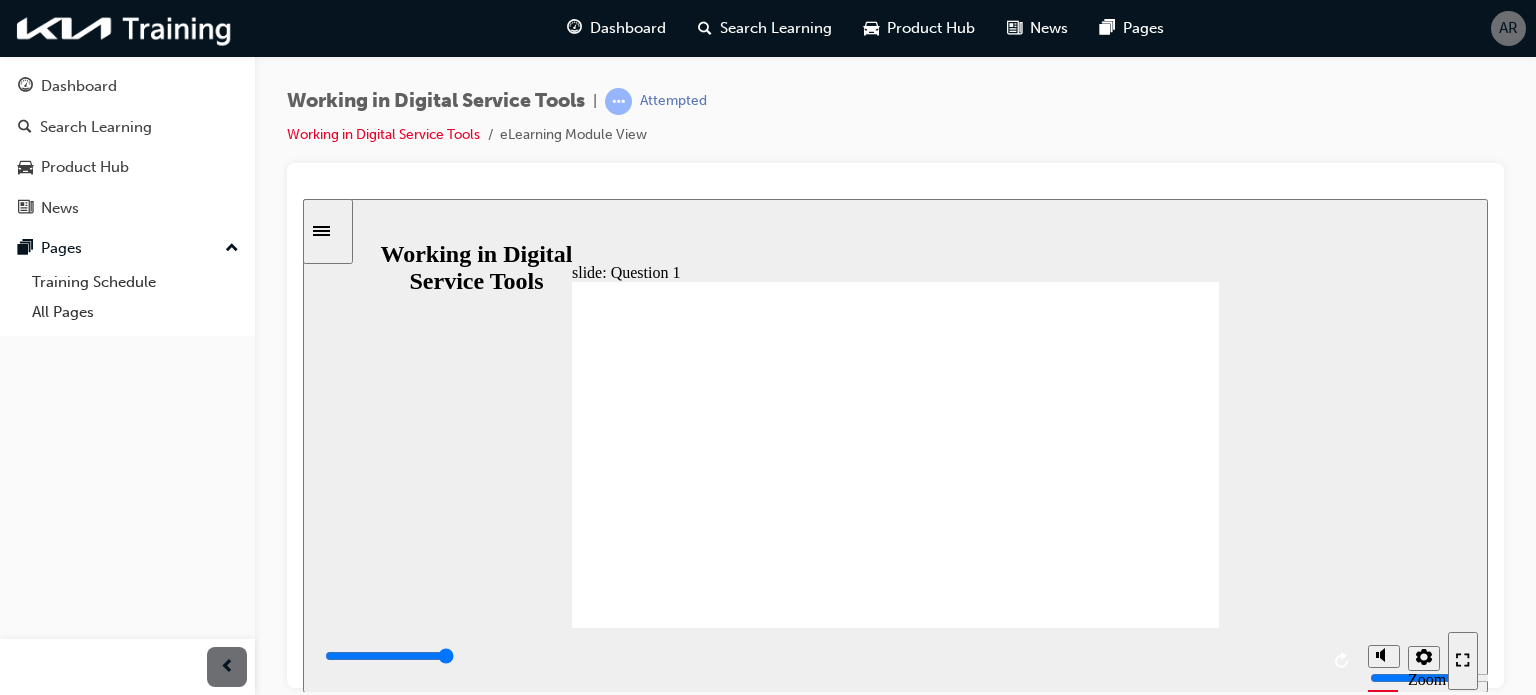 type on "6000" 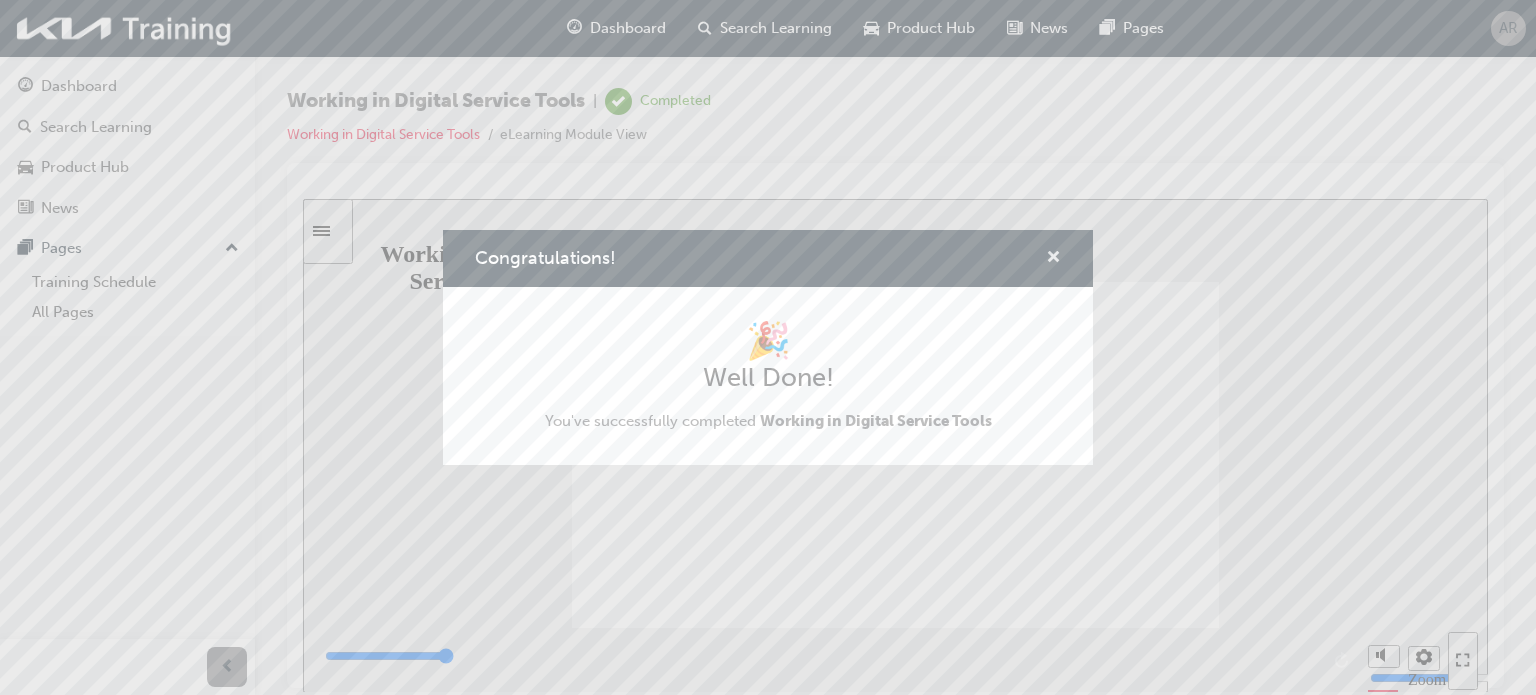 click on "Congratulations!" at bounding box center (768, 258) 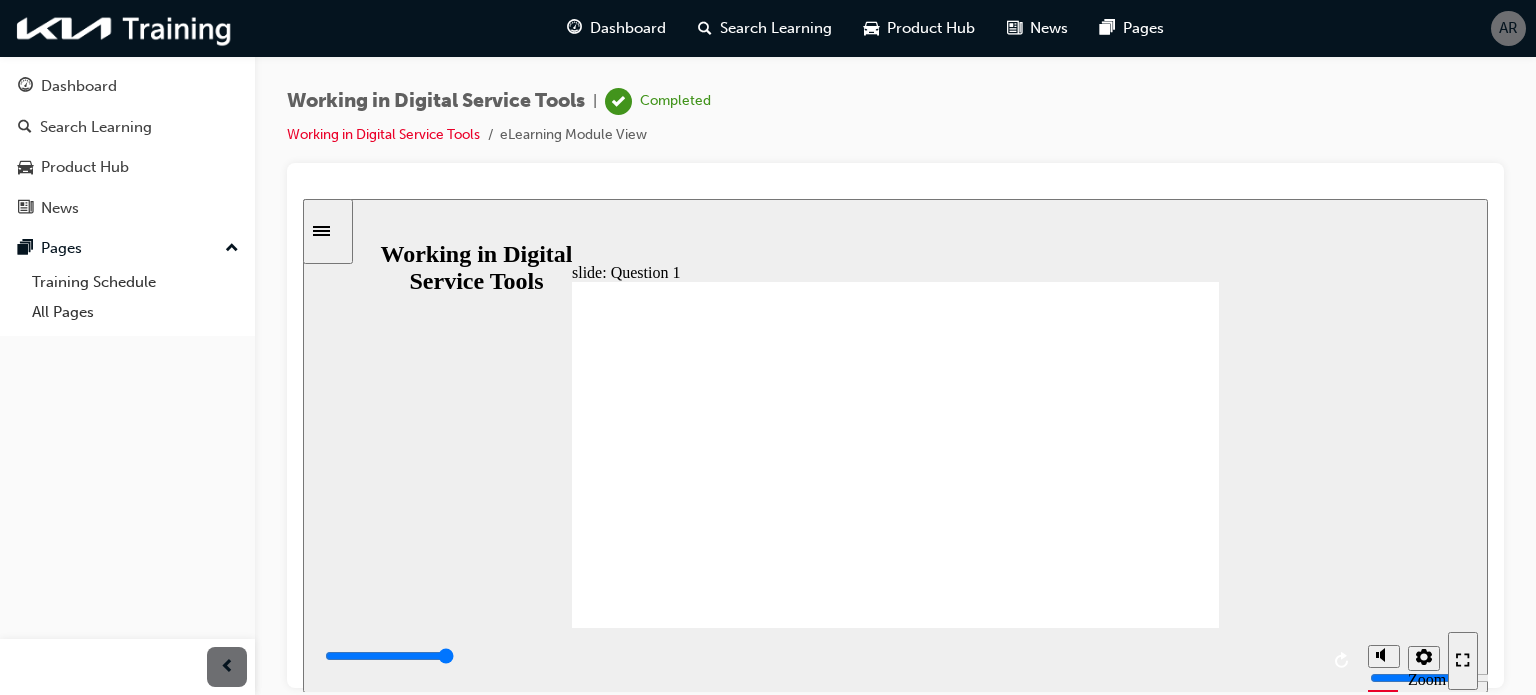 click 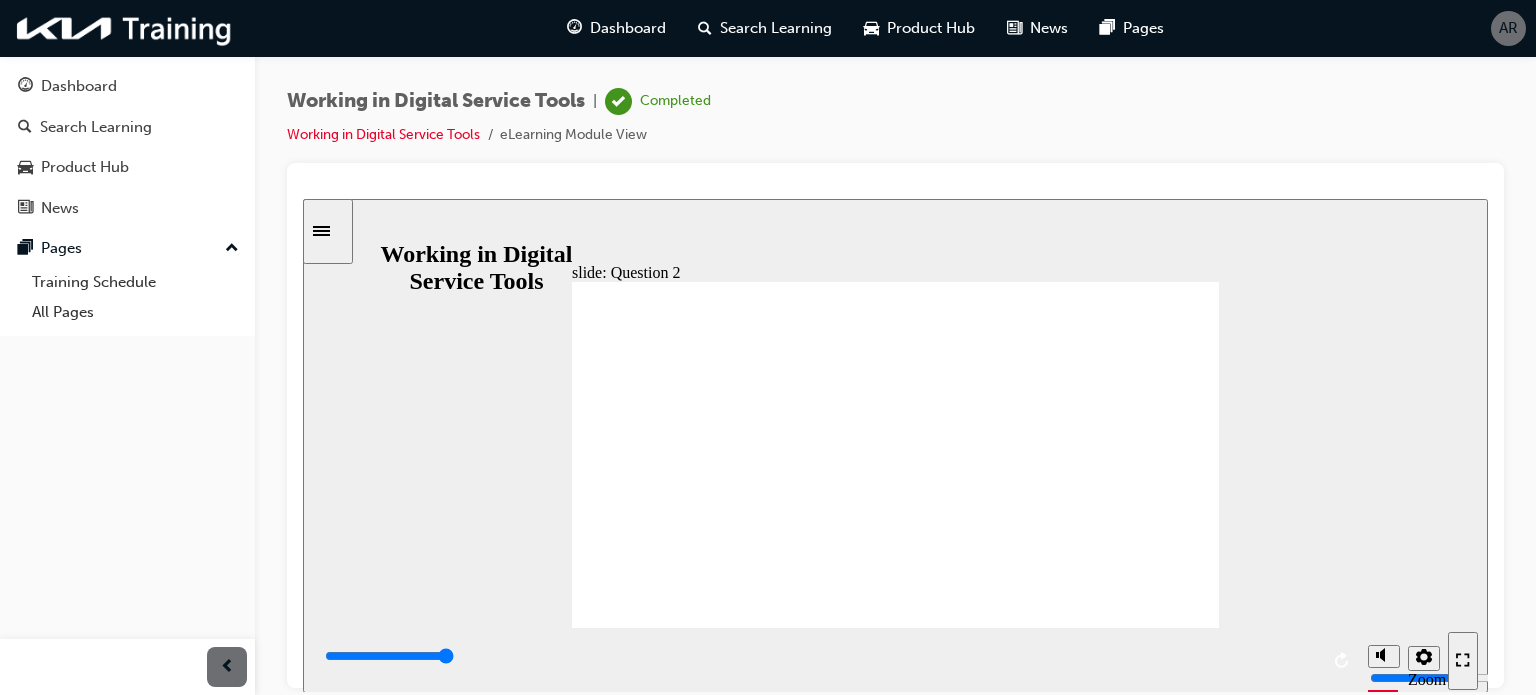 type on "6000" 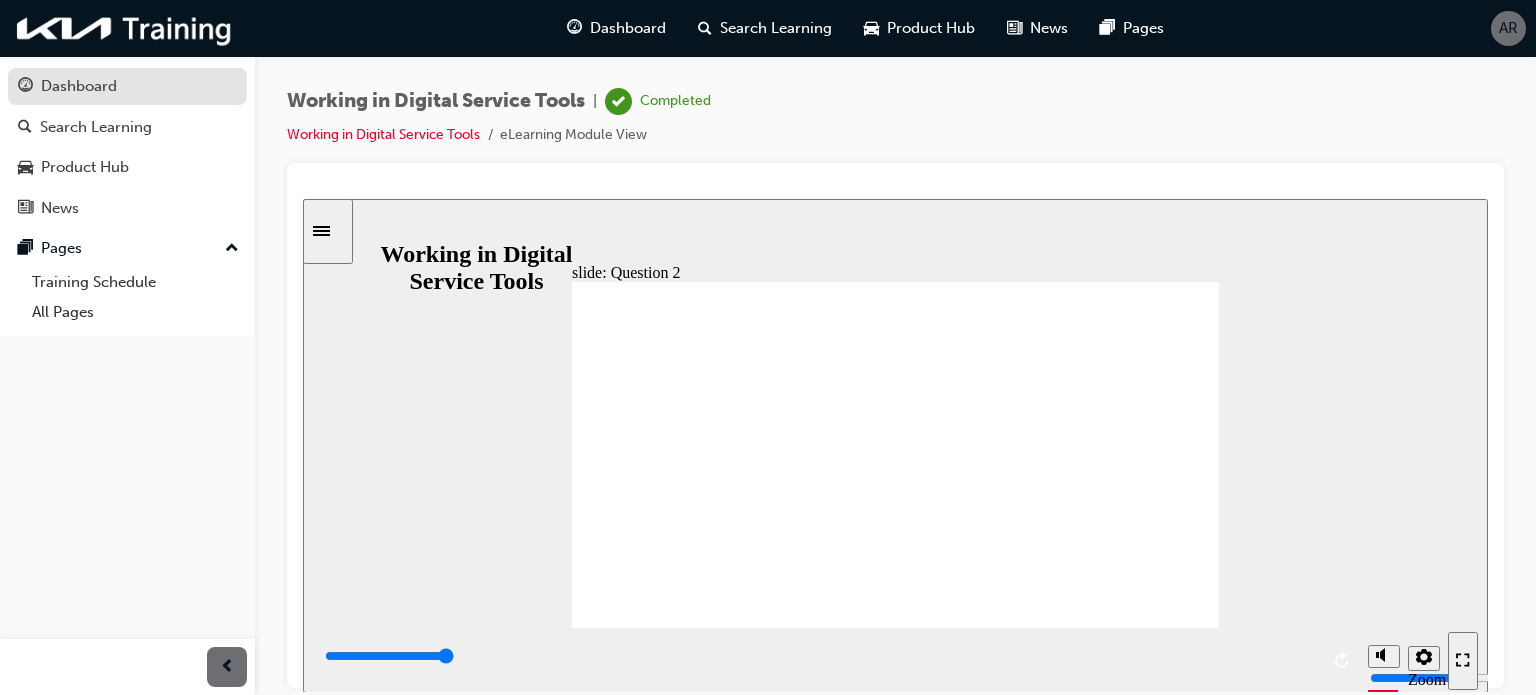 click on "Dashboard" at bounding box center (79, 86) 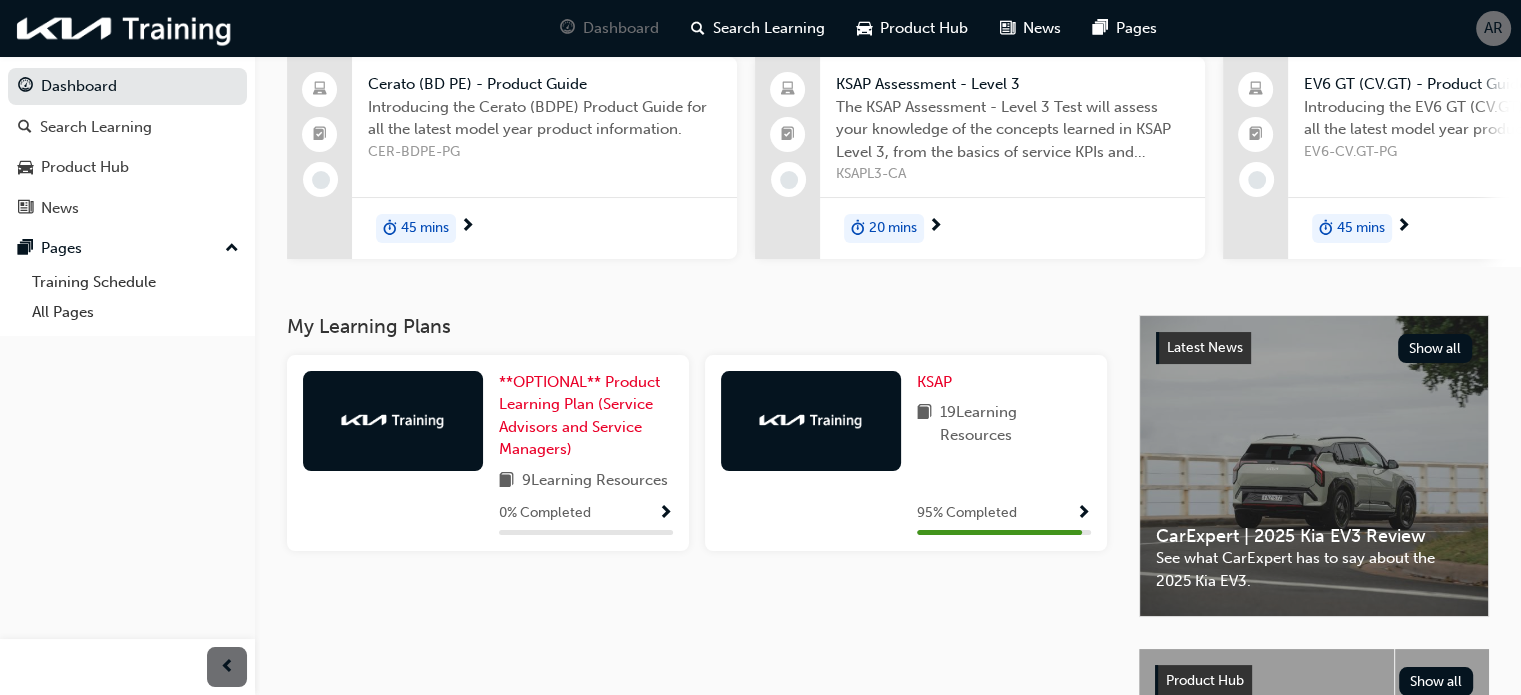 scroll, scrollTop: 200, scrollLeft: 0, axis: vertical 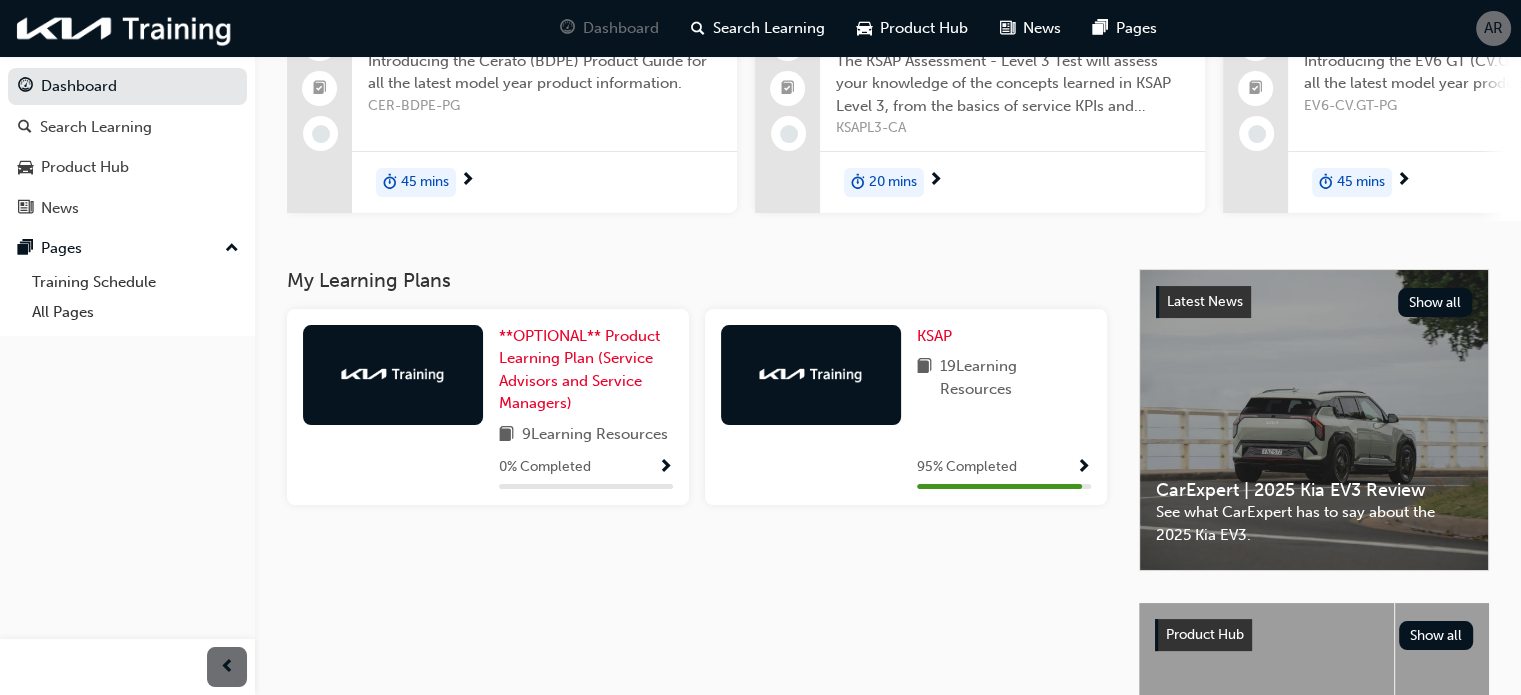 click at bounding box center [1083, 468] 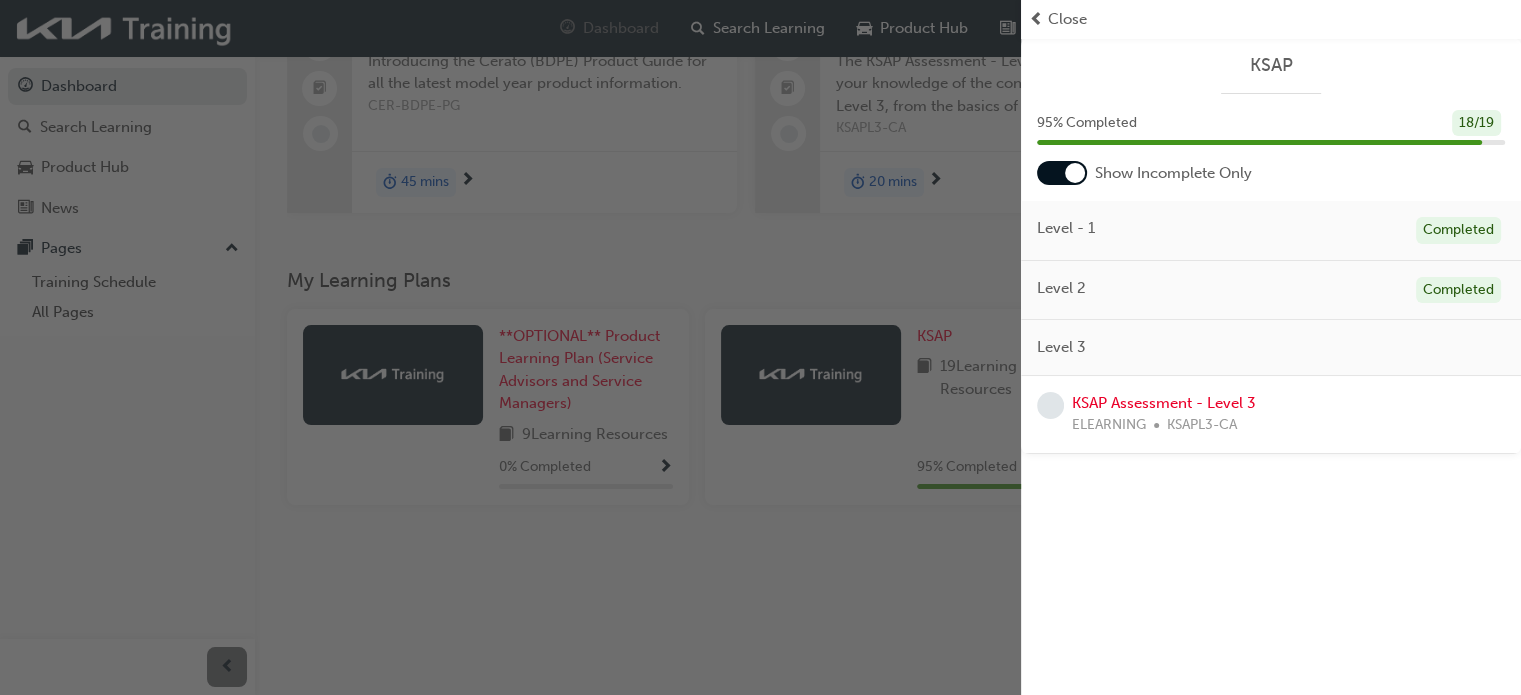scroll, scrollTop: 460, scrollLeft: 0, axis: vertical 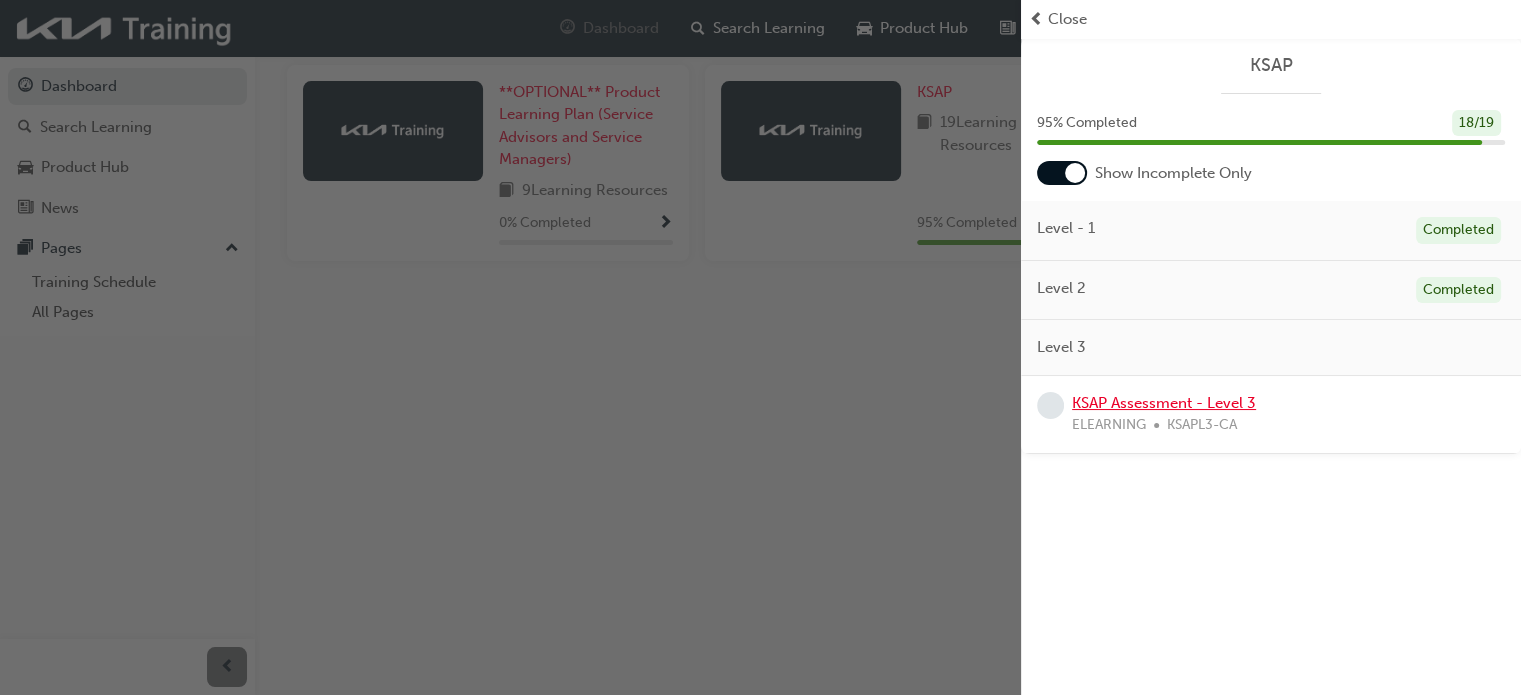 click on "KSAP Assessment - Level 3" at bounding box center (1164, 403) 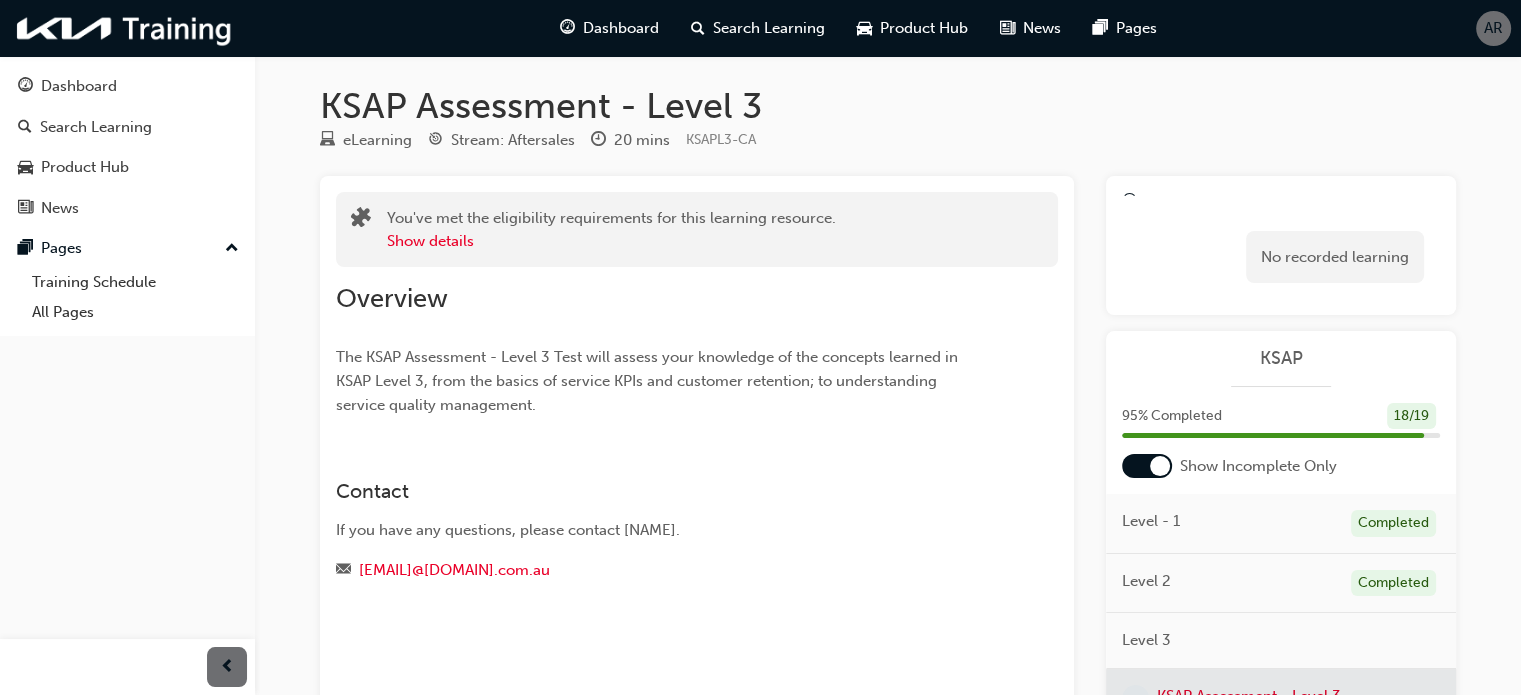 scroll, scrollTop: 0, scrollLeft: 0, axis: both 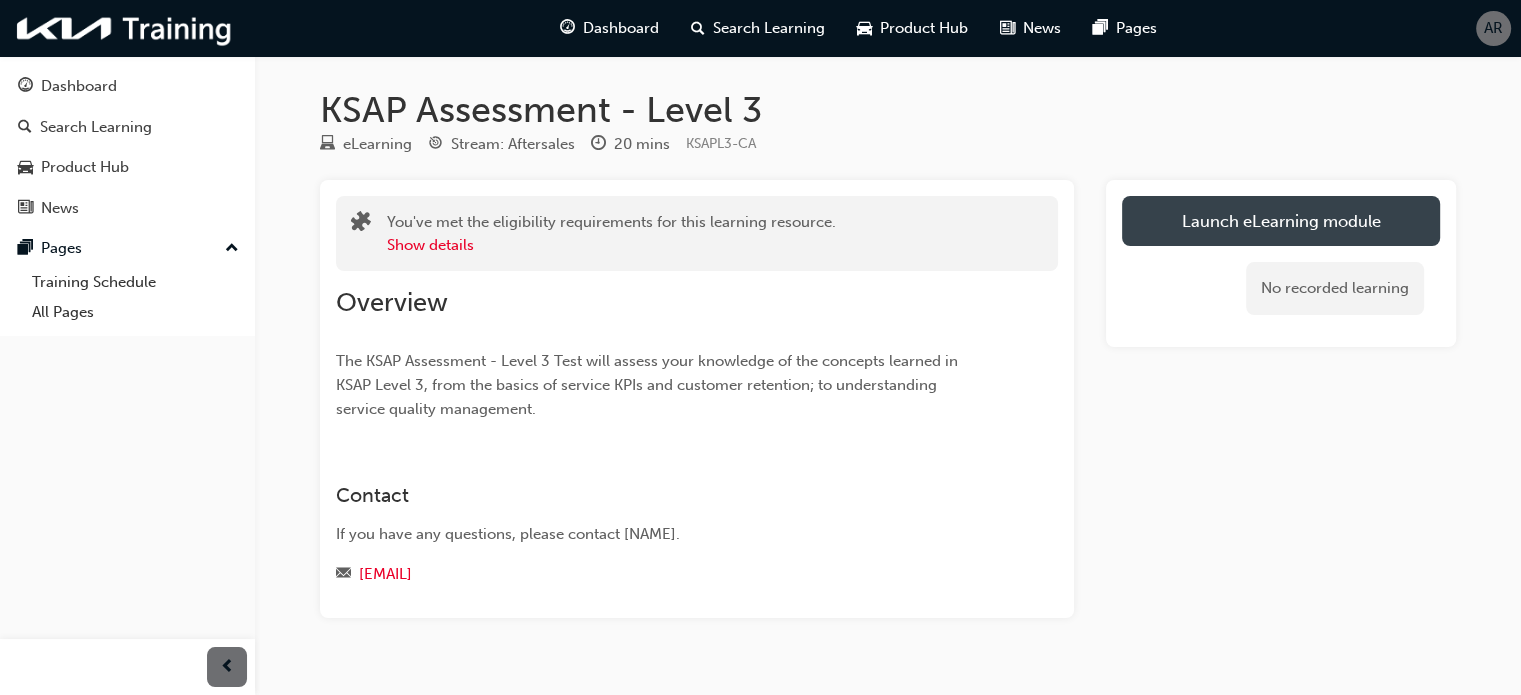 click on "Launch eLearning module" at bounding box center [1281, 221] 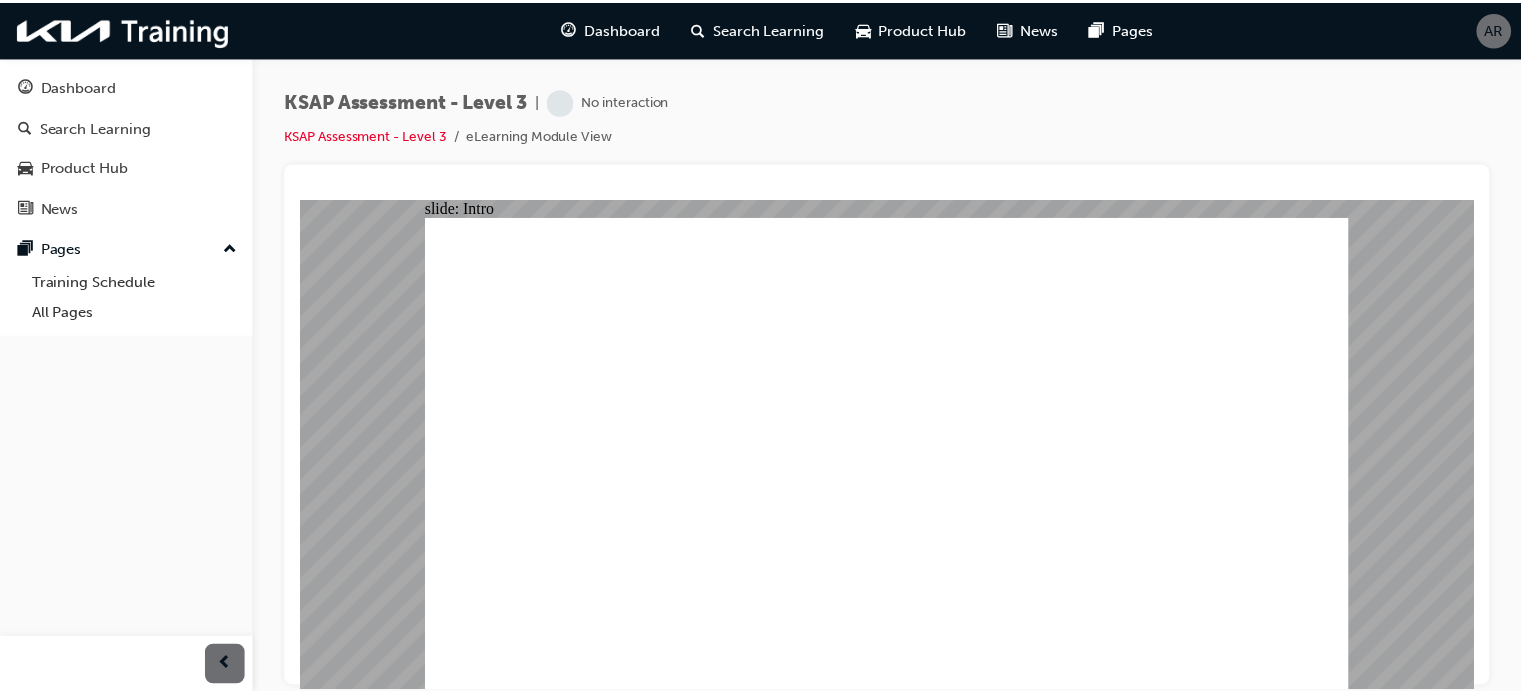 scroll, scrollTop: 0, scrollLeft: 0, axis: both 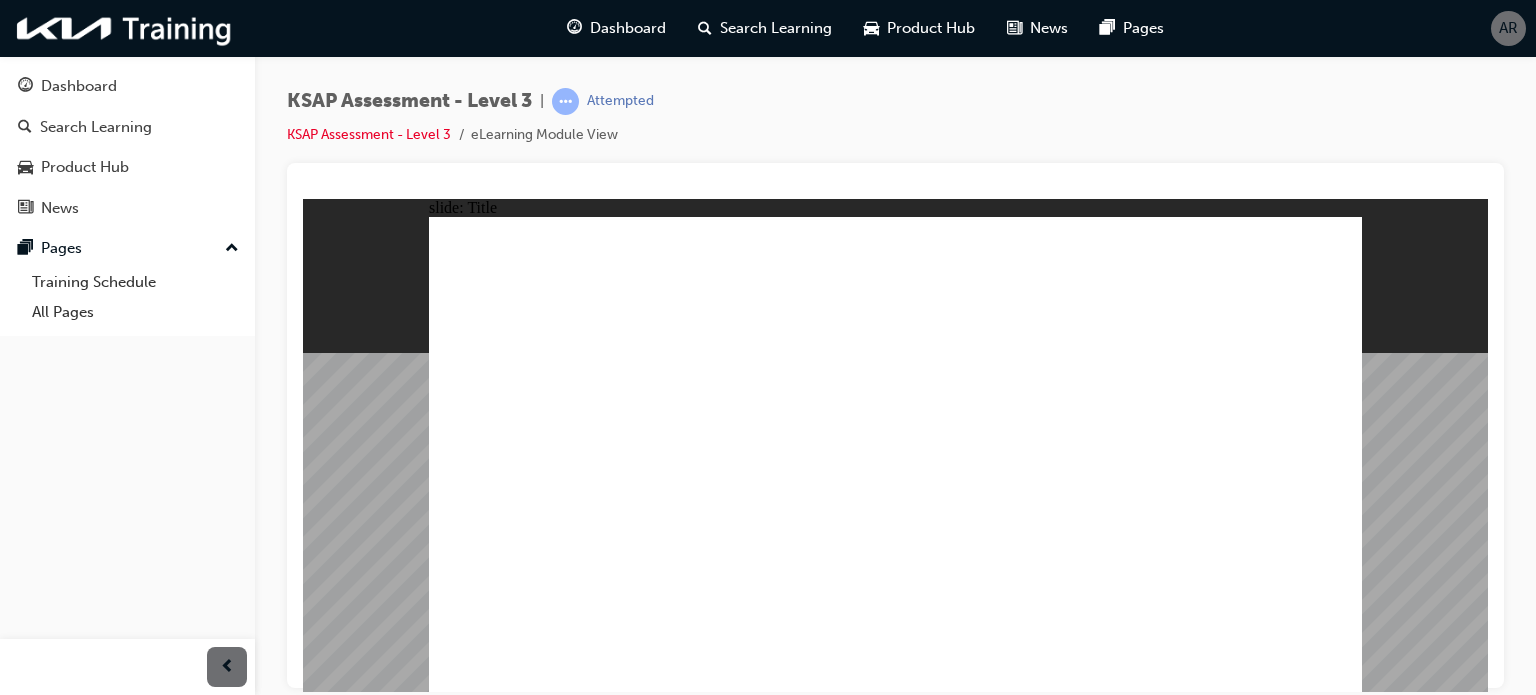 click 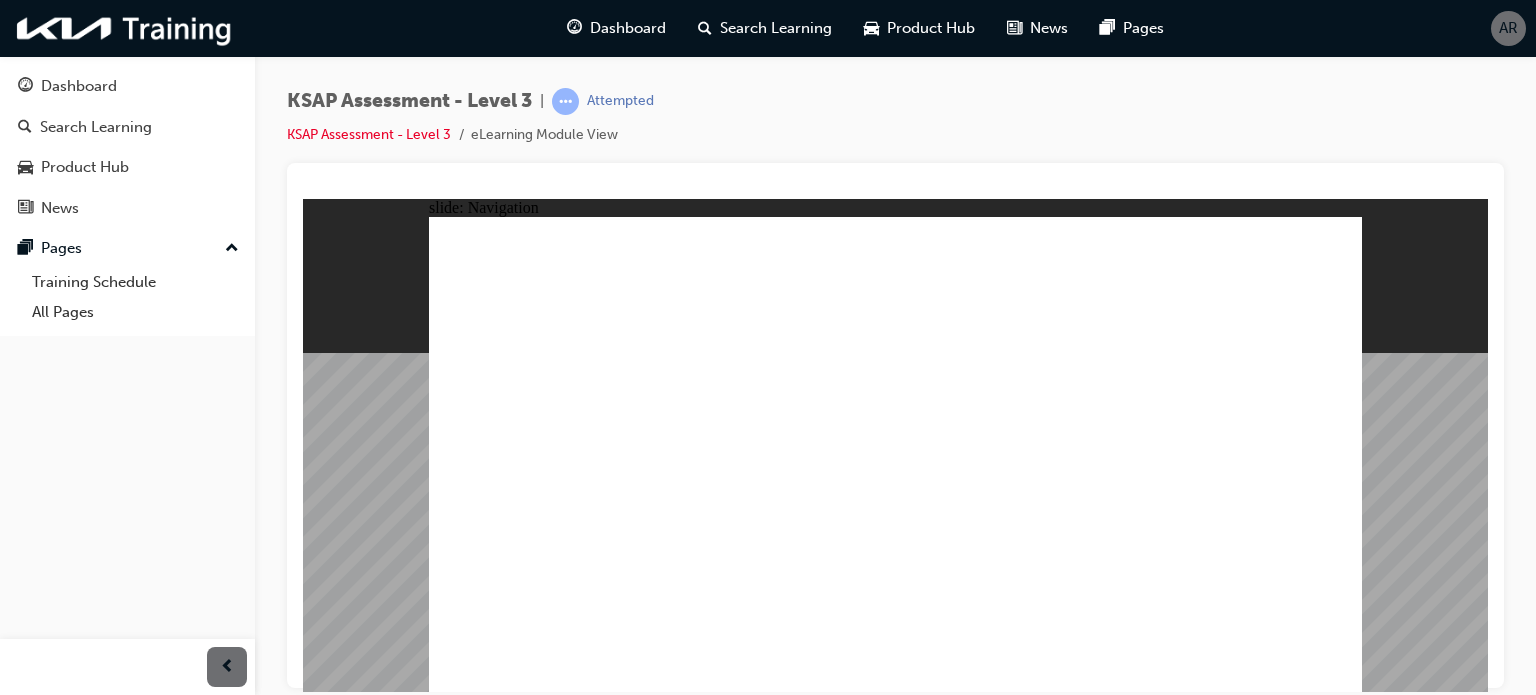 click 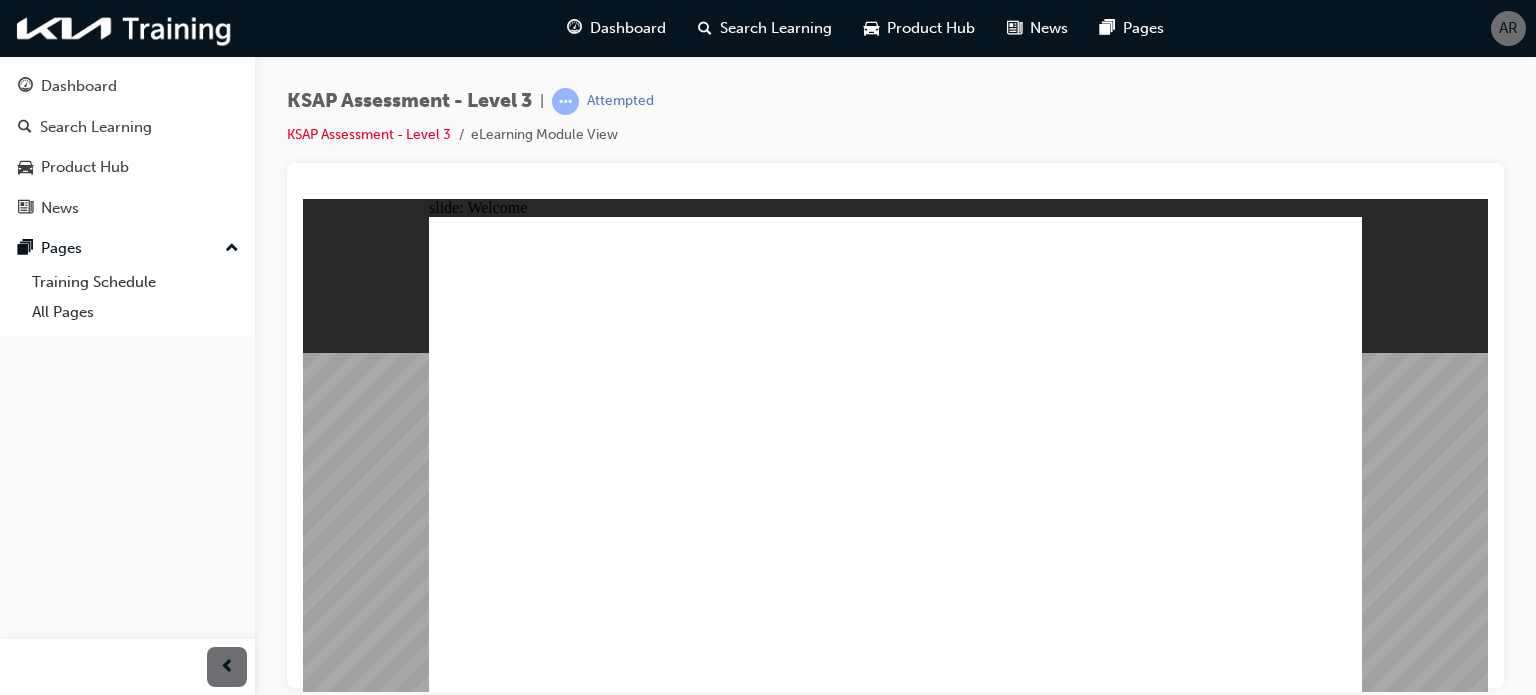 click 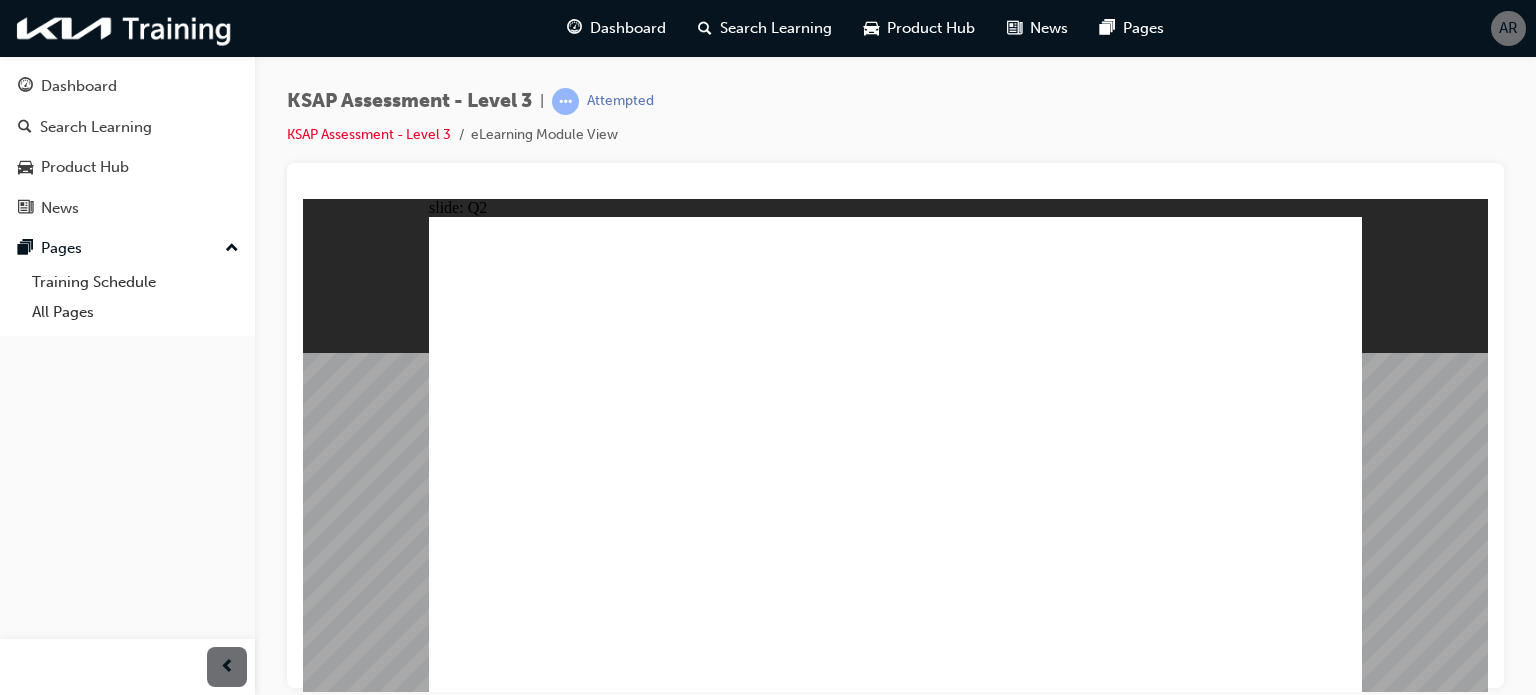 click 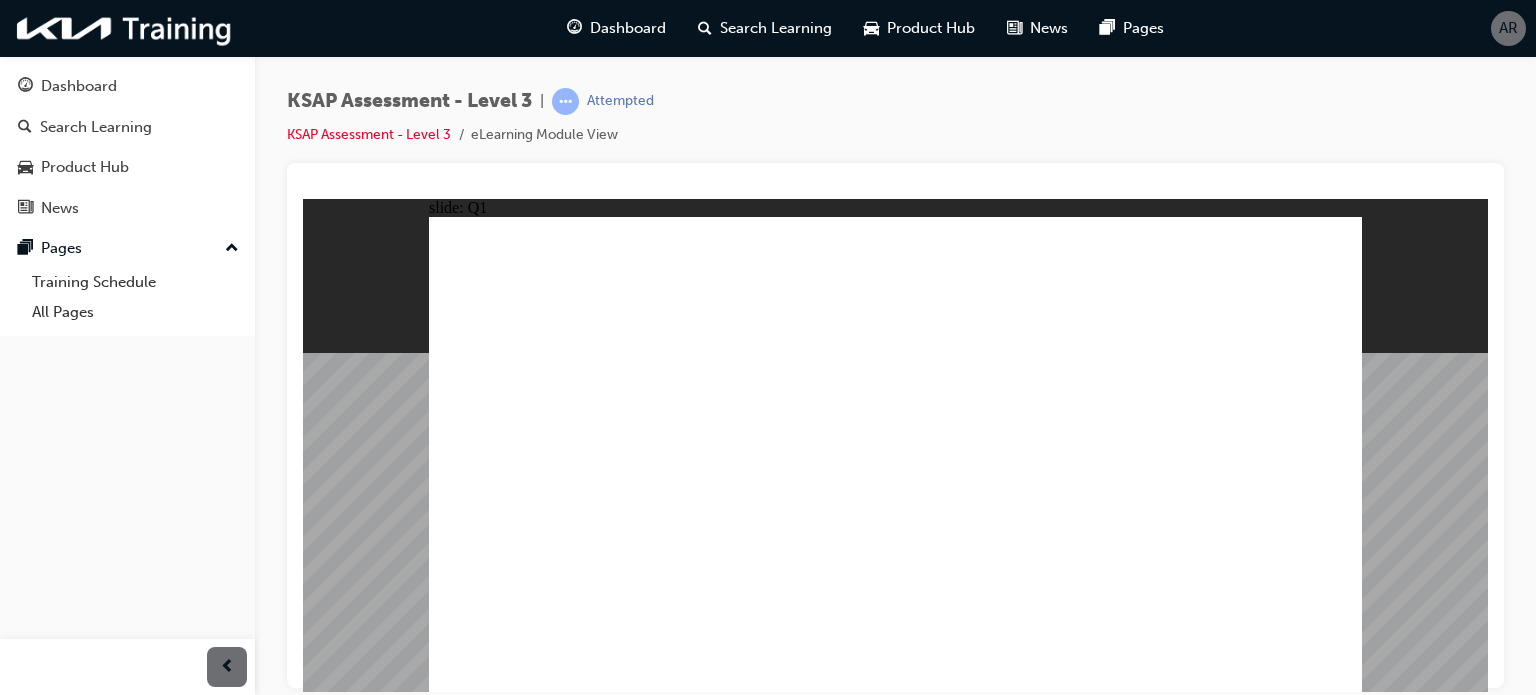 click 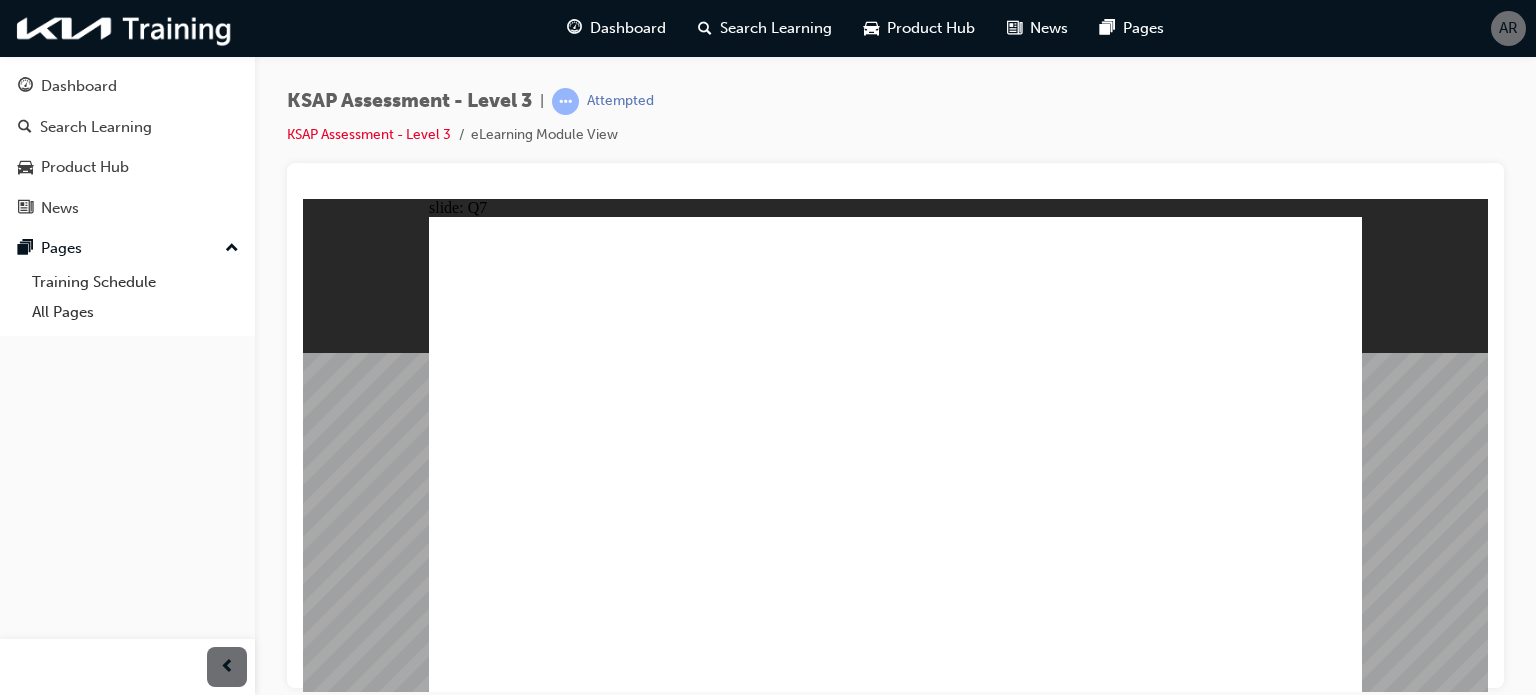 click 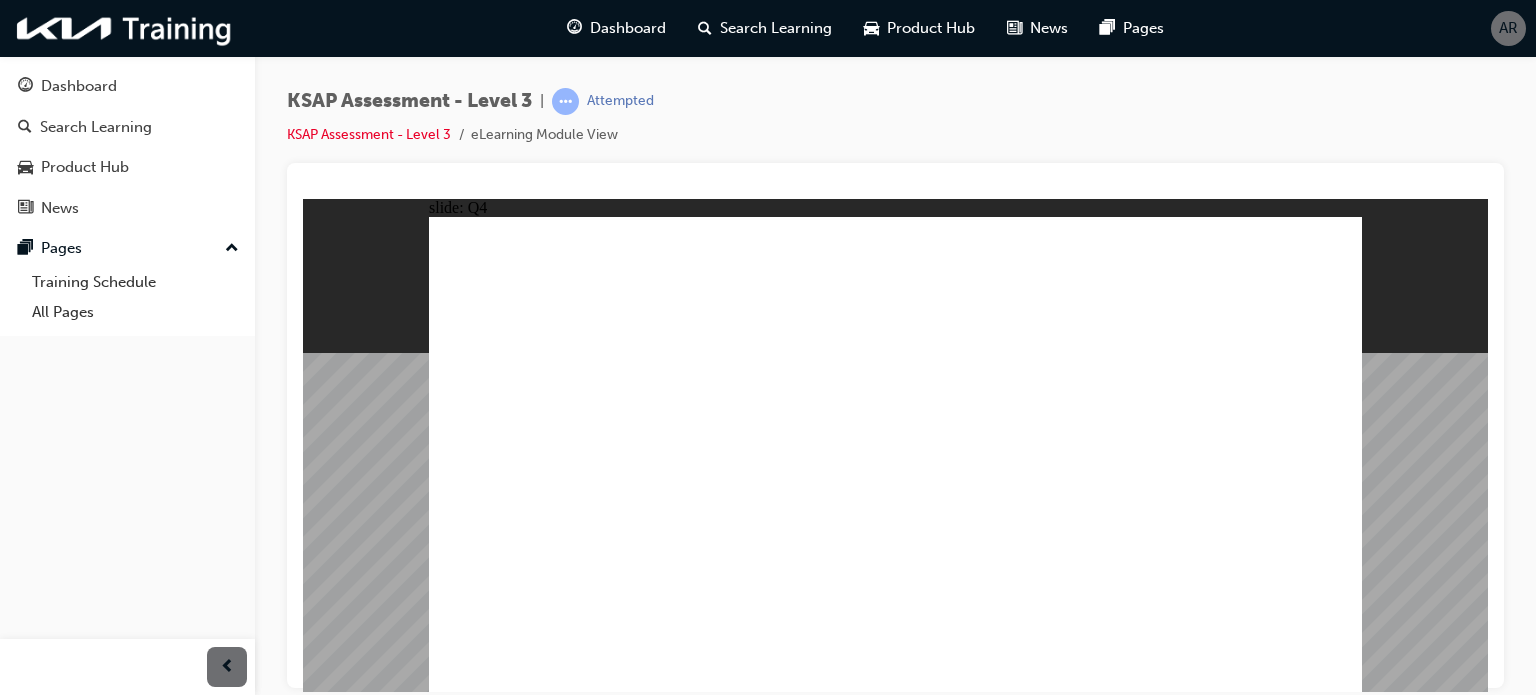 click 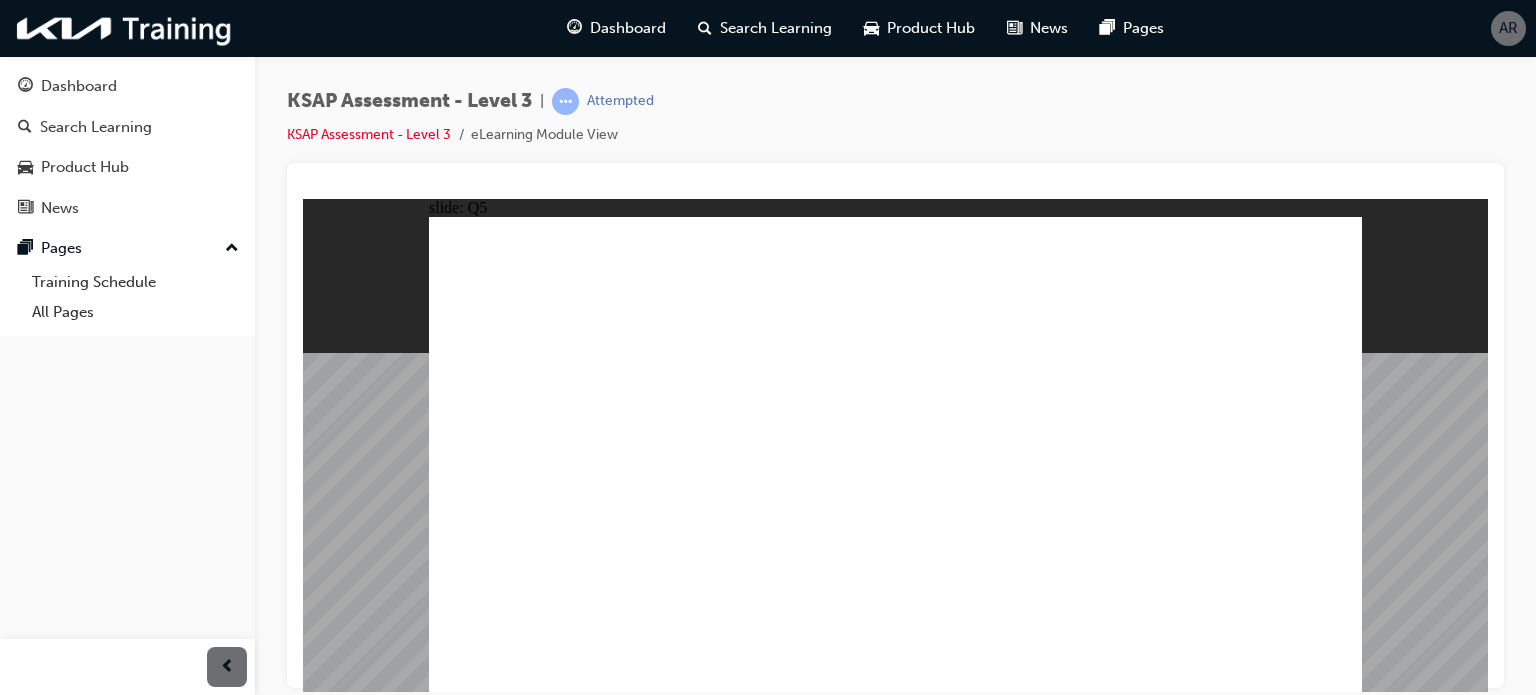 drag, startPoint x: 1165, startPoint y: 381, endPoint x: 1187, endPoint y: 477, distance: 98.48858 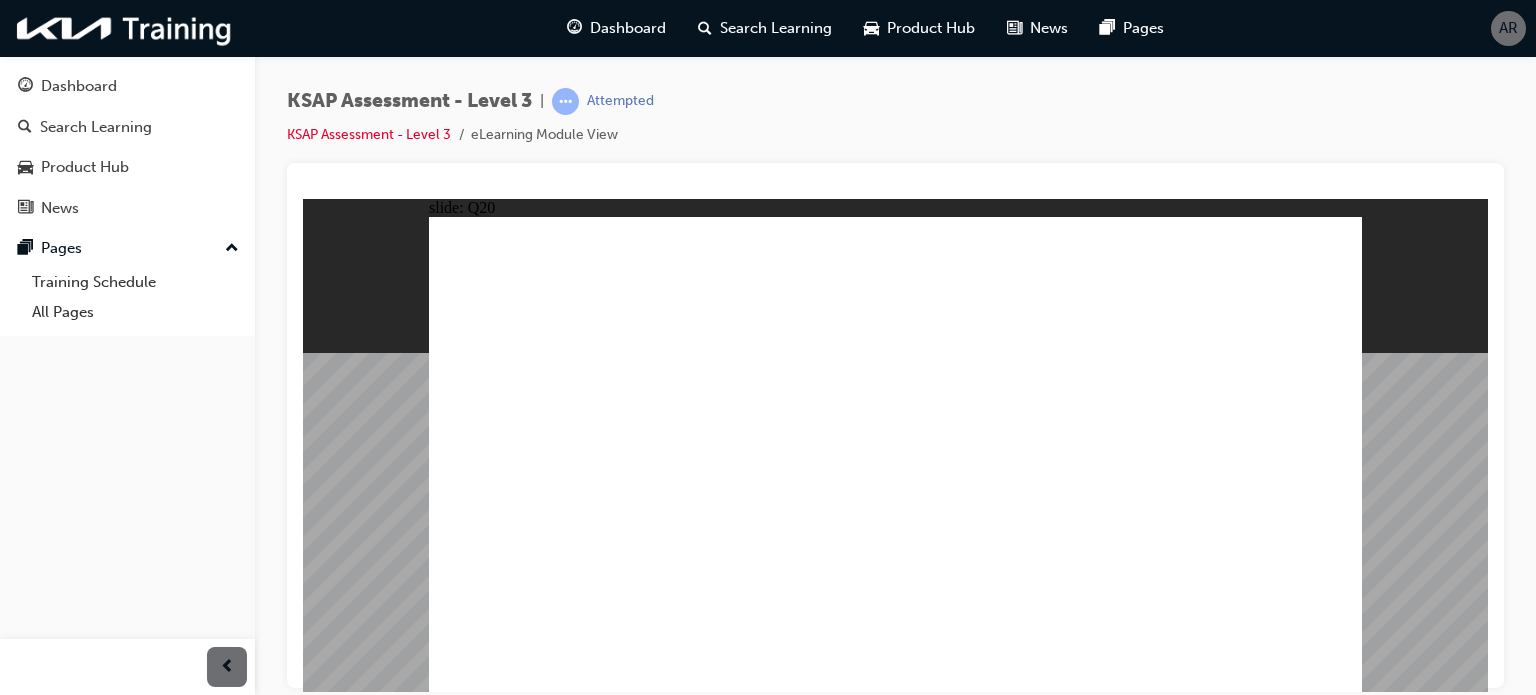 click 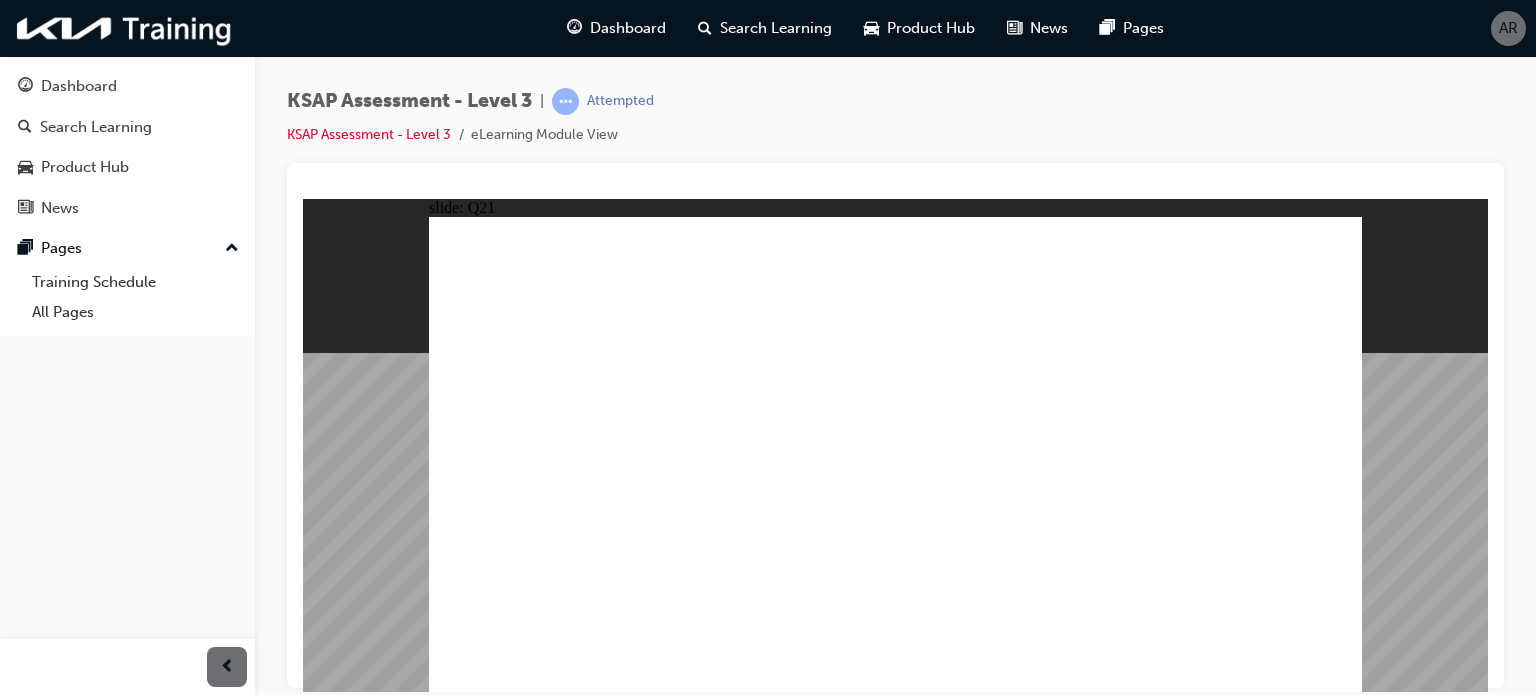 click 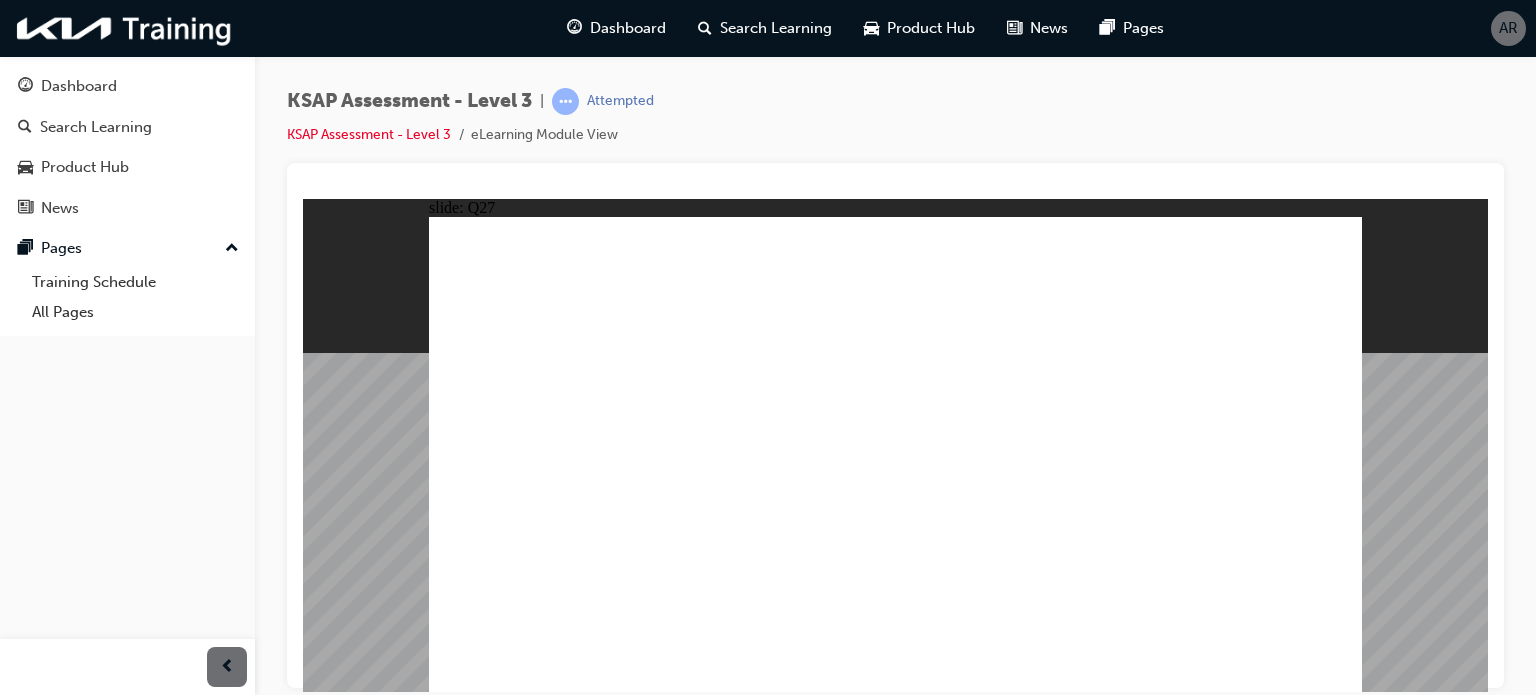 click 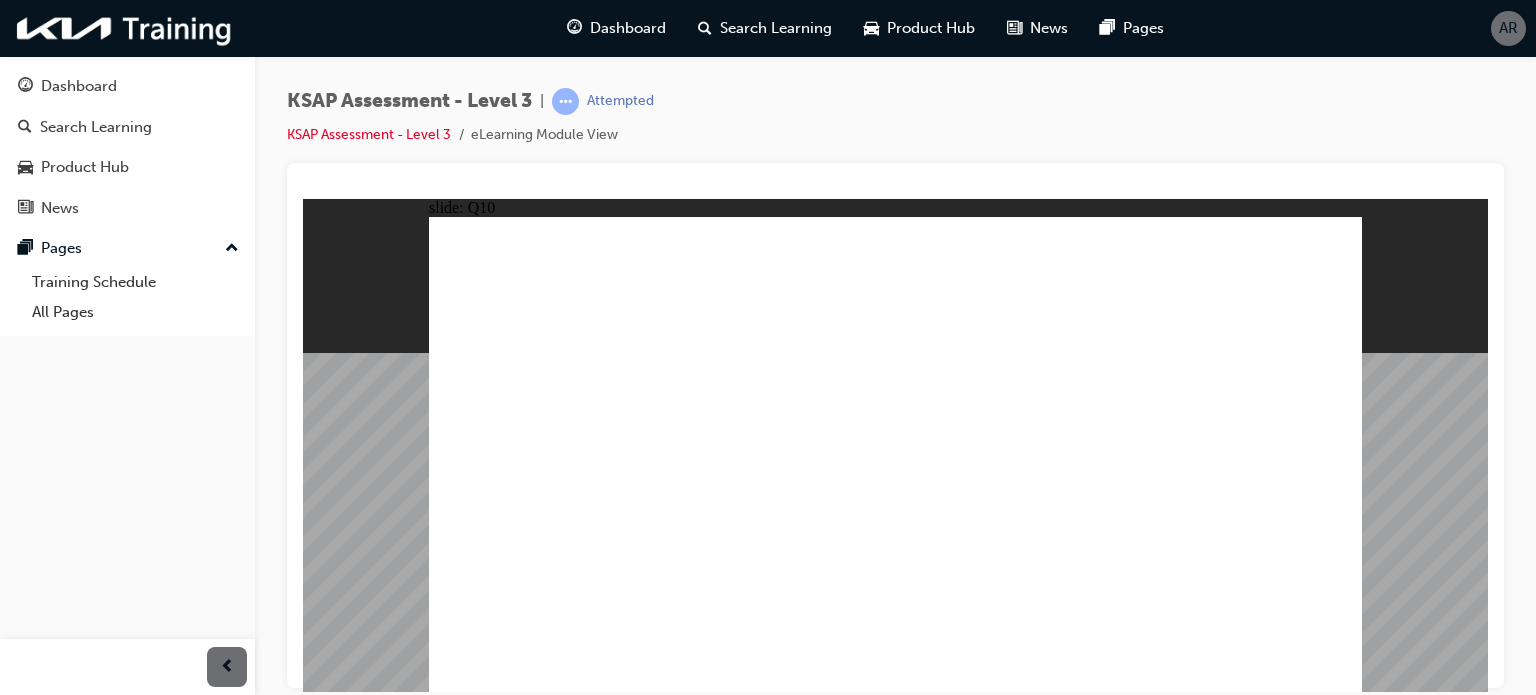 click 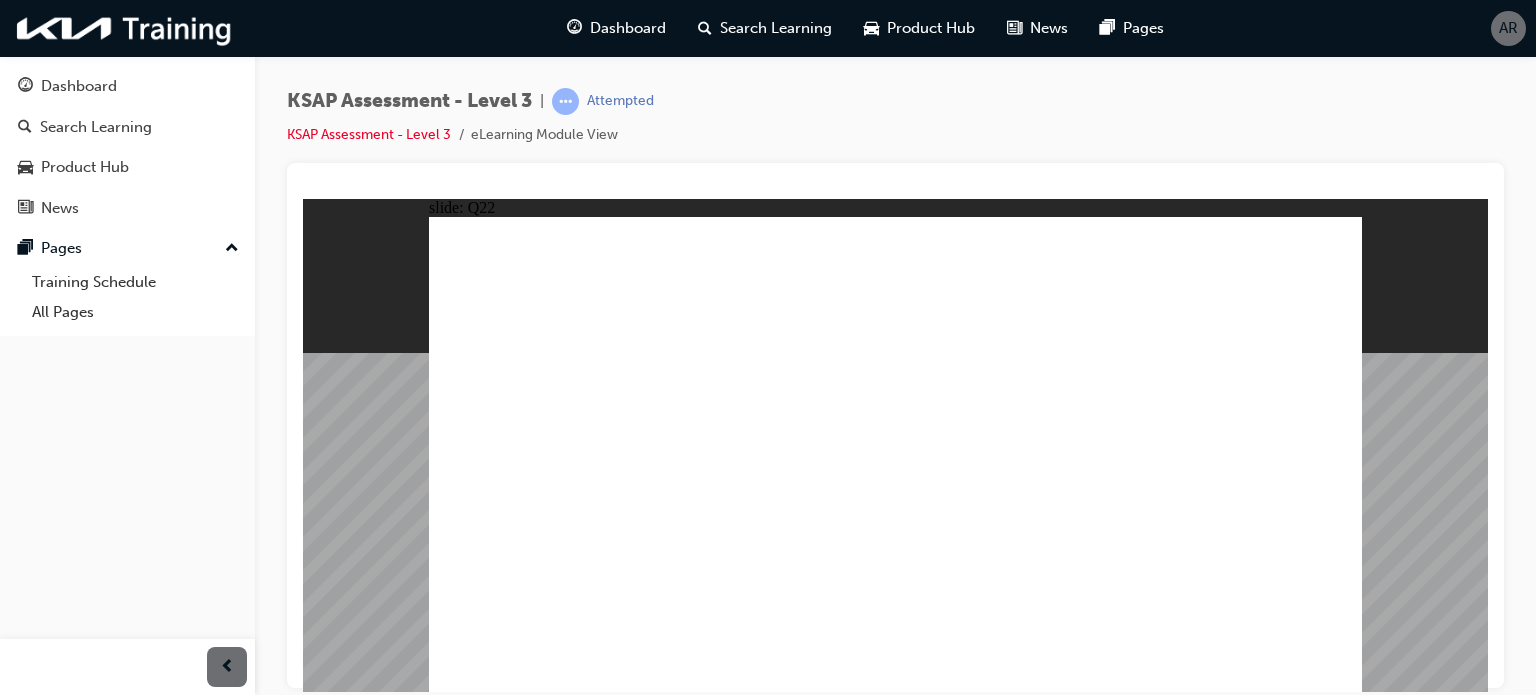 click 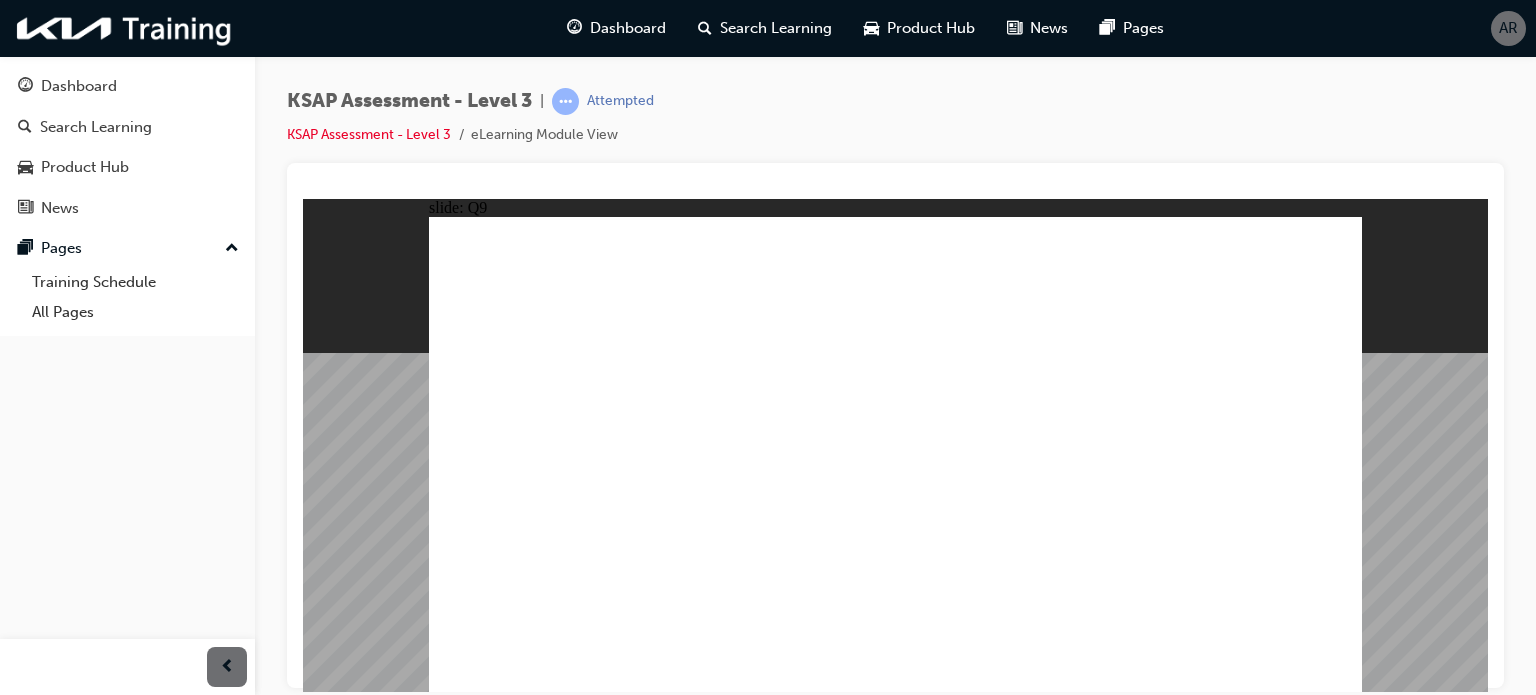 click 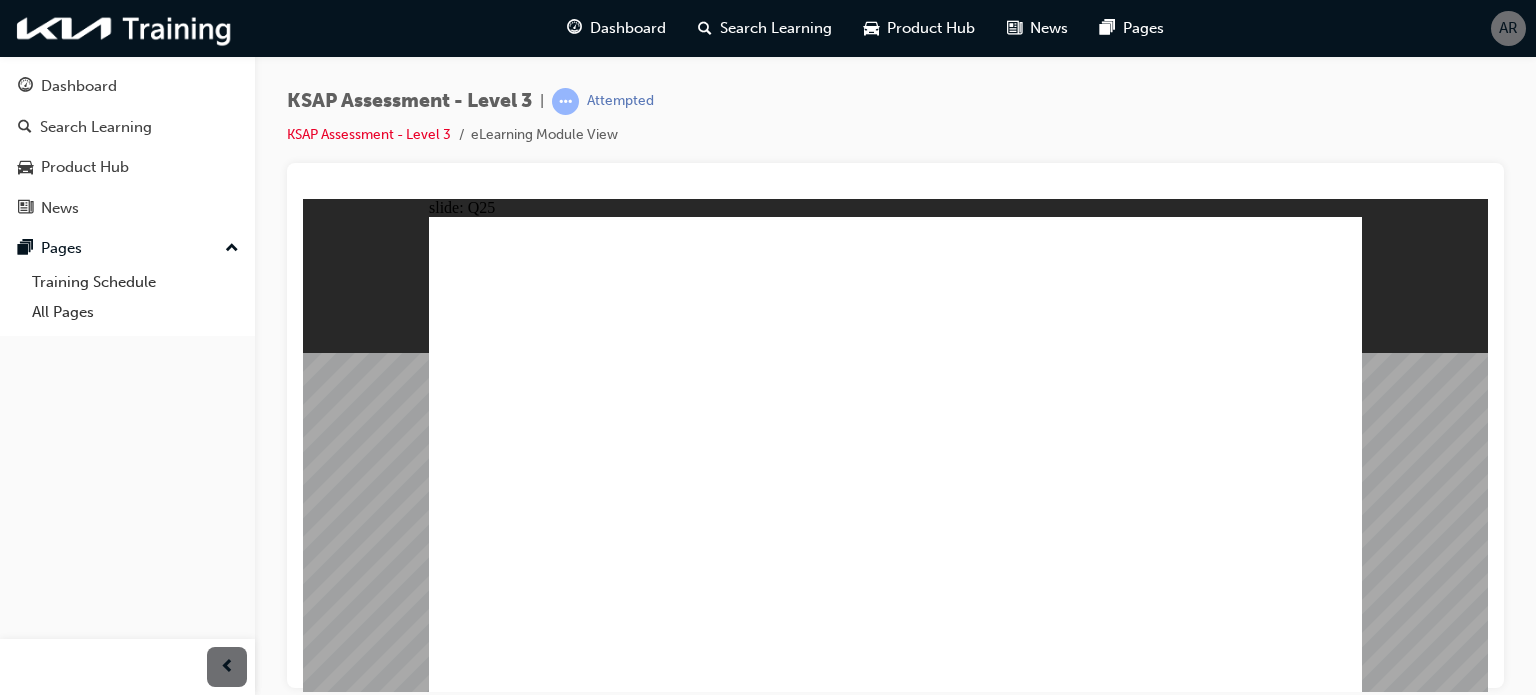 click 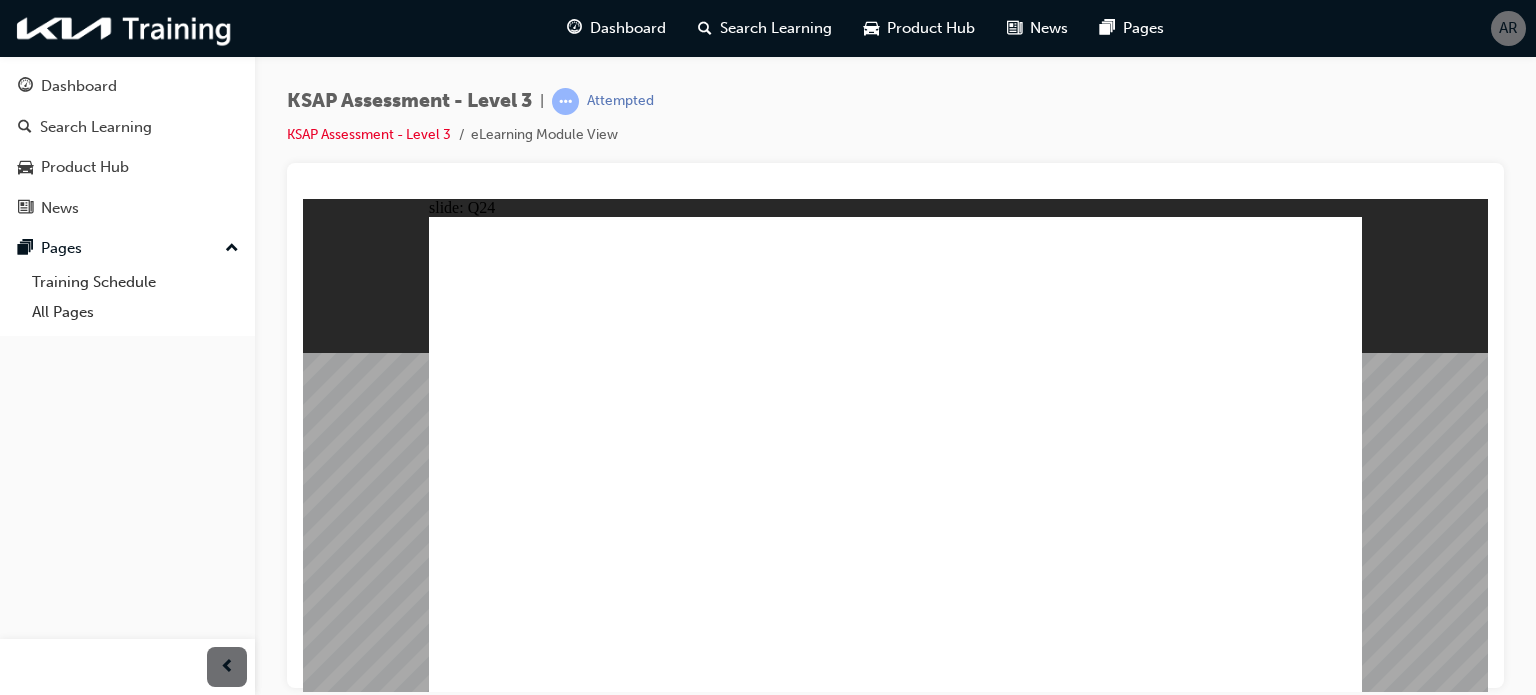 click 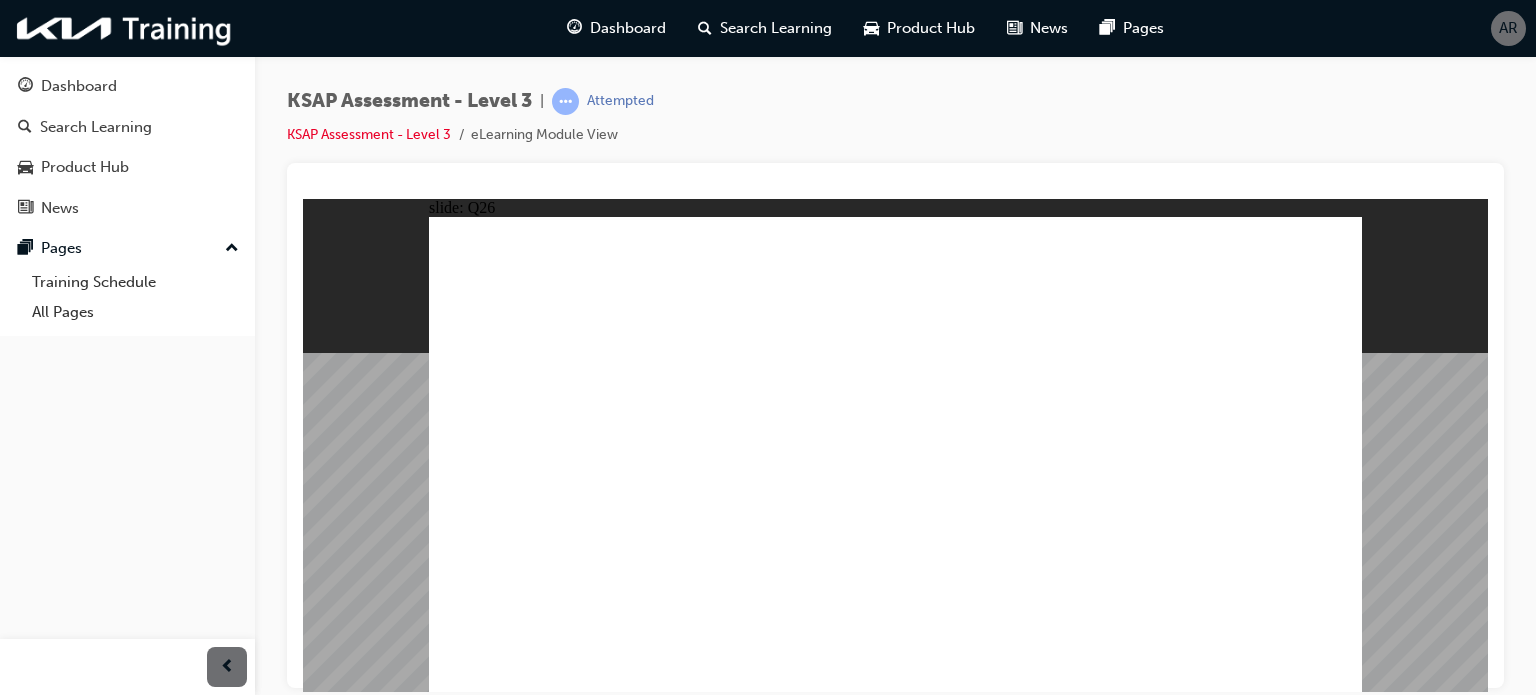 click 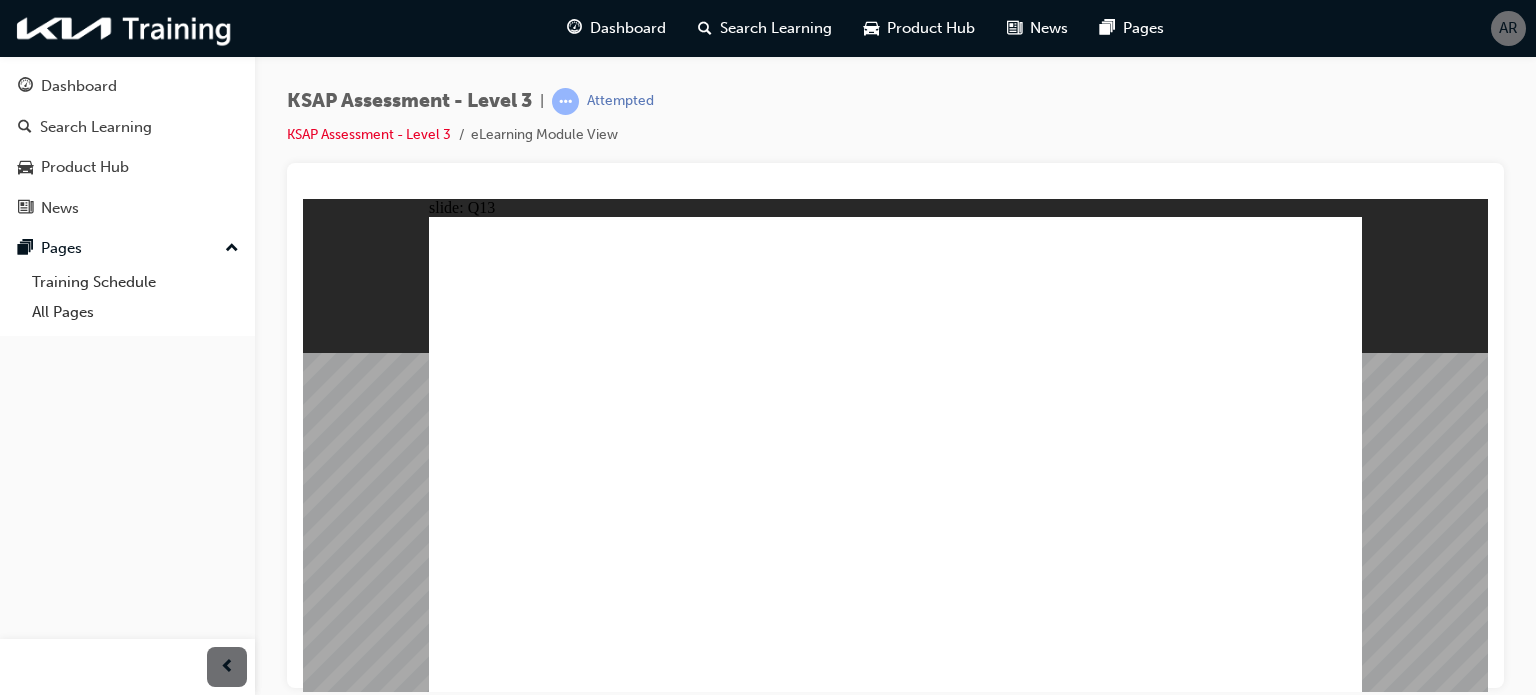 click 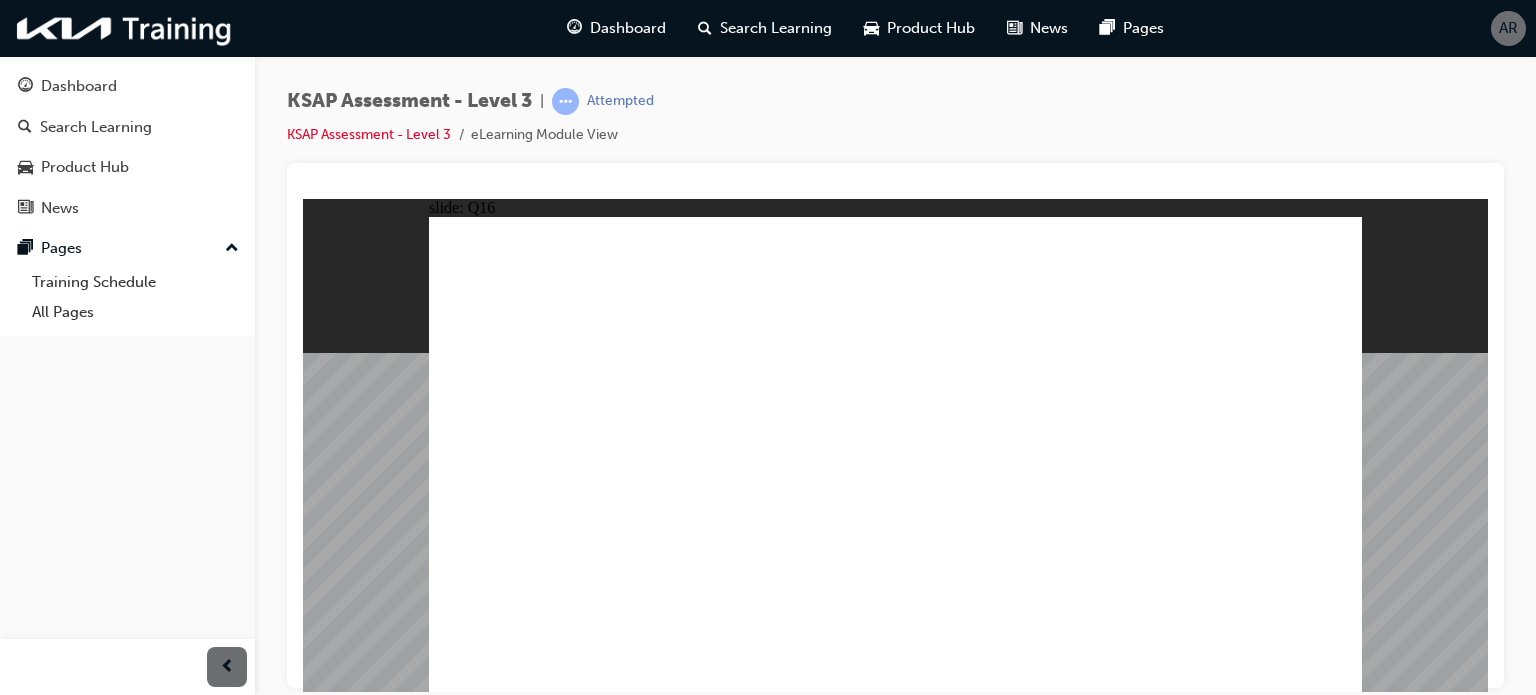 click 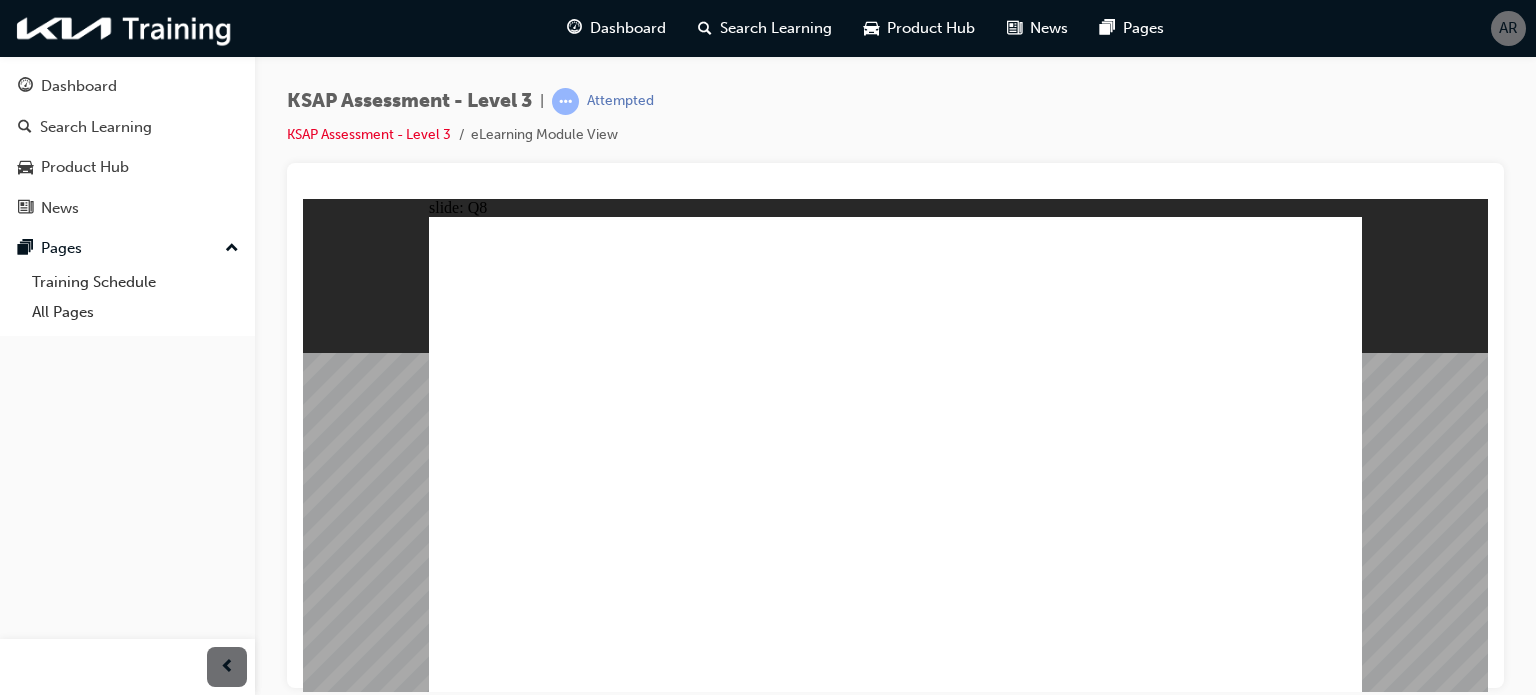 click 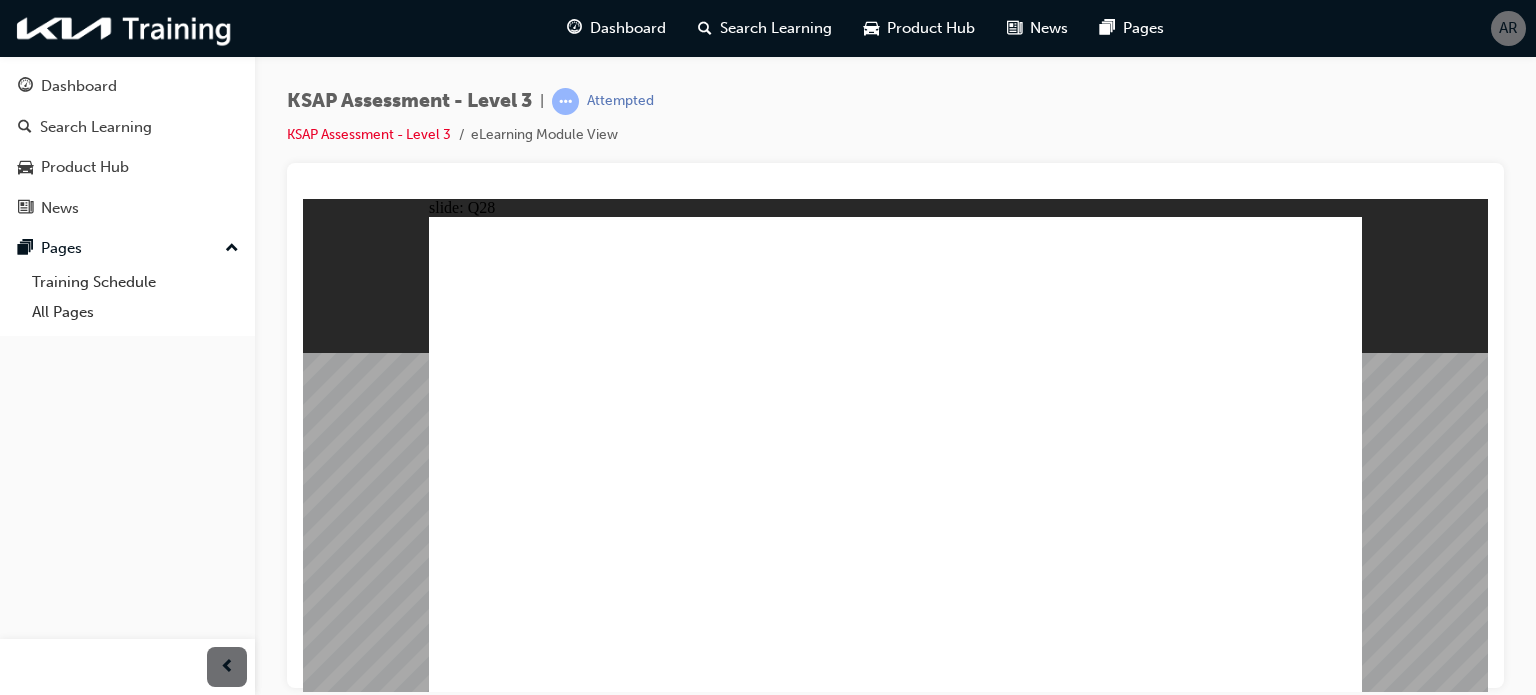 click 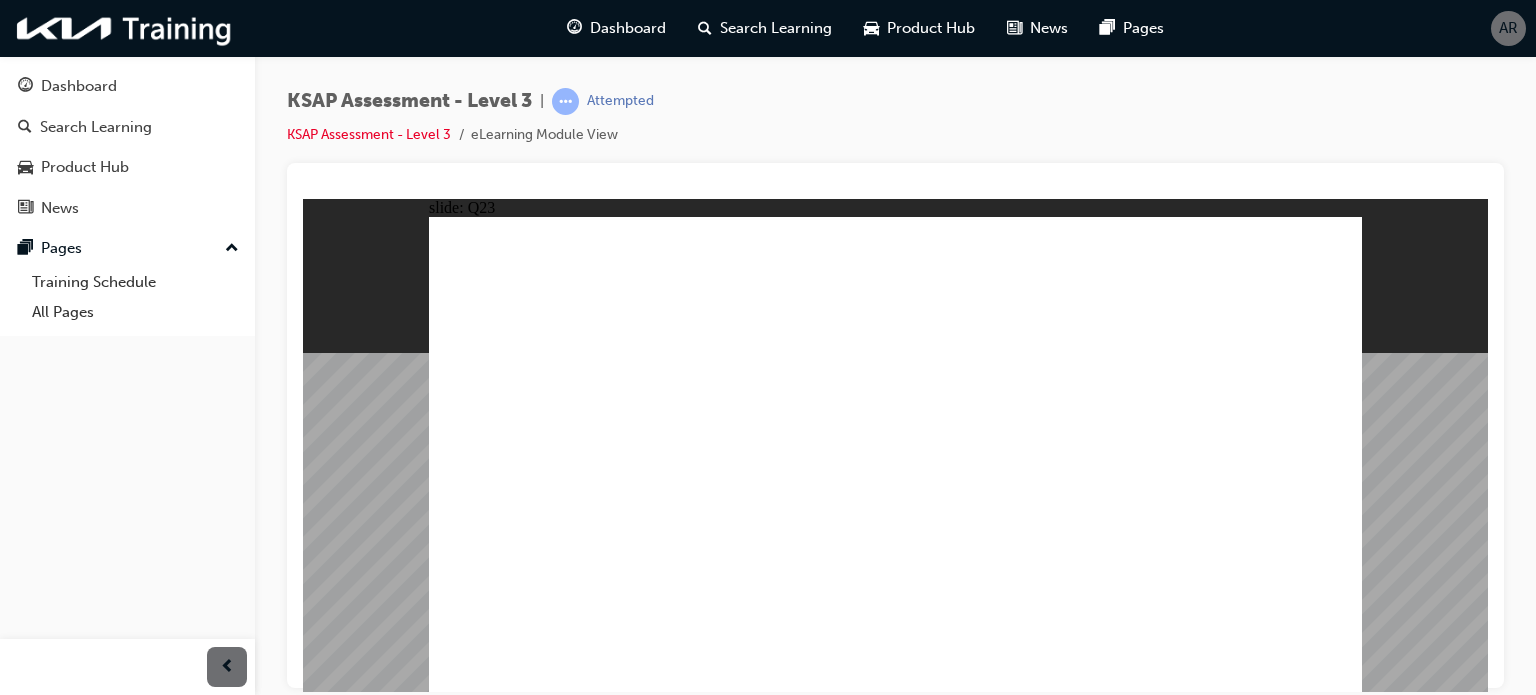 click 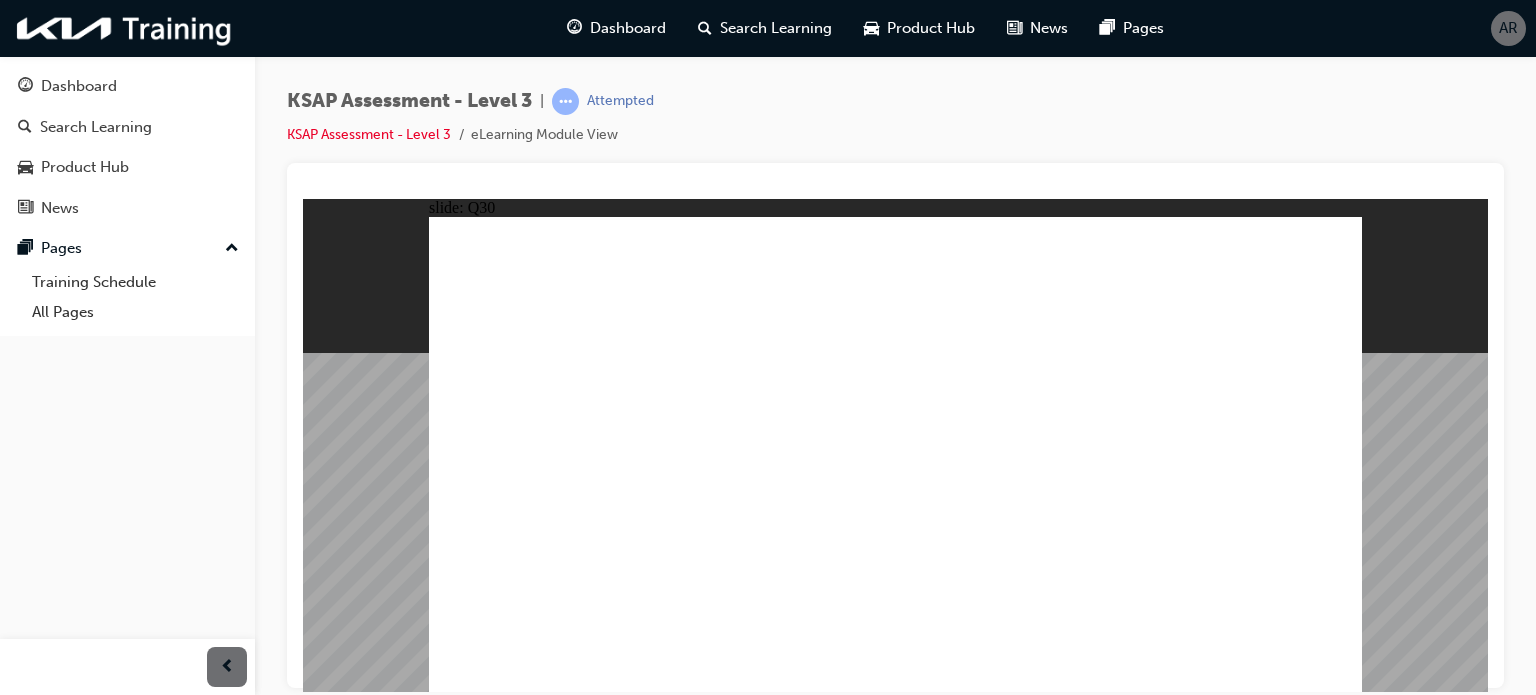 click 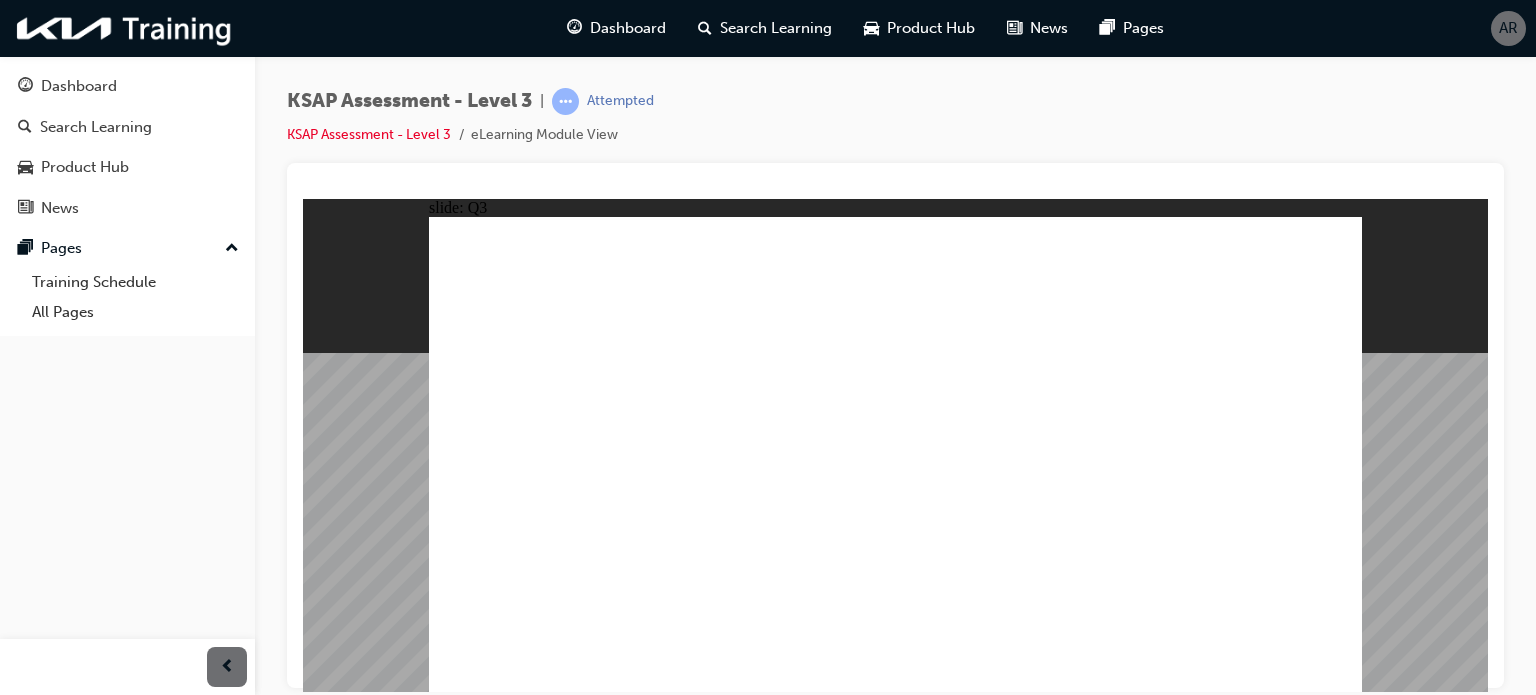 click 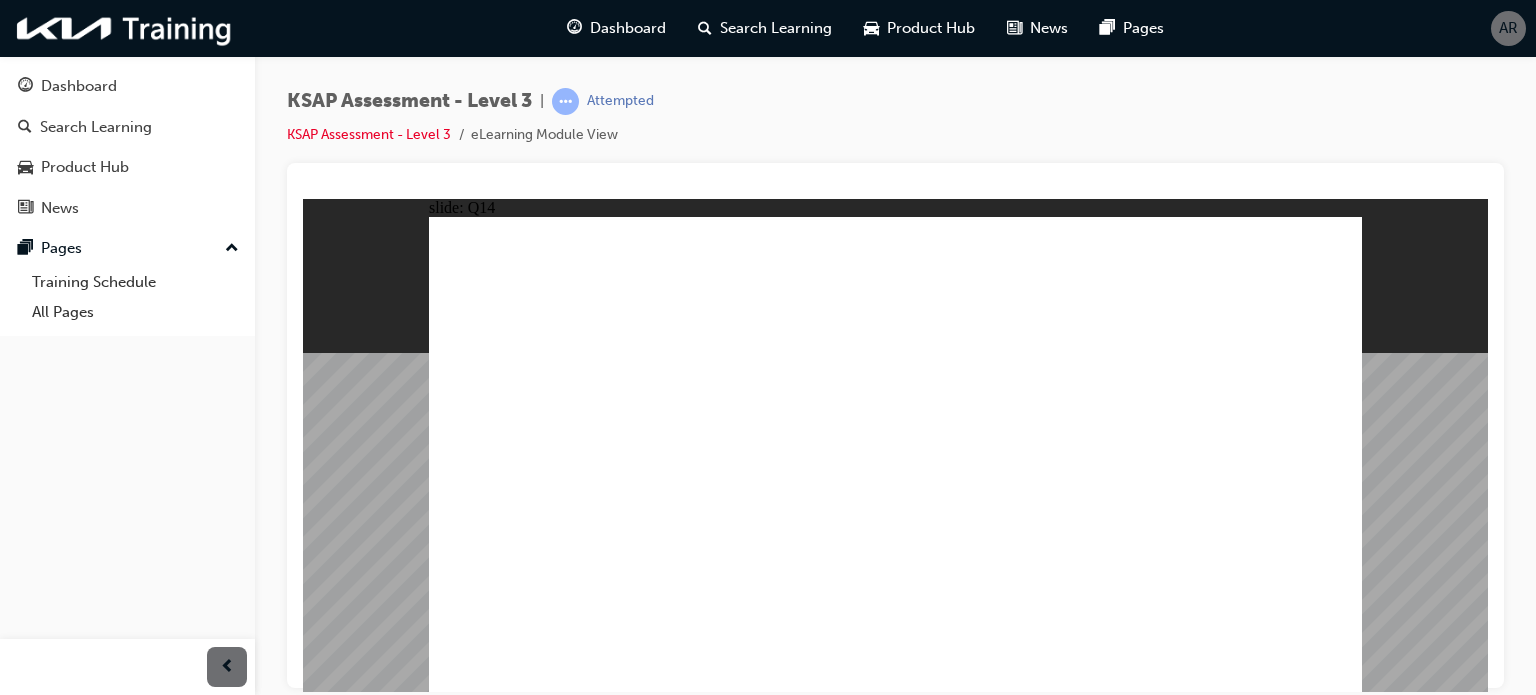 click 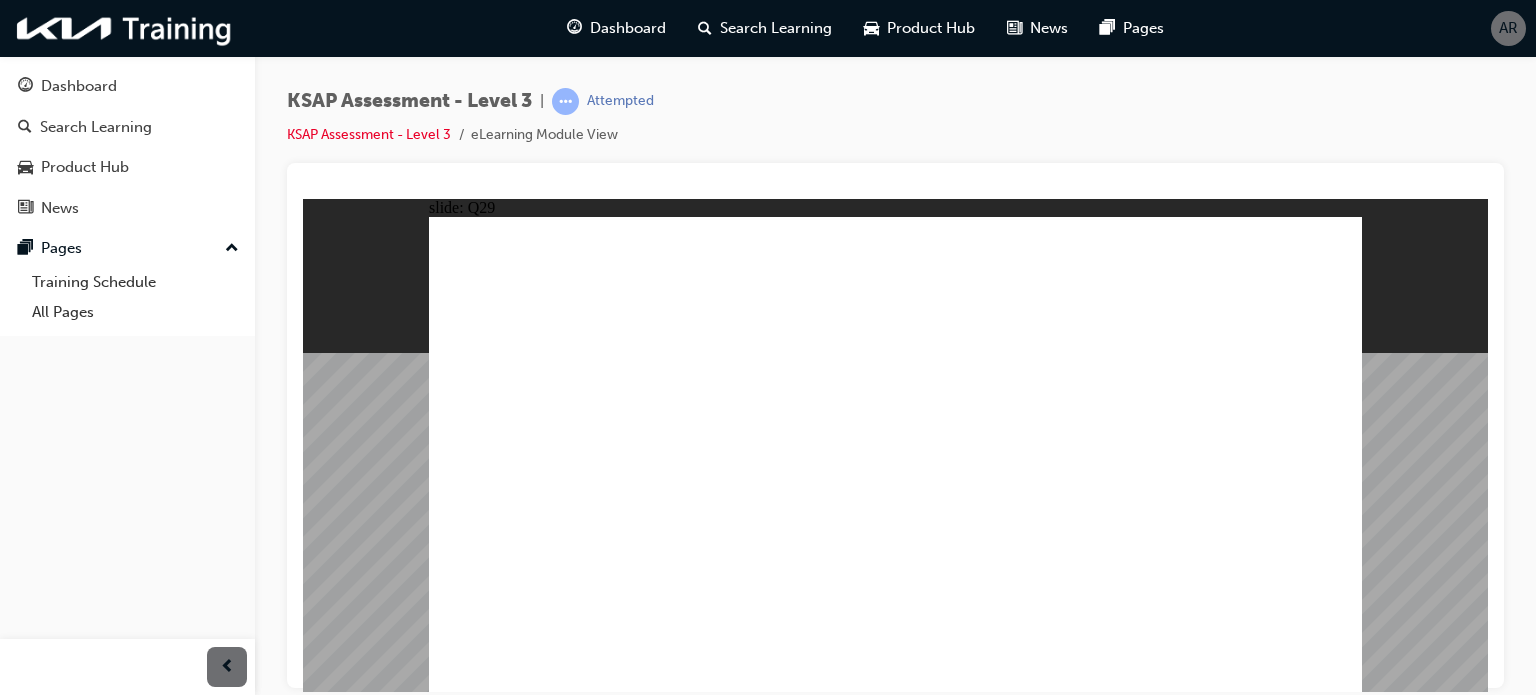 click 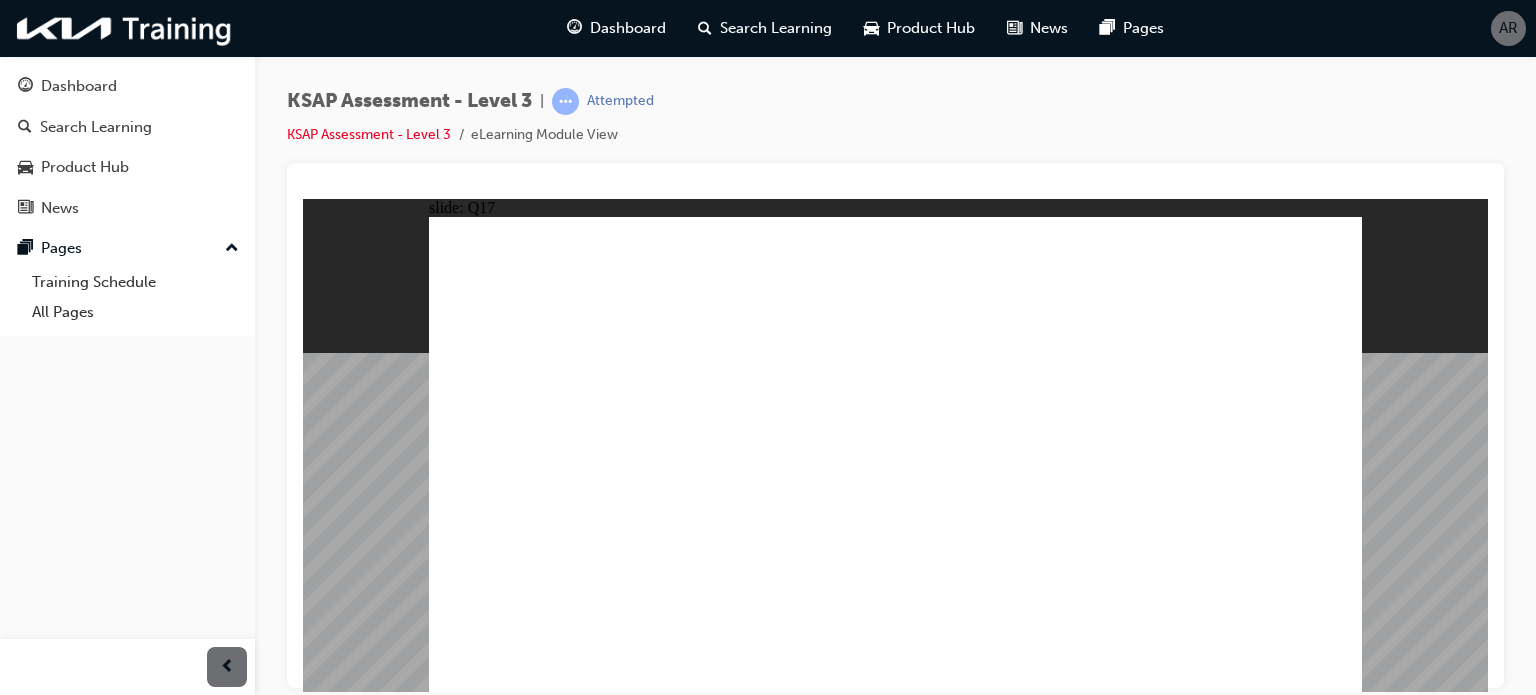 click 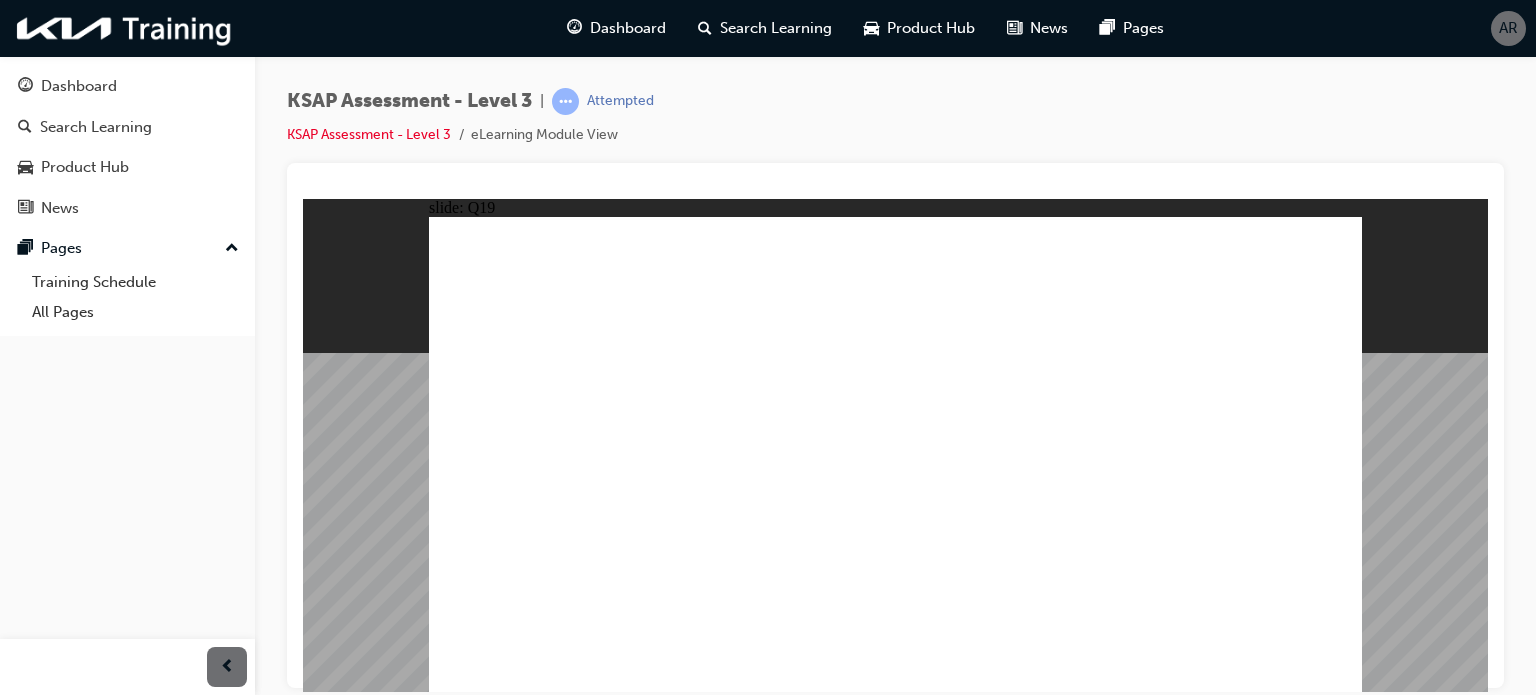 click 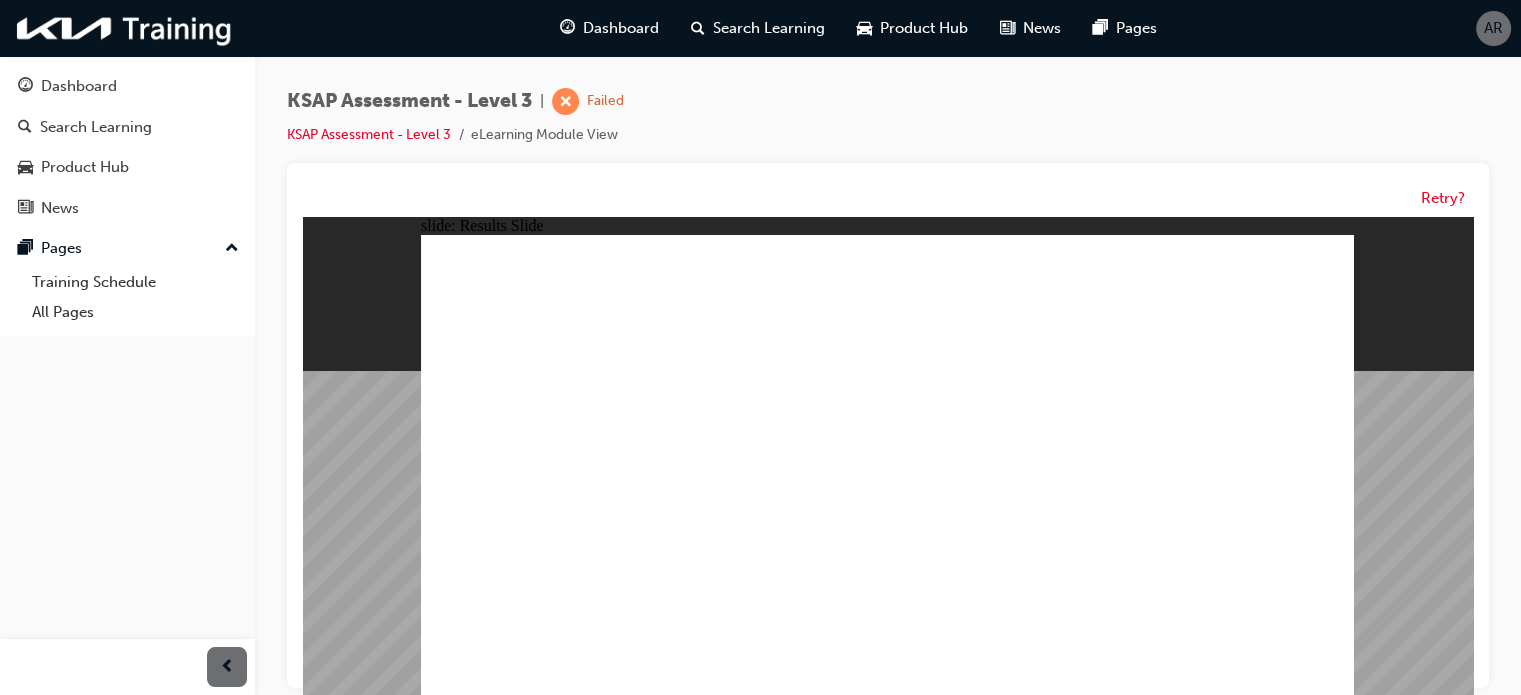 click 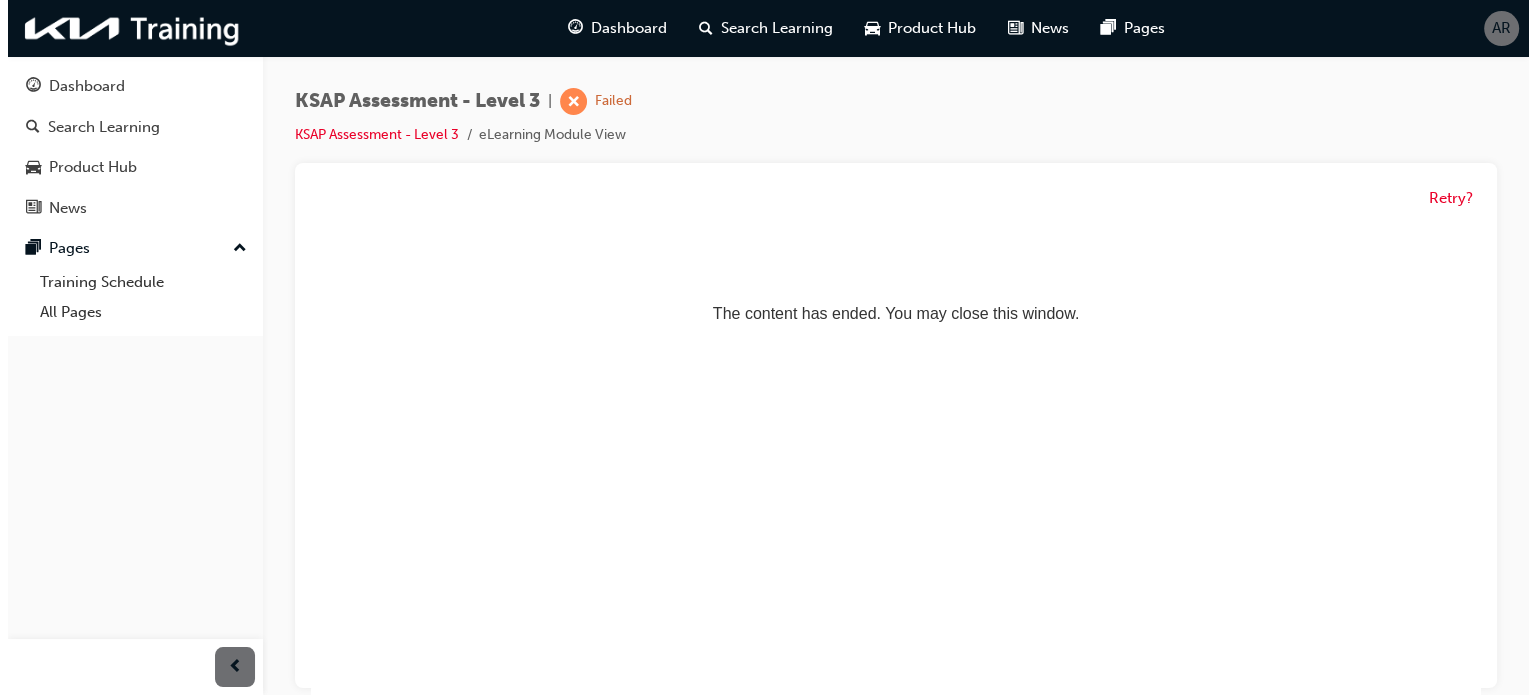 scroll, scrollTop: 0, scrollLeft: 0, axis: both 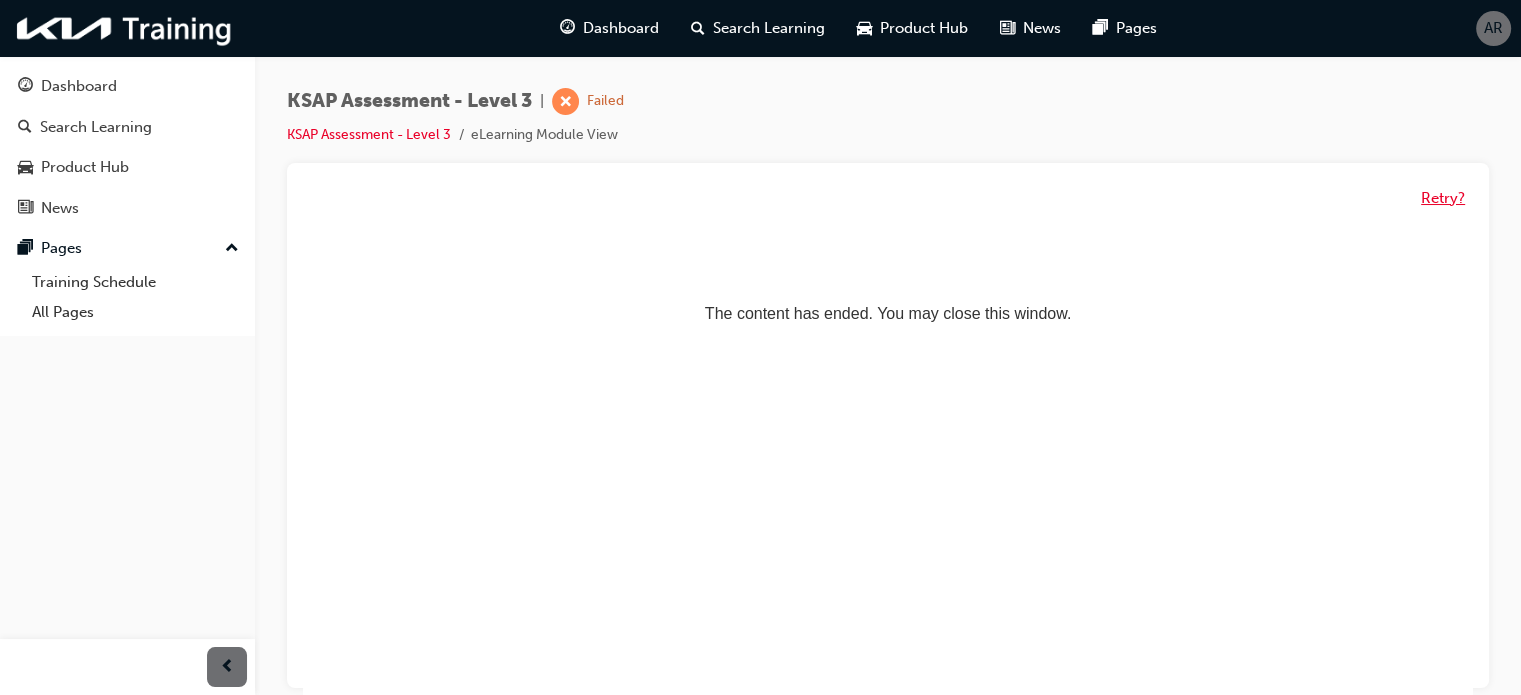 click on "Retry?" at bounding box center [1443, 198] 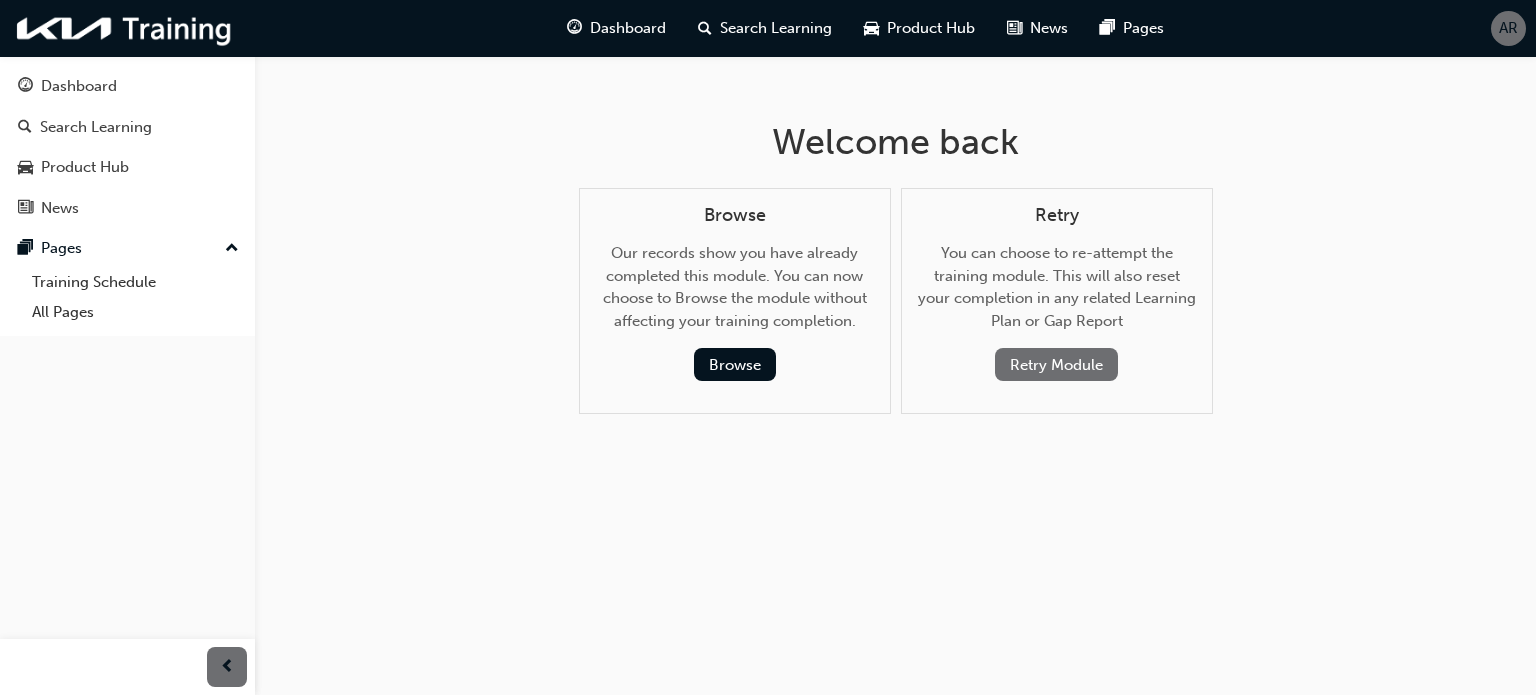 click on "Retry Module" at bounding box center (1056, 364) 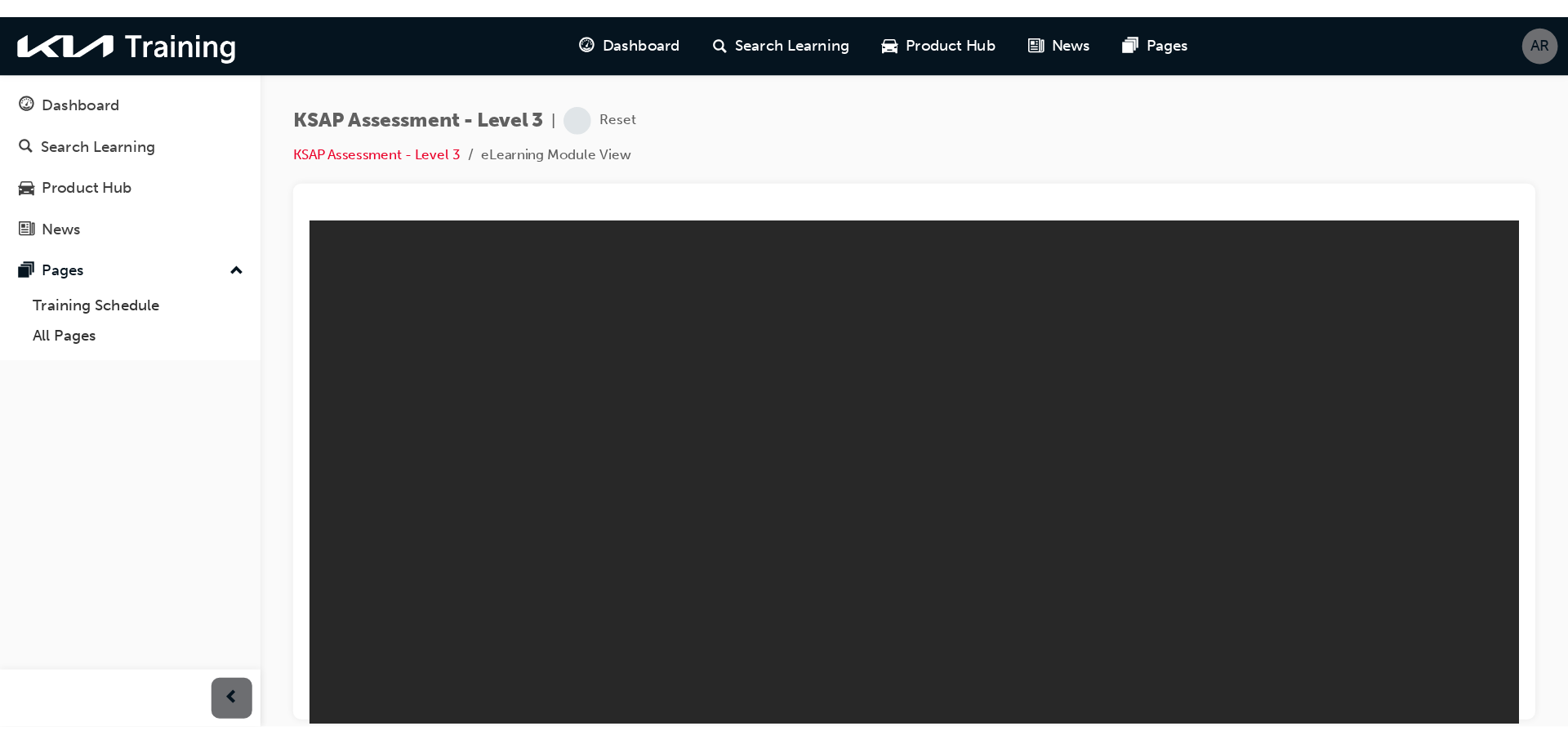 scroll, scrollTop: 0, scrollLeft: 0, axis: both 